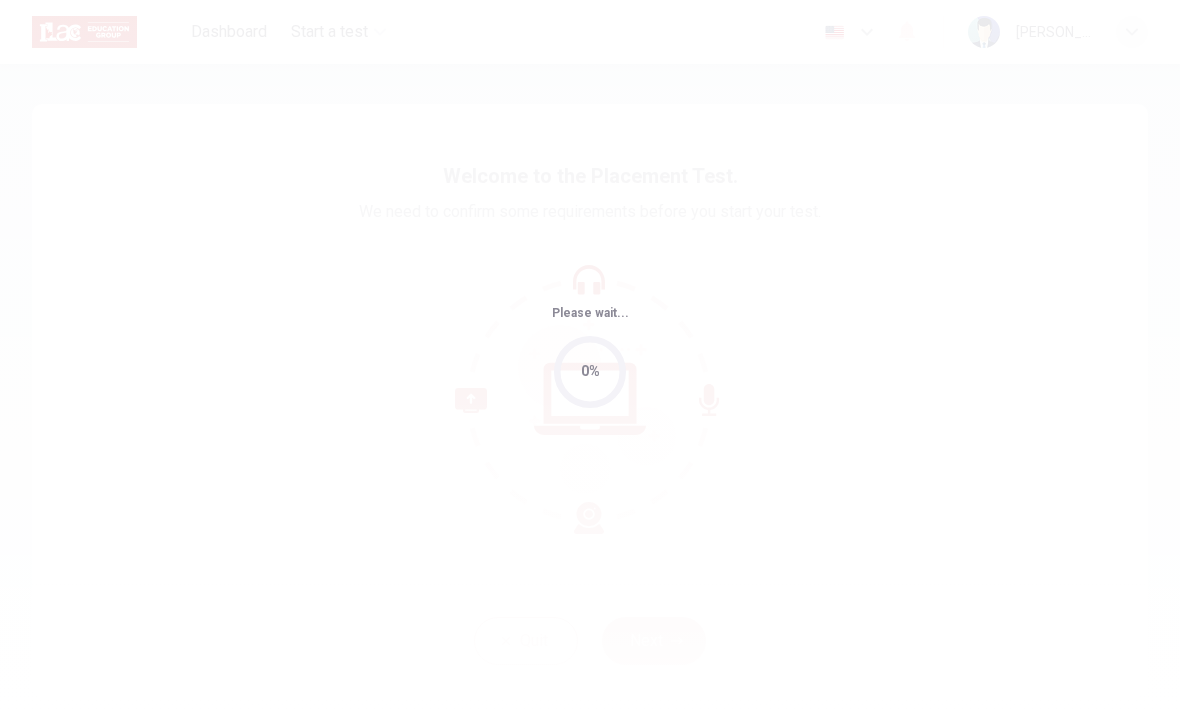 scroll, scrollTop: 0, scrollLeft: 0, axis: both 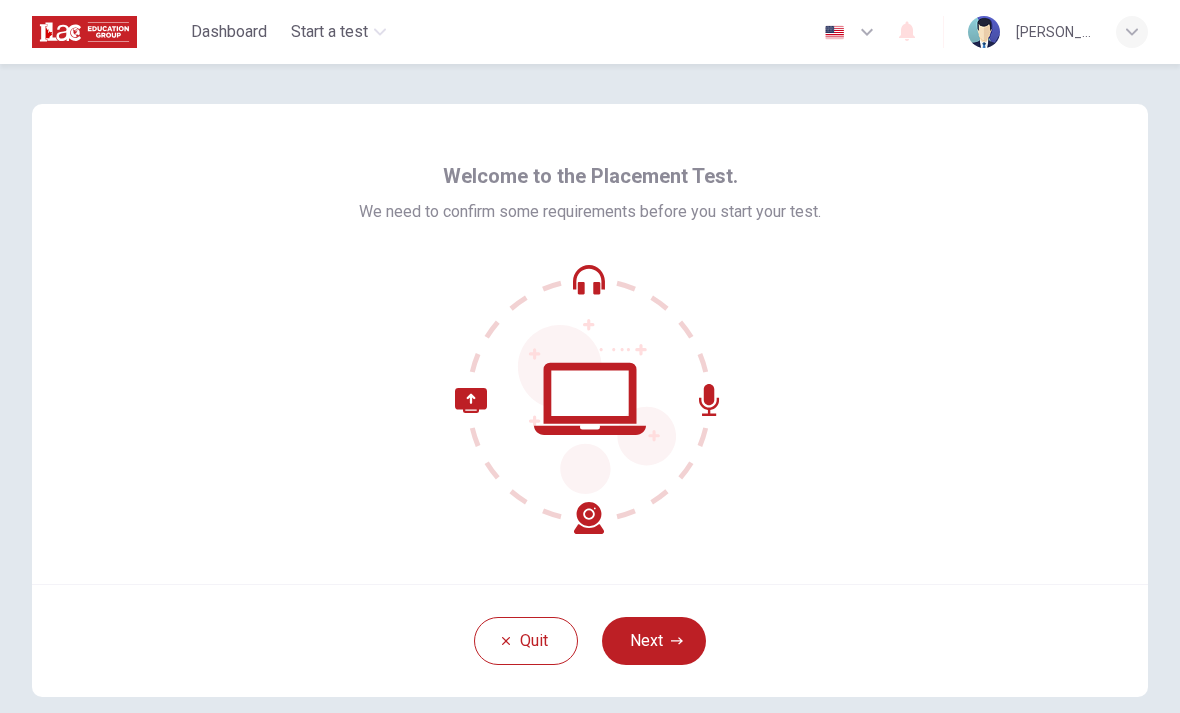 click on "Next" at bounding box center [654, 641] 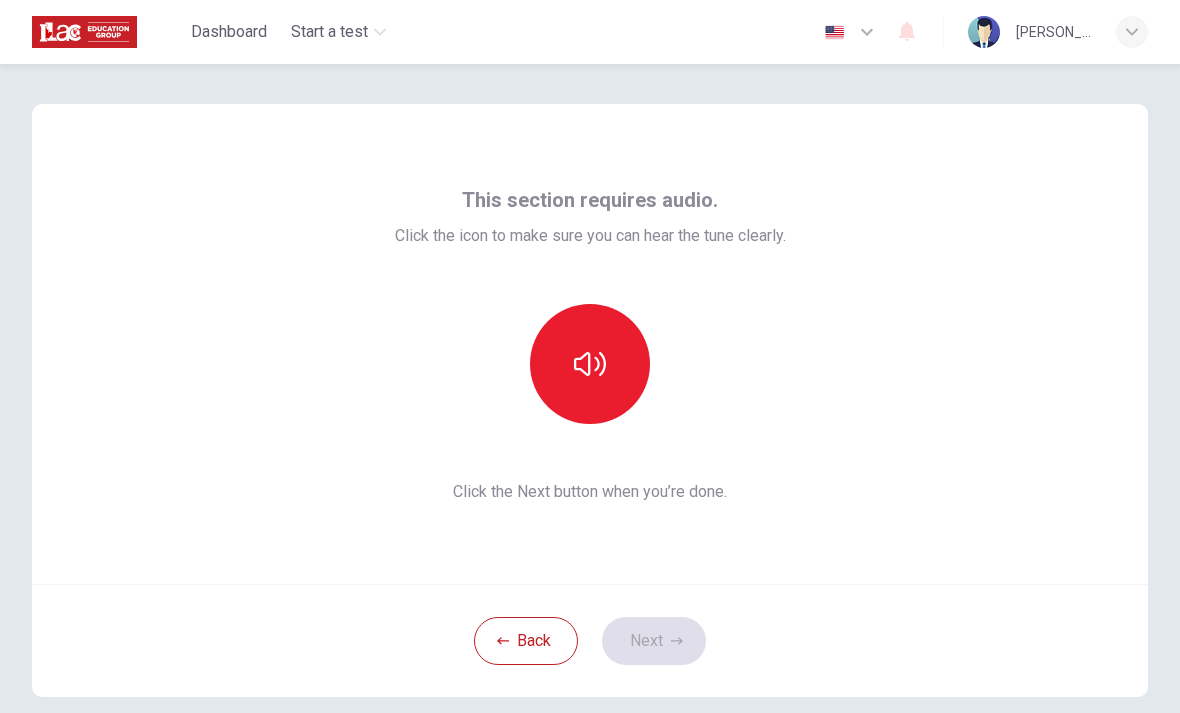 click 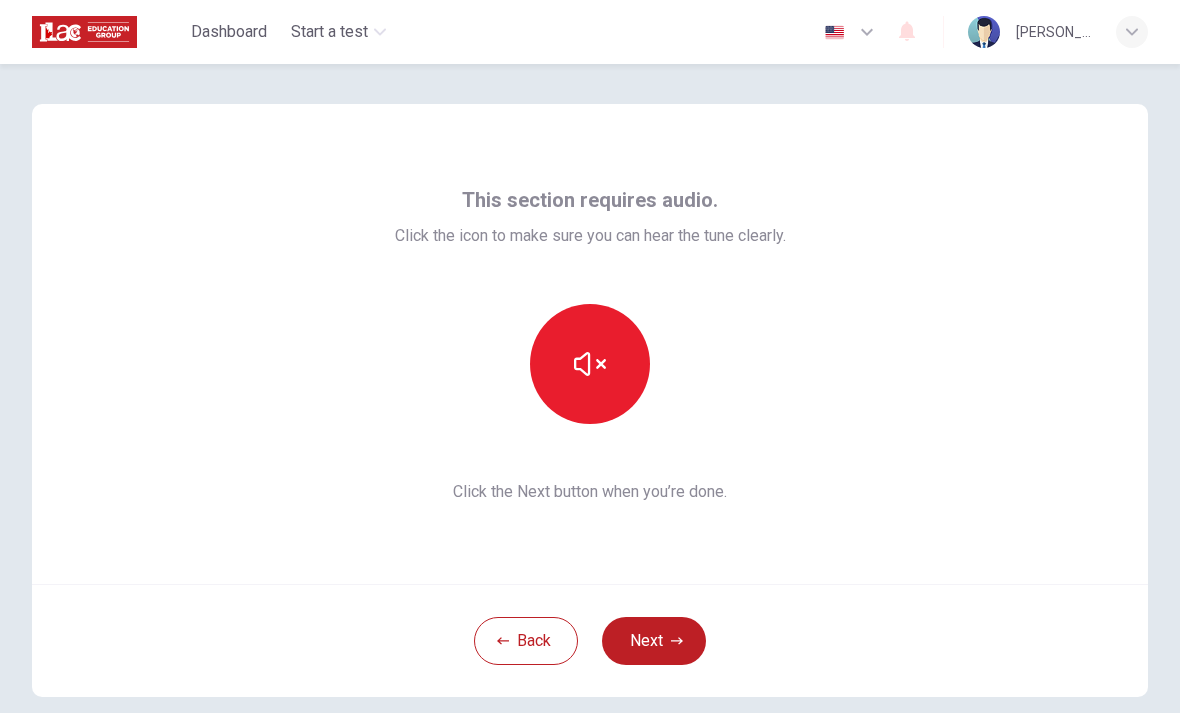 click 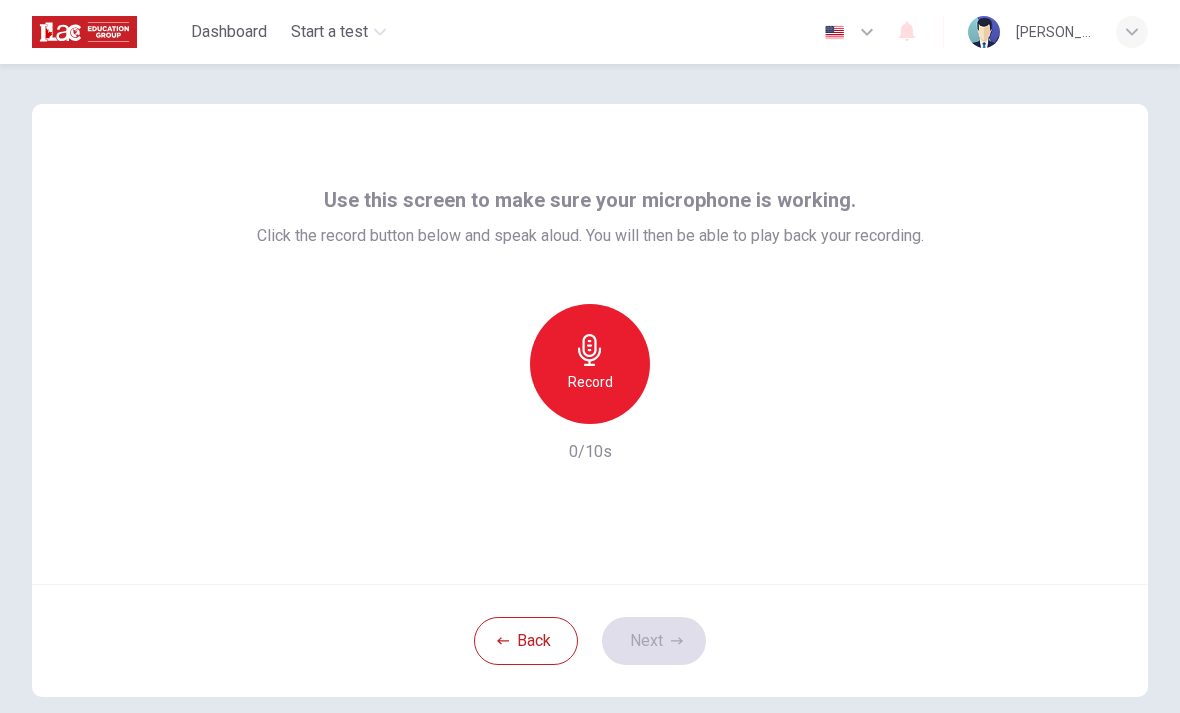 click on "0/10s" at bounding box center (590, 452) 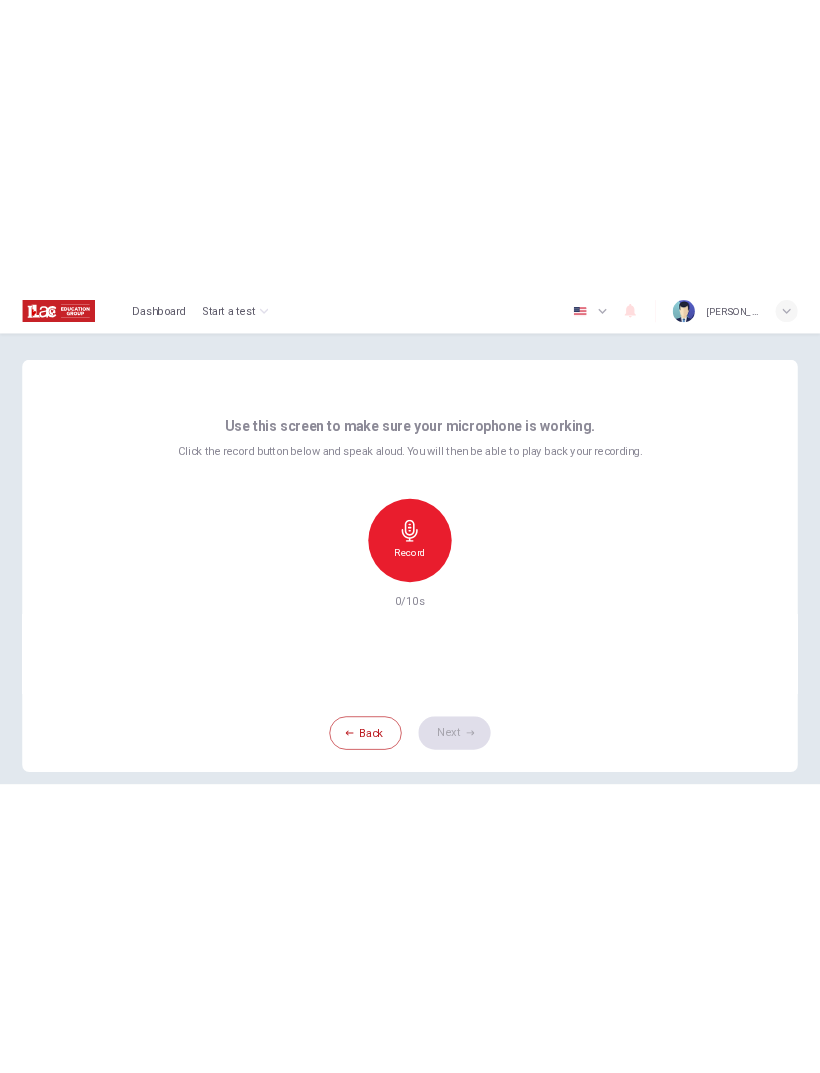 scroll, scrollTop: 4, scrollLeft: 0, axis: vertical 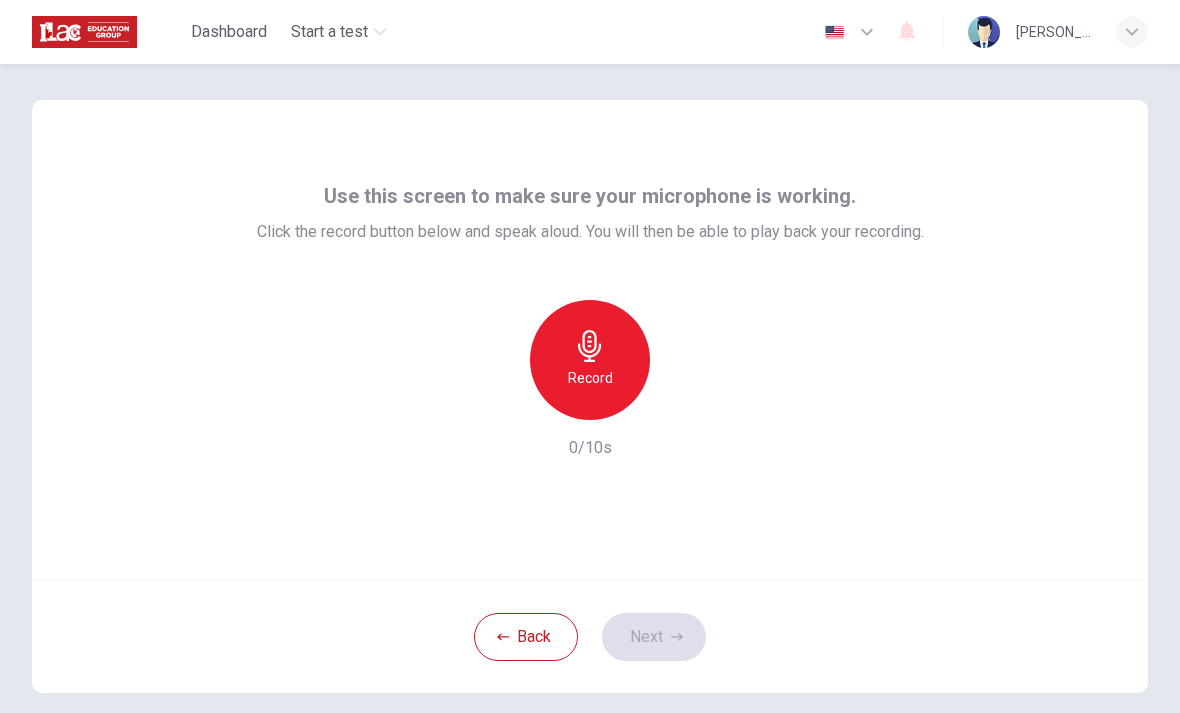 click on "Record" at bounding box center (590, 360) 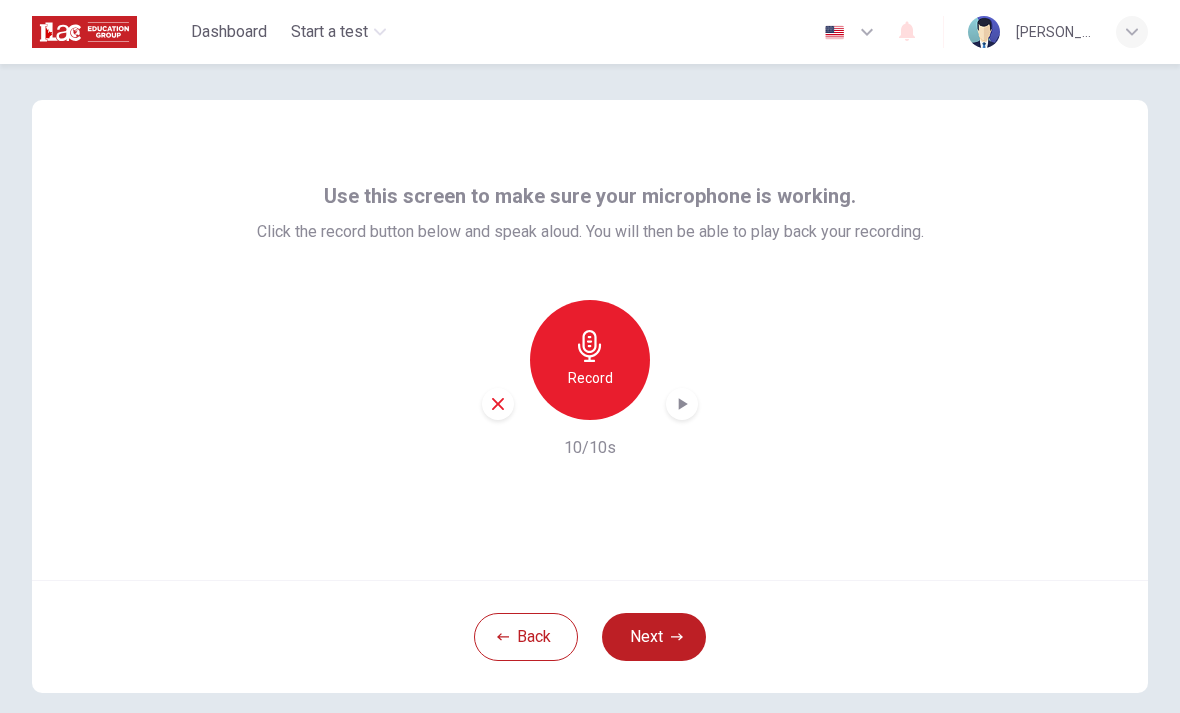 click on "Next" at bounding box center [654, 637] 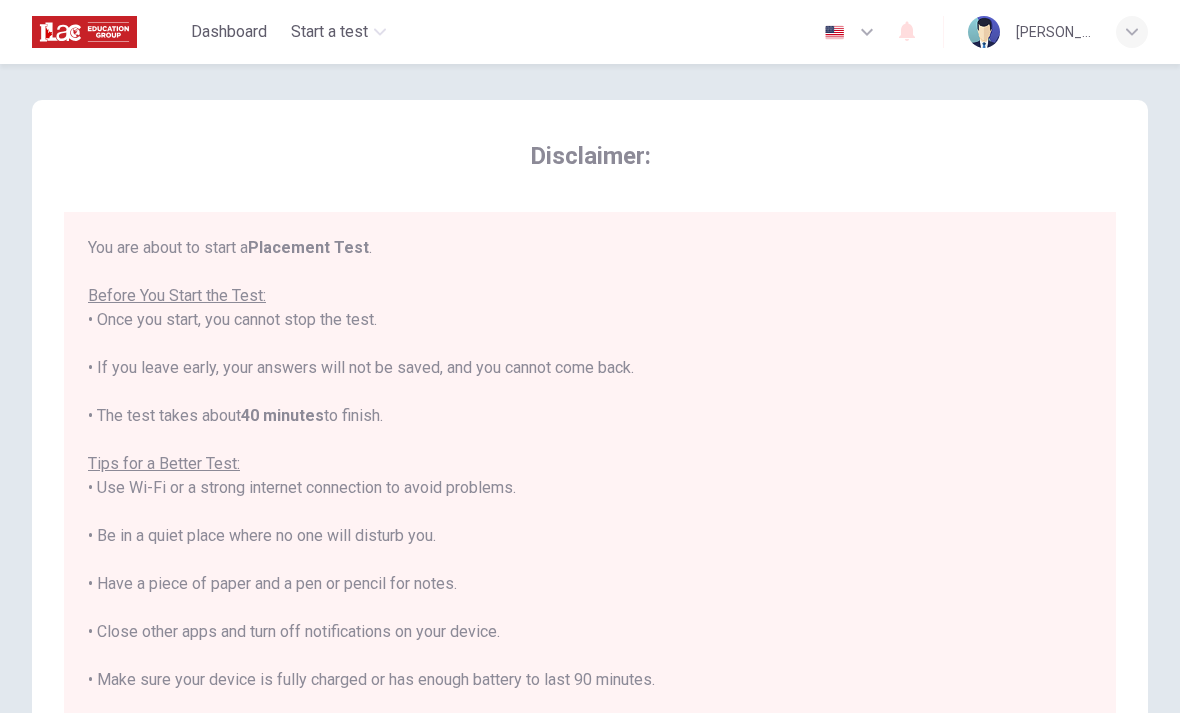 scroll, scrollTop: 0, scrollLeft: 0, axis: both 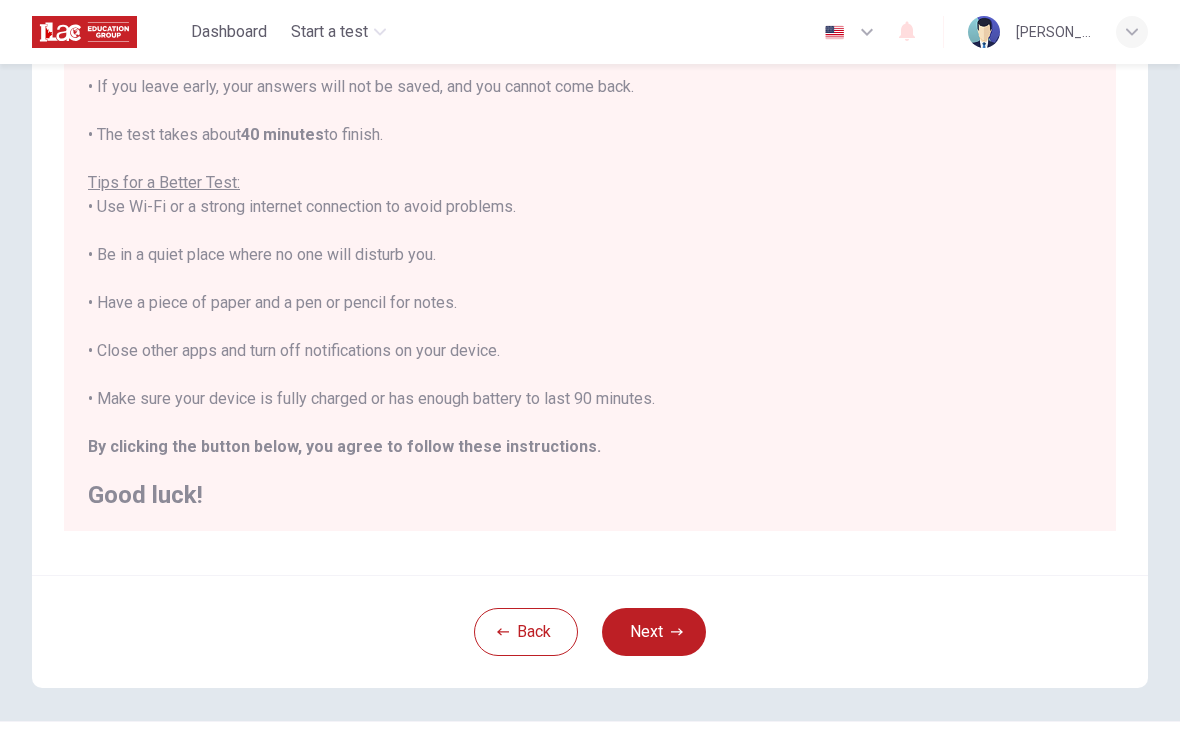click on "Next" at bounding box center [654, 632] 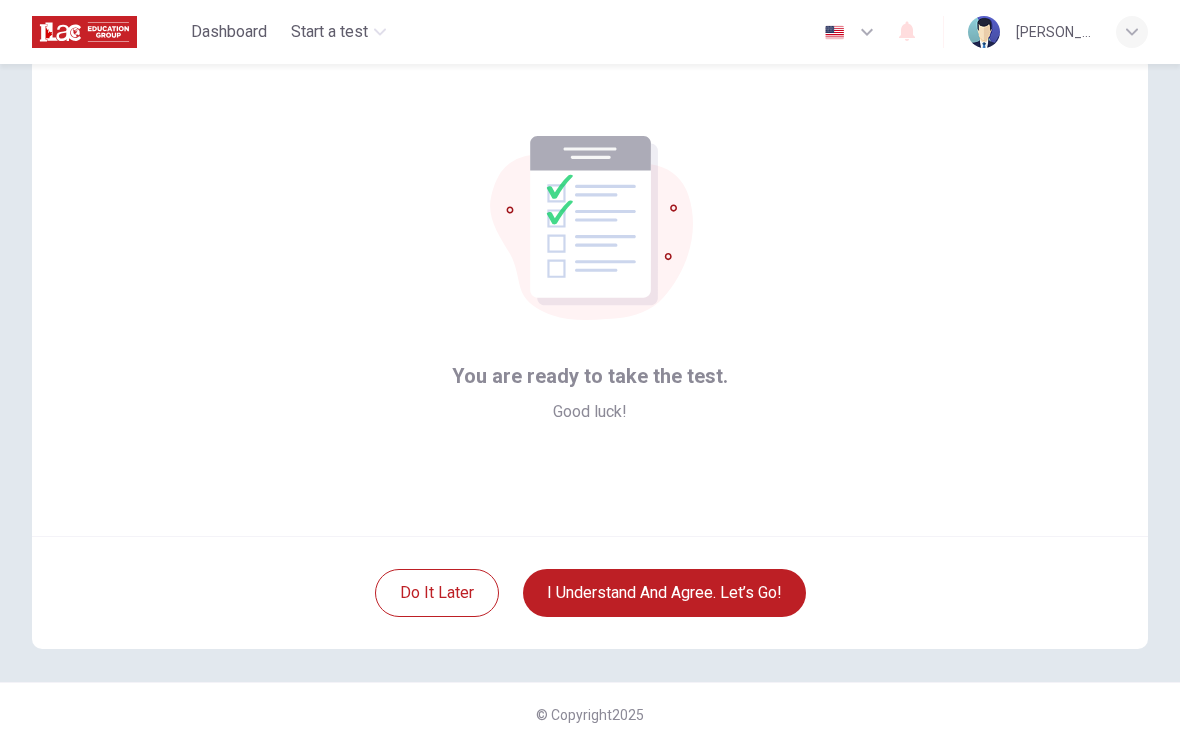 click on "I understand and agree. Let’s go!" at bounding box center (664, 593) 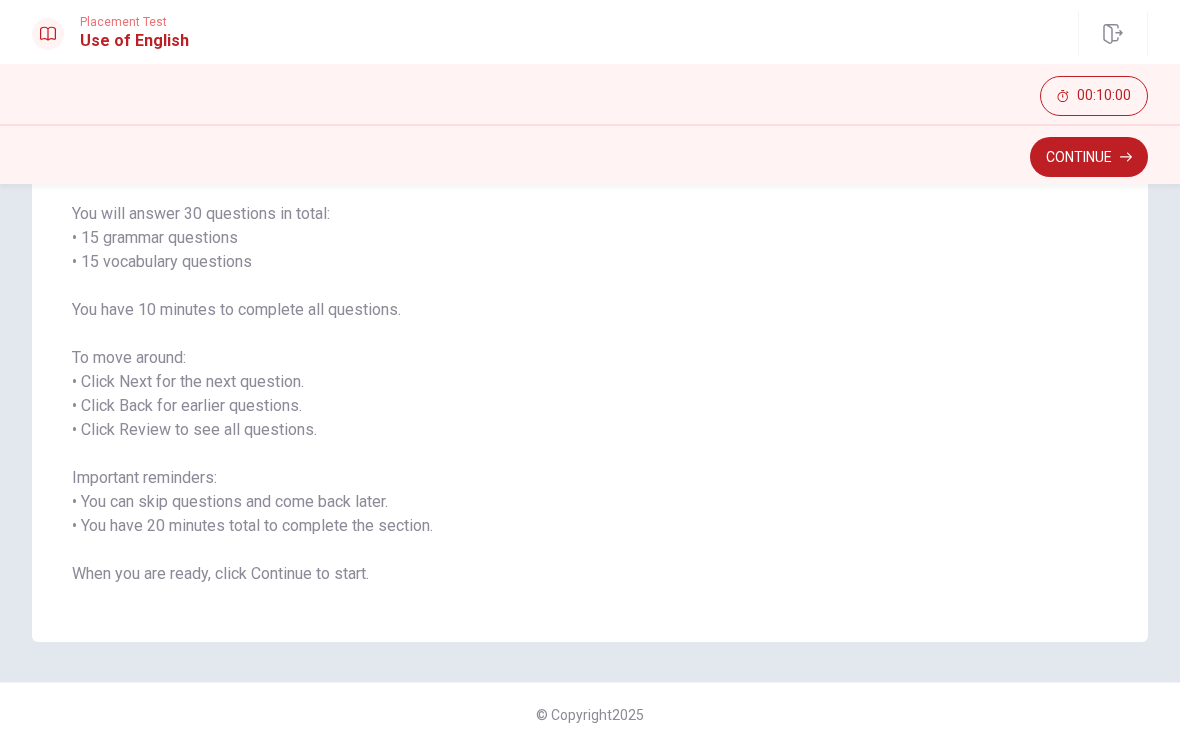 scroll, scrollTop: 150, scrollLeft: 0, axis: vertical 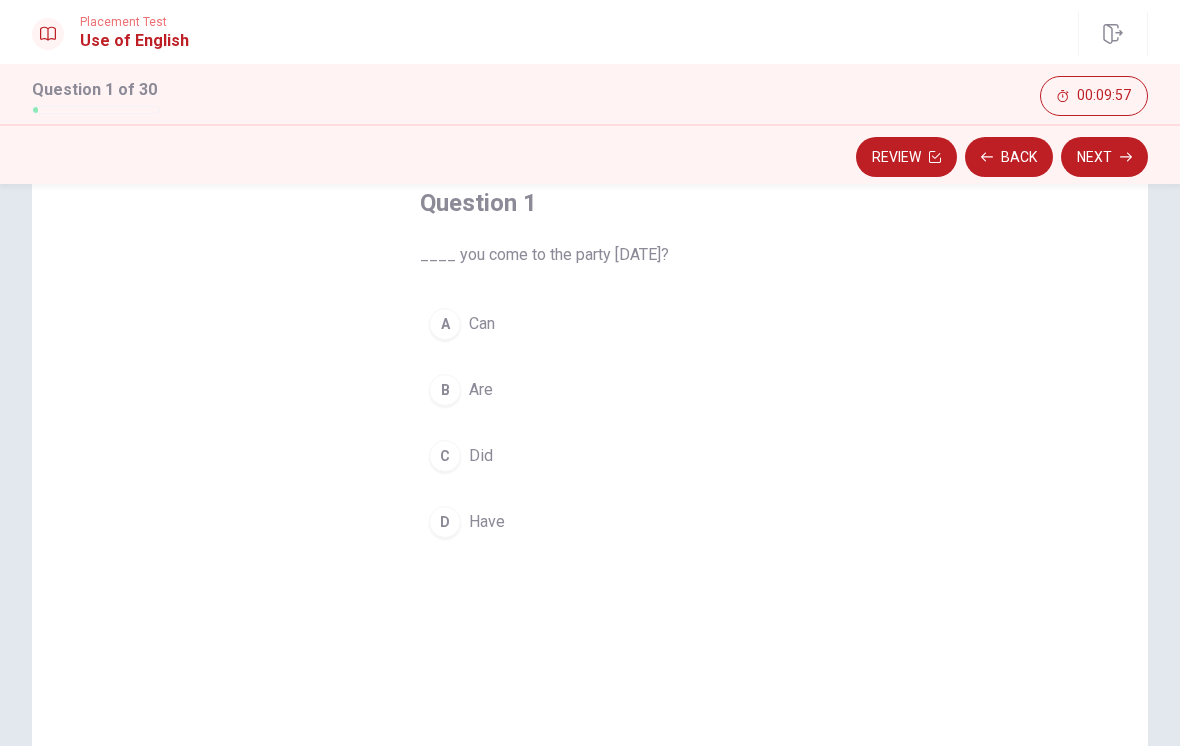 click on "A" at bounding box center (445, 324) 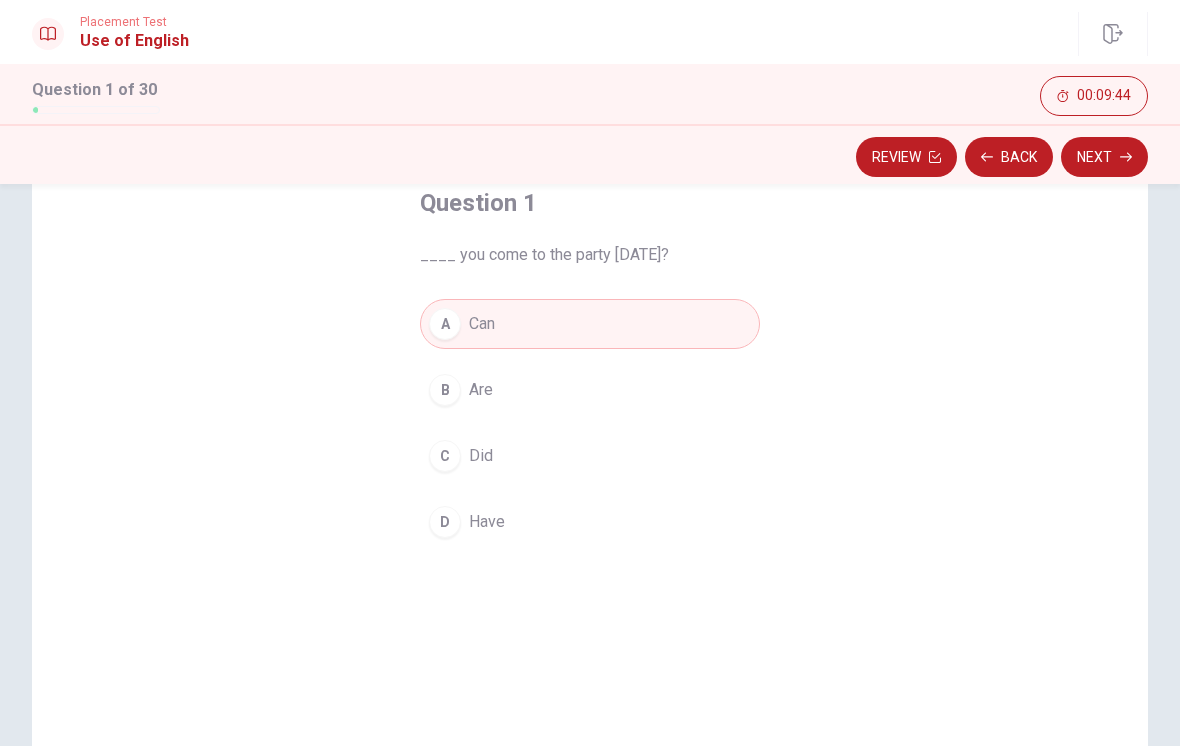 click on "Next" at bounding box center (1104, 157) 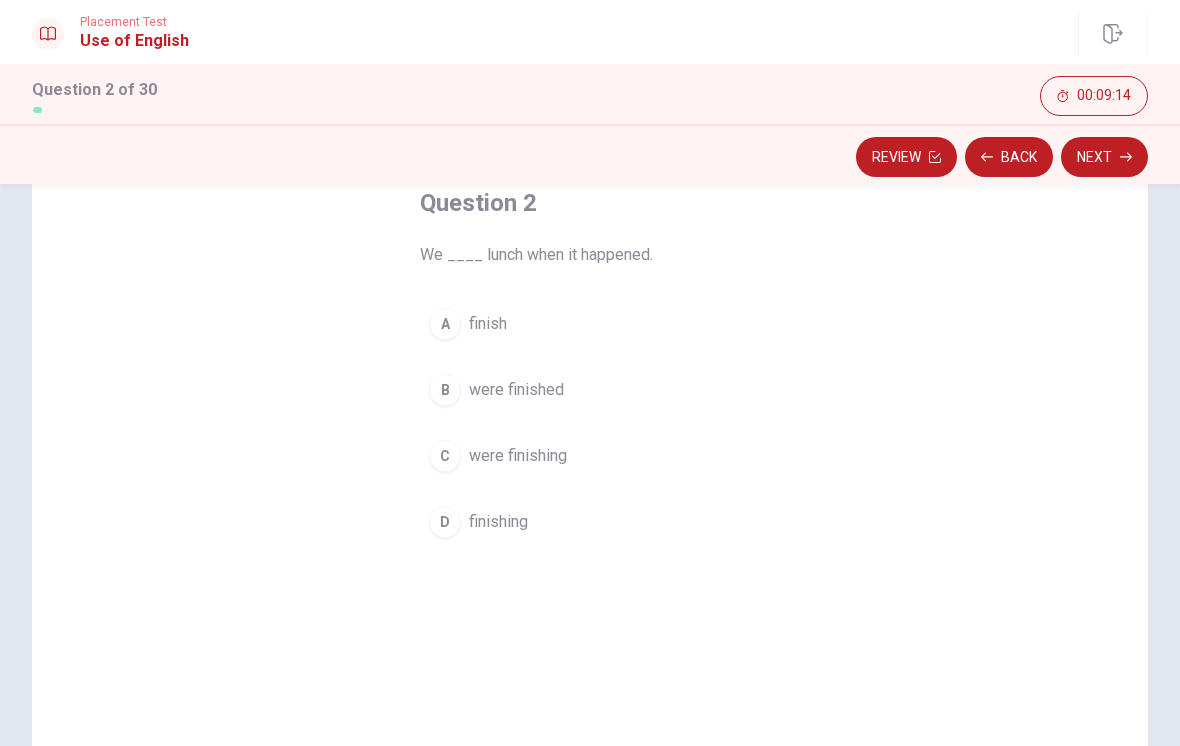 click on "A finish" at bounding box center [590, 324] 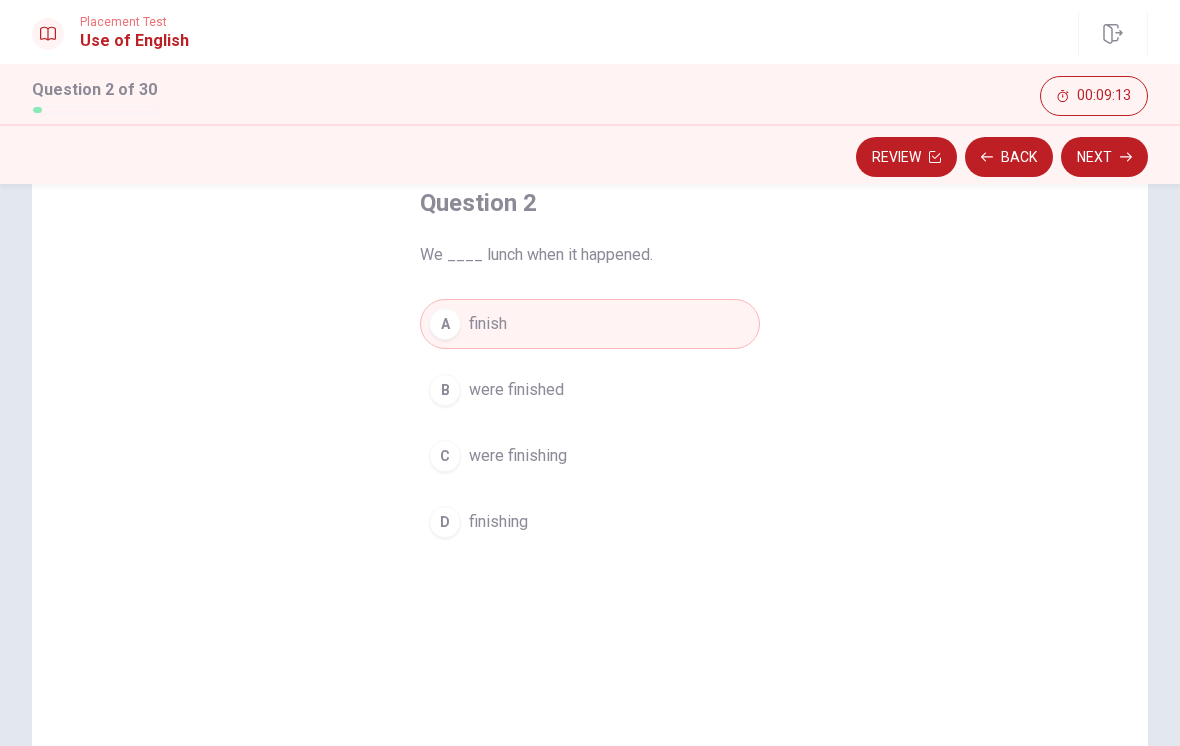 click on "Next" at bounding box center [1104, 157] 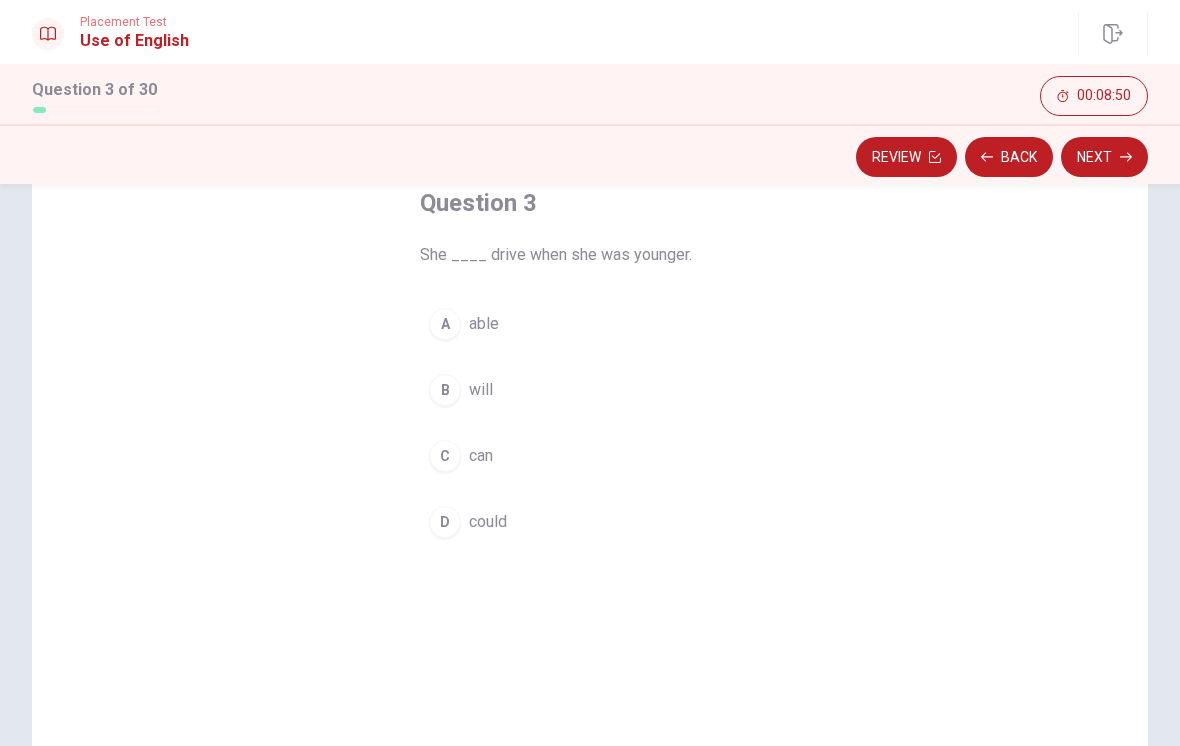click on "D could" at bounding box center [590, 522] 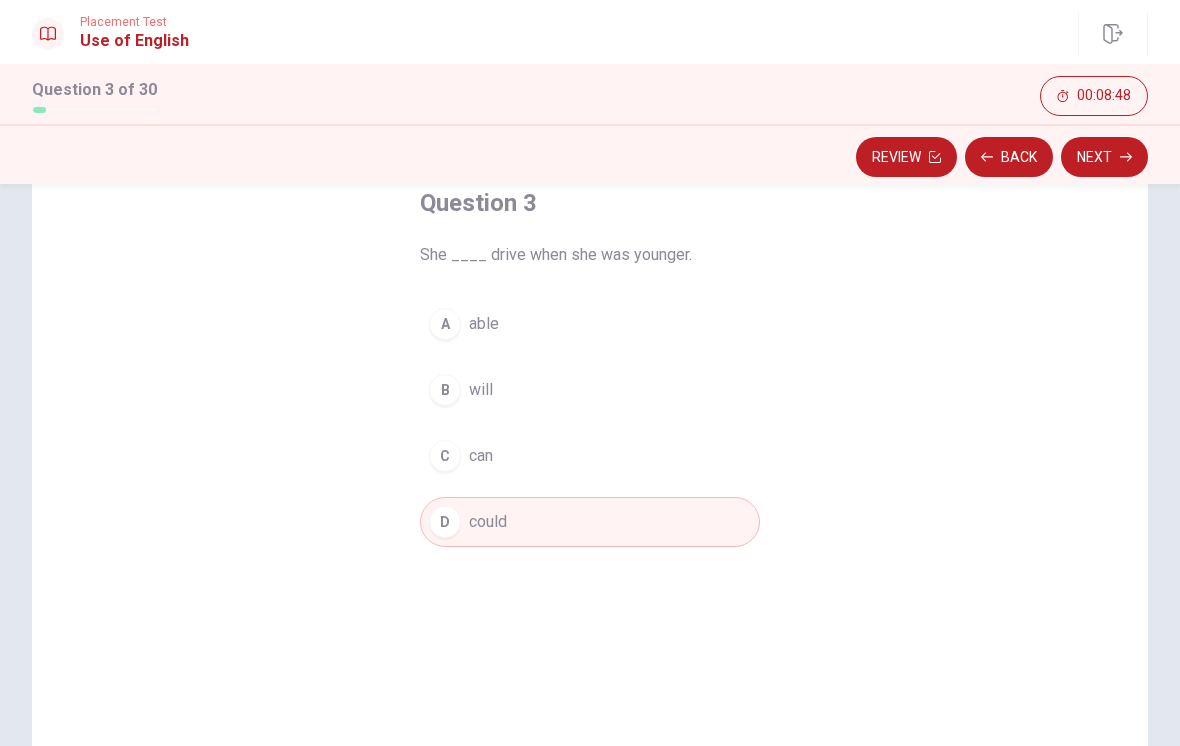 click on "Next" at bounding box center (1104, 157) 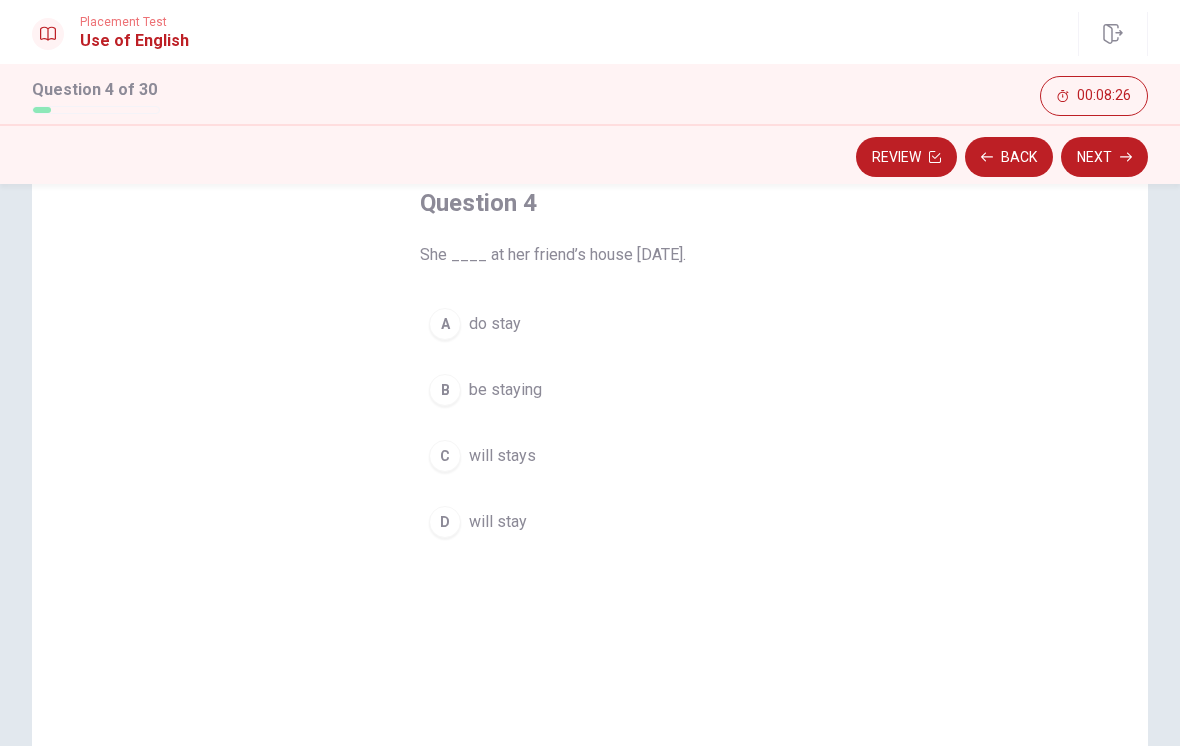 click on "C will stays" at bounding box center [590, 456] 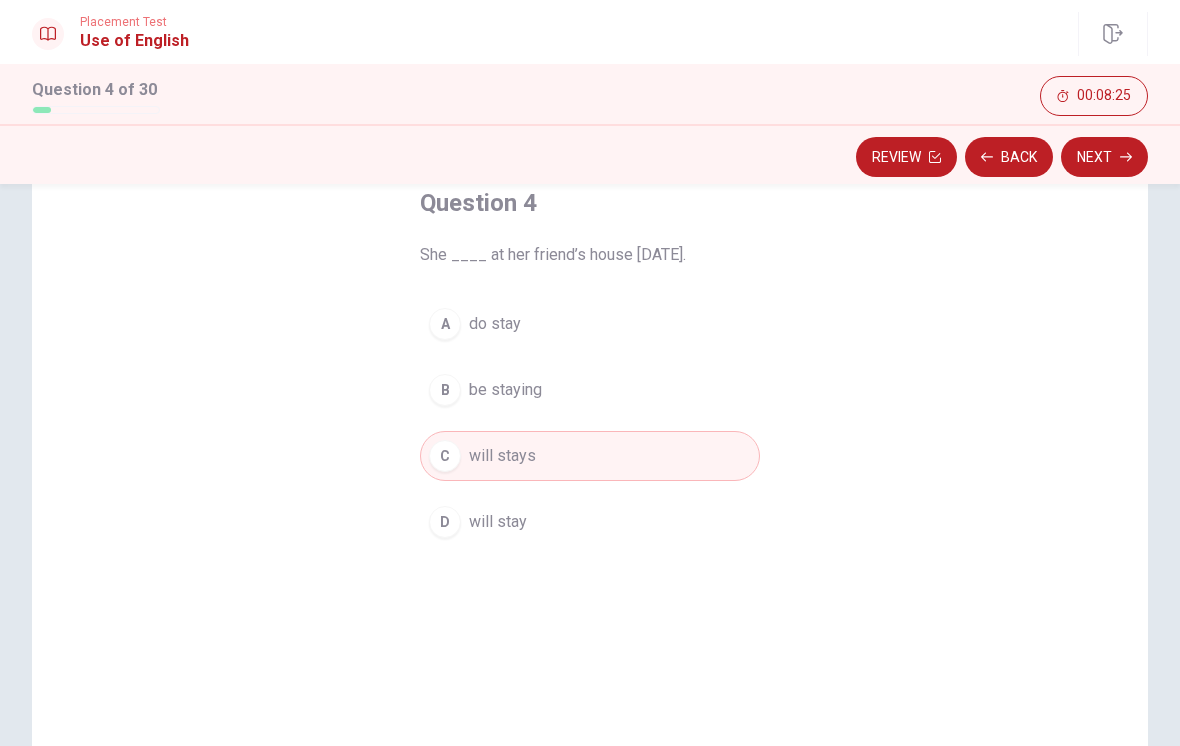 click on "Next" at bounding box center [1104, 157] 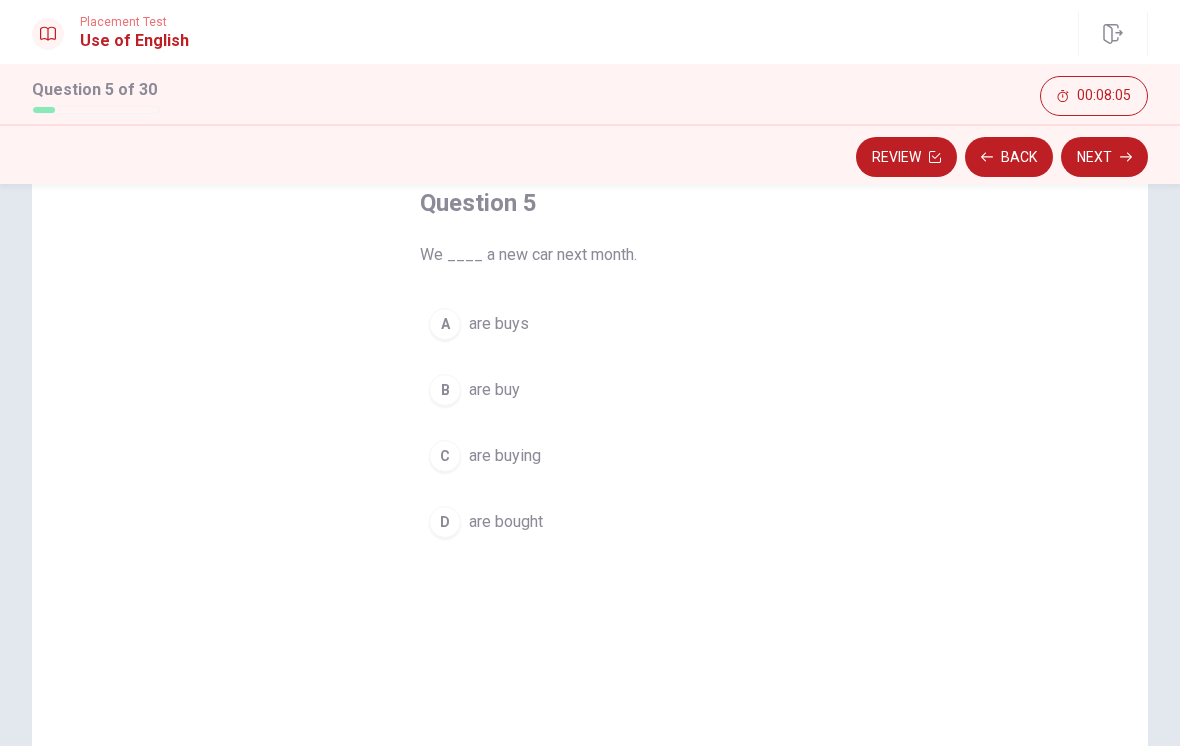 click on "B are buy" at bounding box center [590, 390] 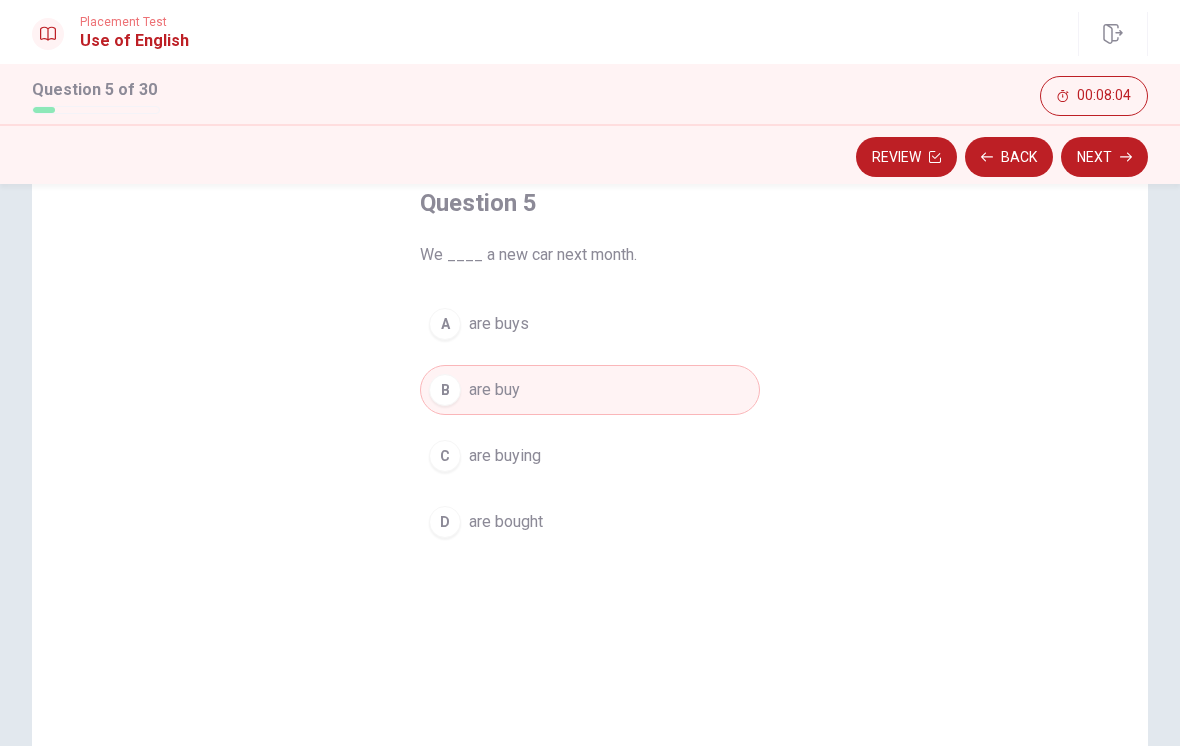 click on "Next" at bounding box center (1104, 157) 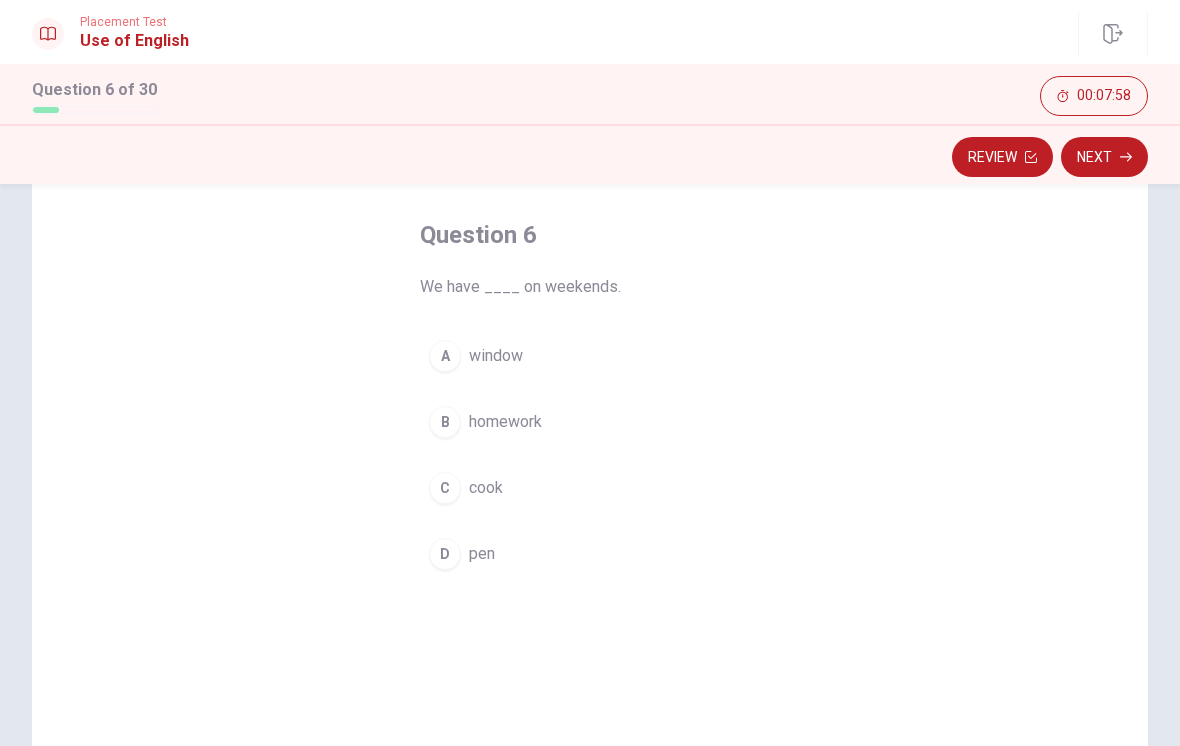 scroll, scrollTop: 89, scrollLeft: 0, axis: vertical 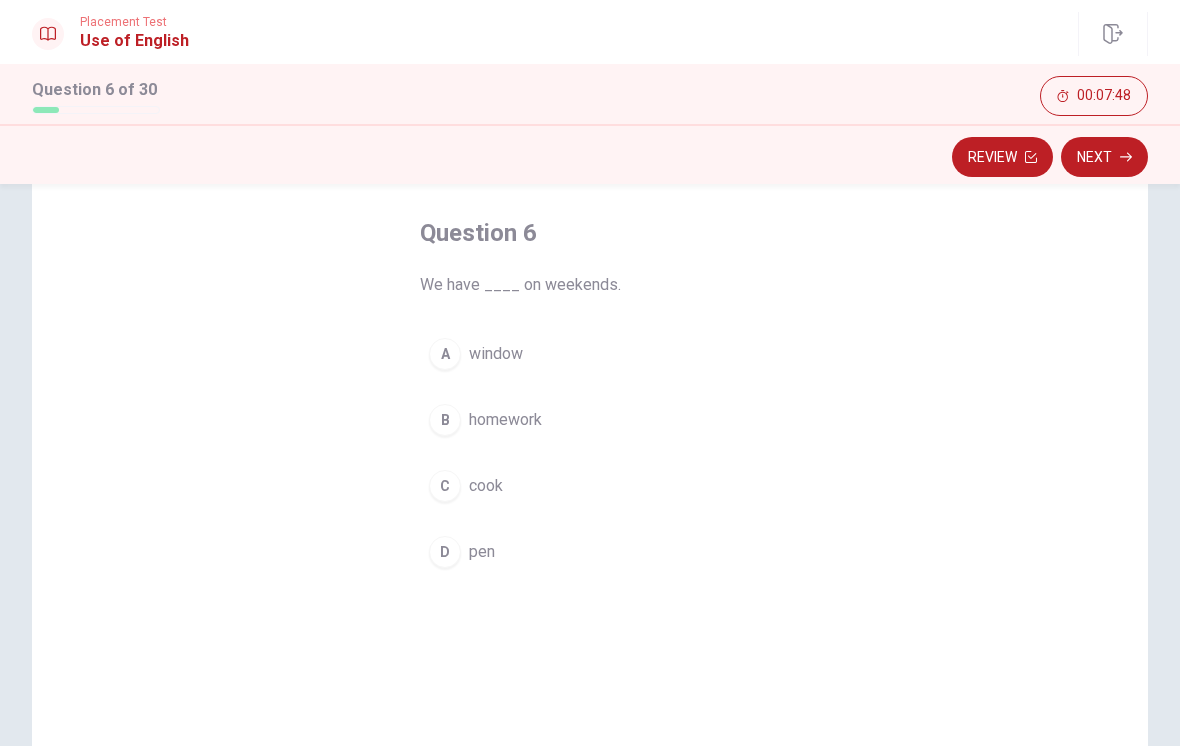 click on "B homework" at bounding box center (590, 420) 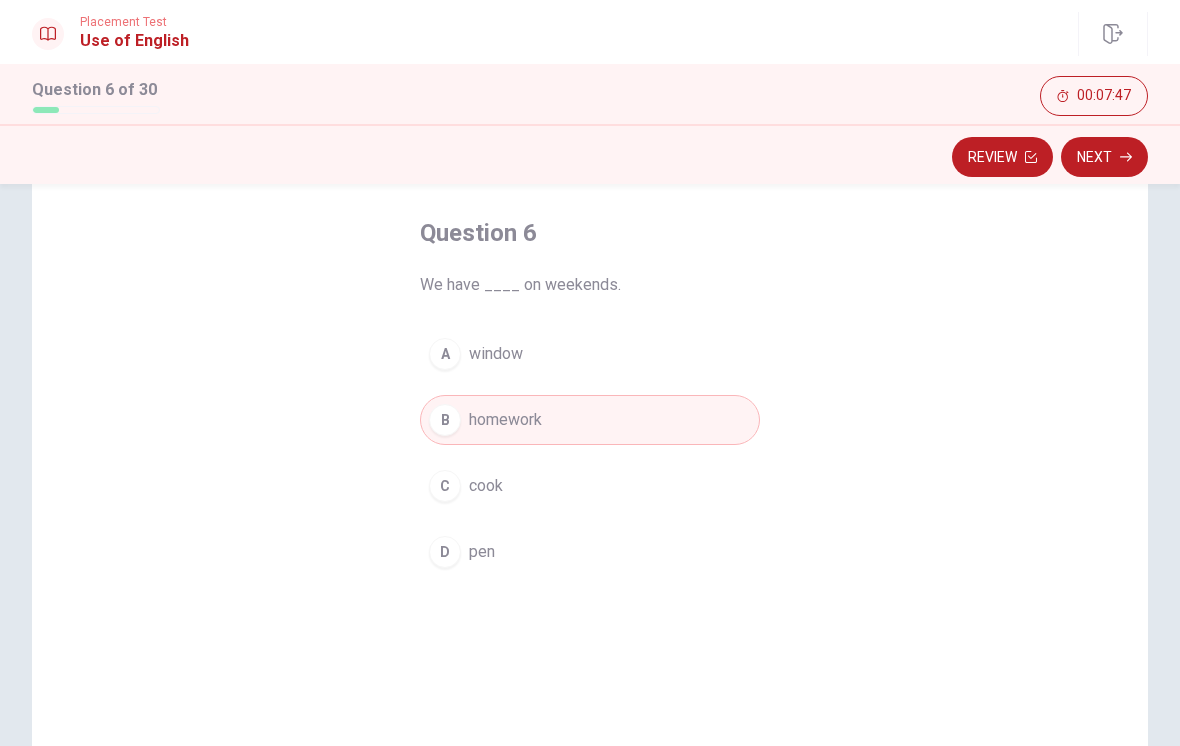 click on "Next" at bounding box center (1104, 157) 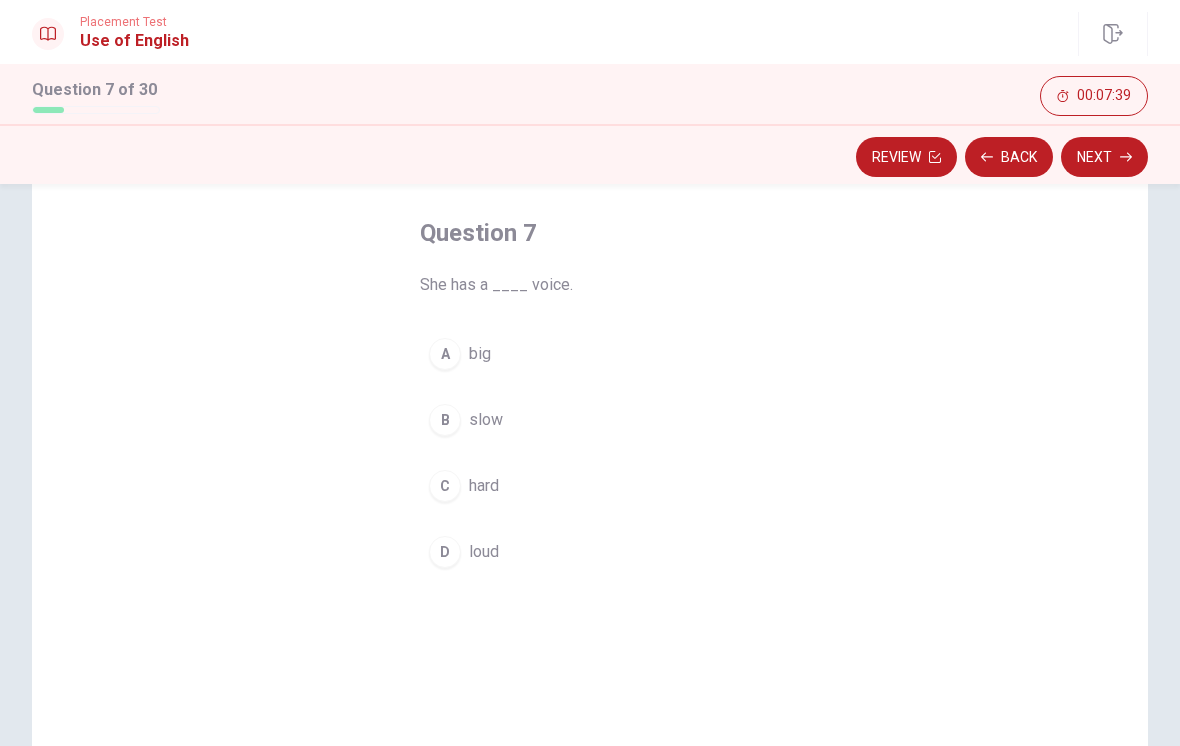click on "D loud" at bounding box center (590, 552) 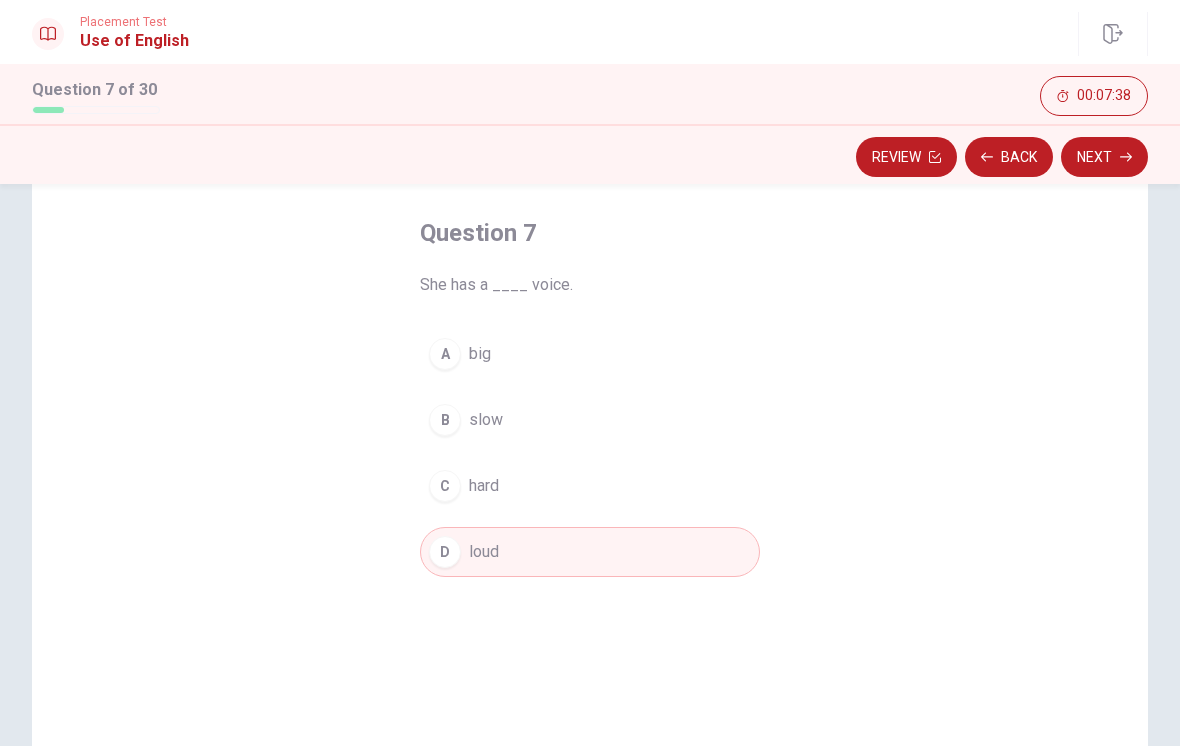 click on "Next" at bounding box center [1104, 157] 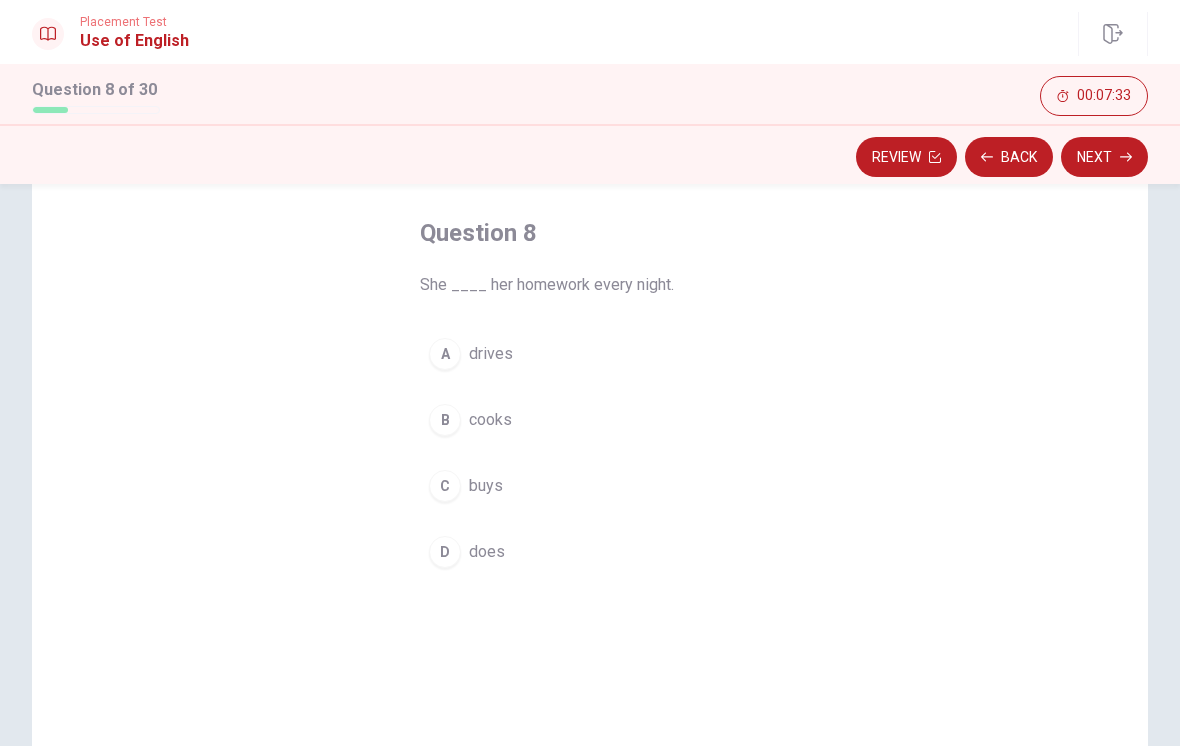 click on "D does" at bounding box center (590, 552) 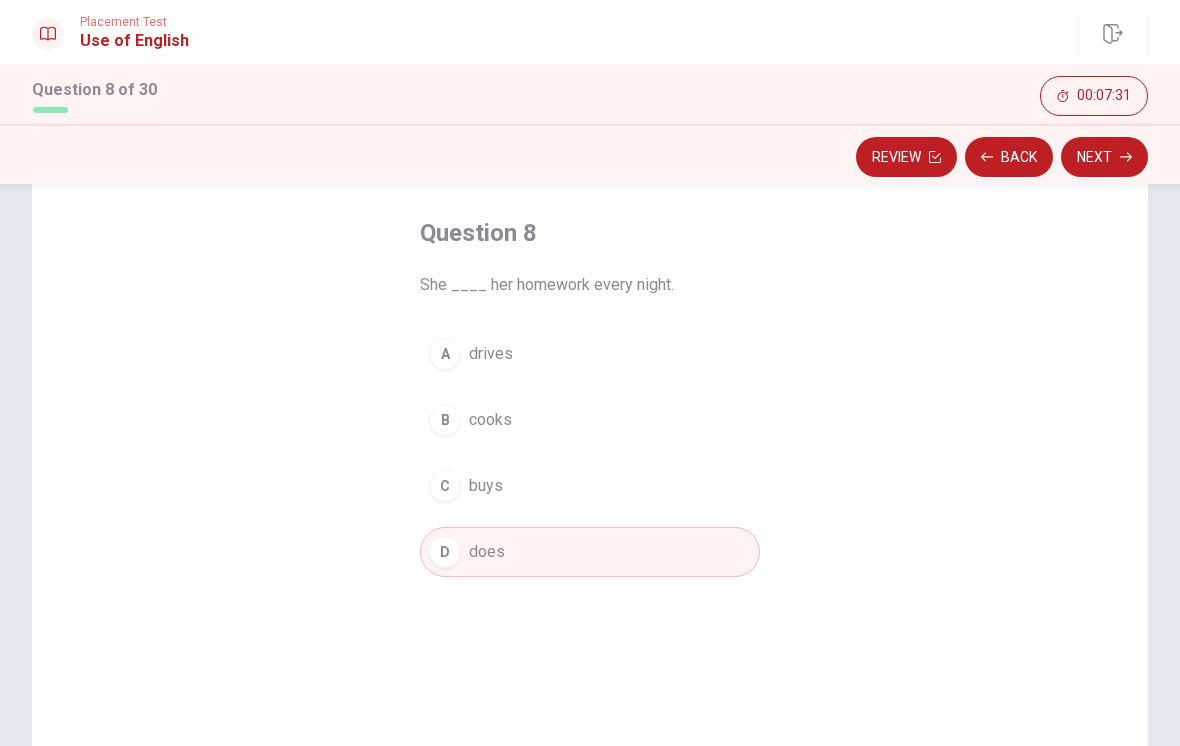 click on "Next" at bounding box center (1104, 157) 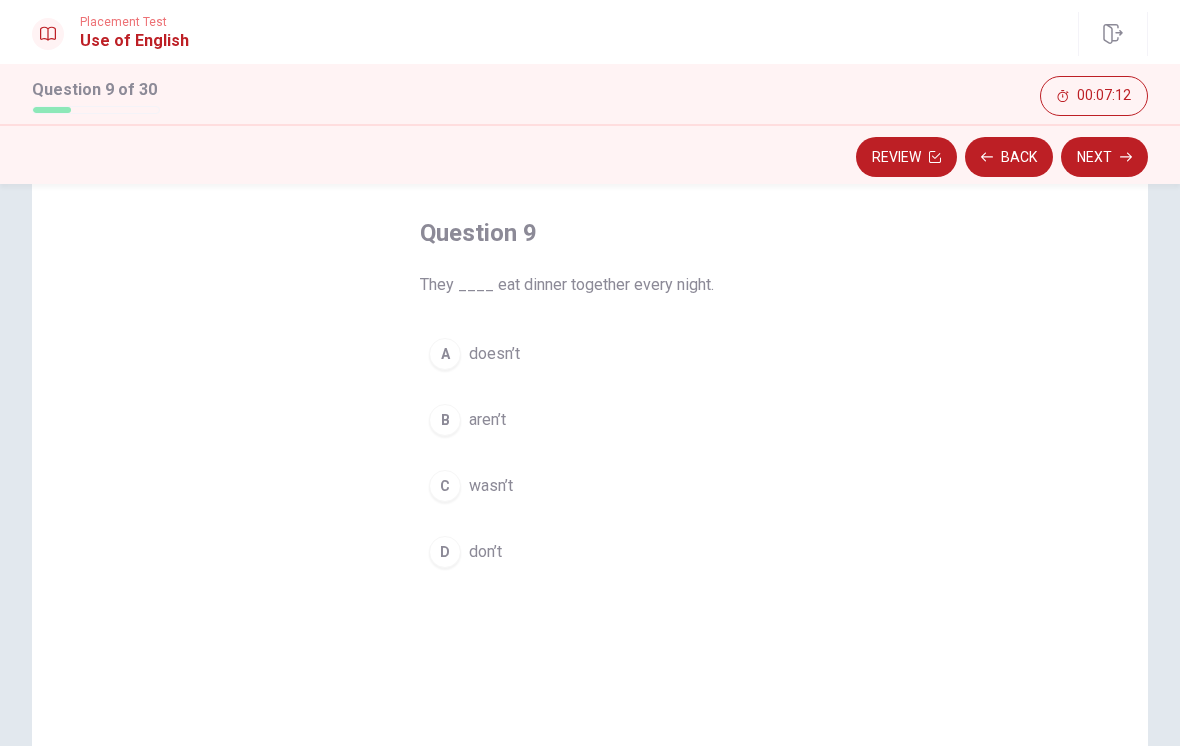 click on "D don’t" at bounding box center [590, 552] 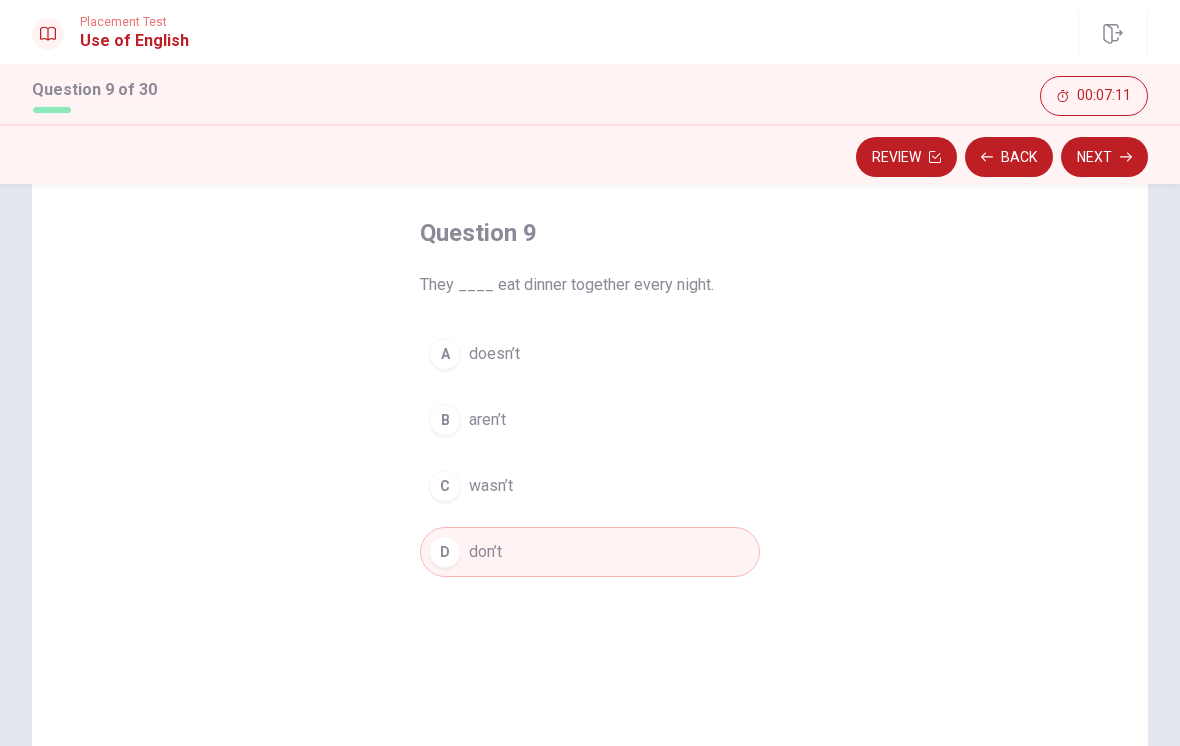 click on "Next" at bounding box center (1104, 157) 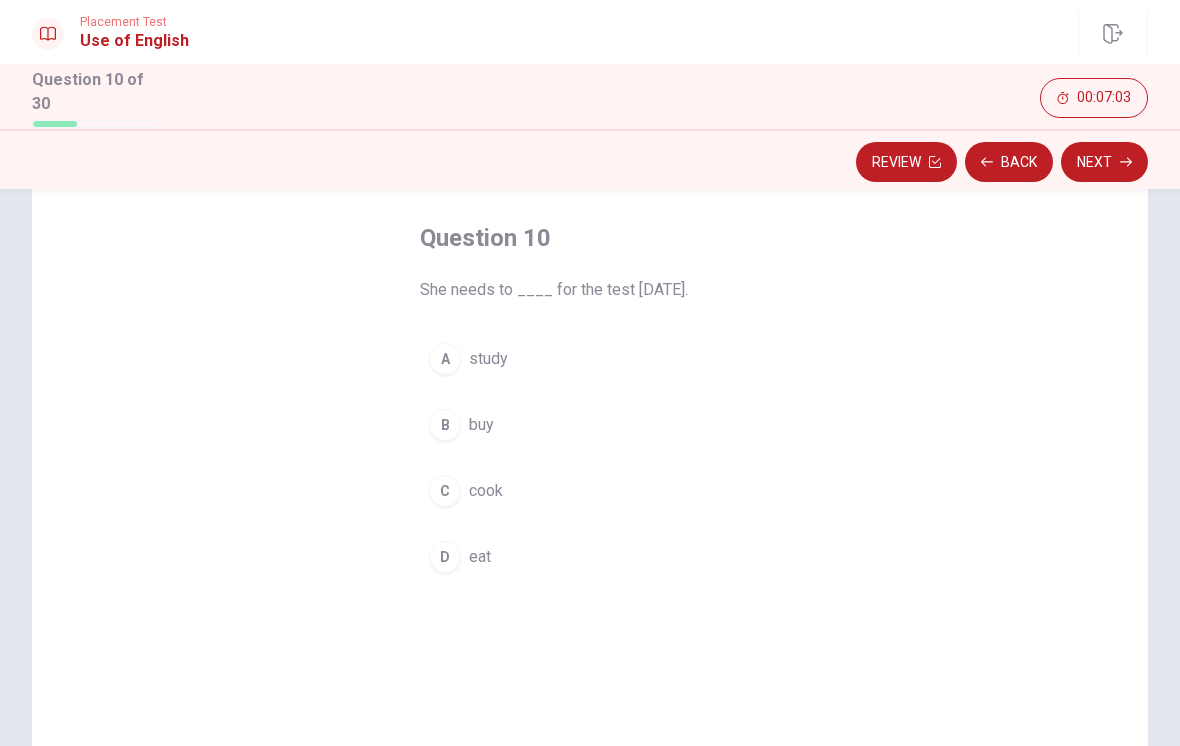 click on "study" at bounding box center (488, 359) 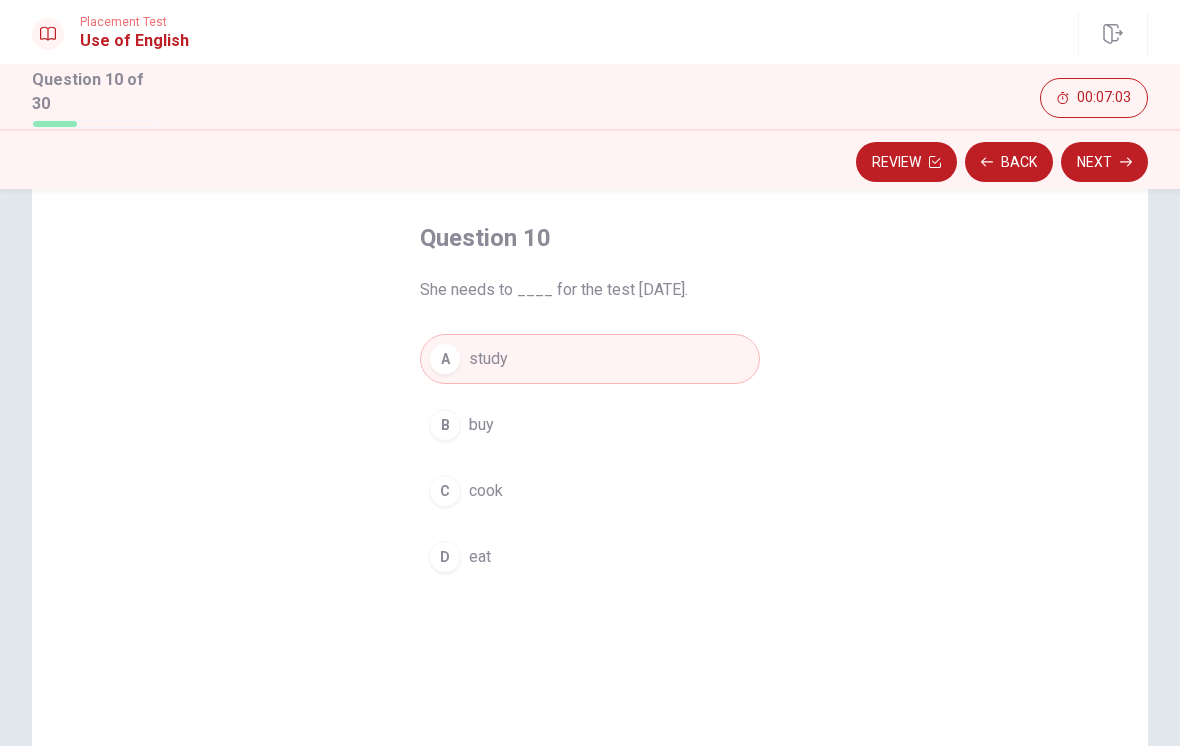click on "Next" at bounding box center [1104, 162] 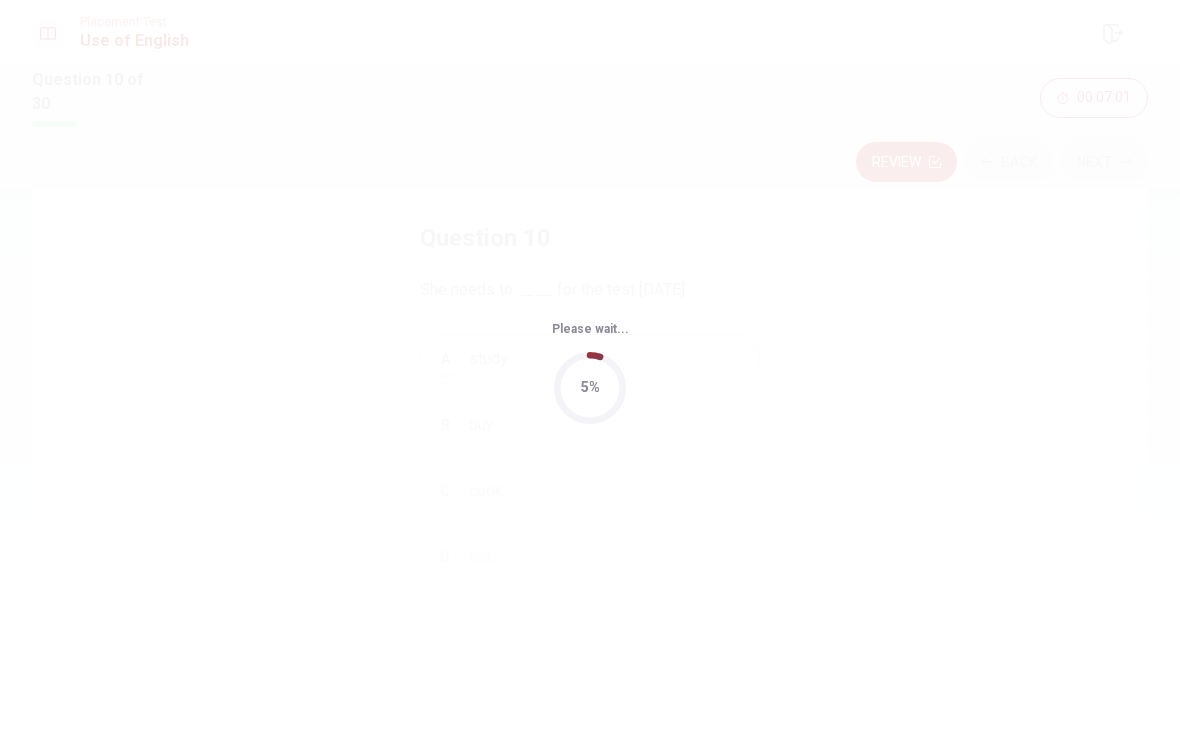 scroll, scrollTop: 0, scrollLeft: 0, axis: both 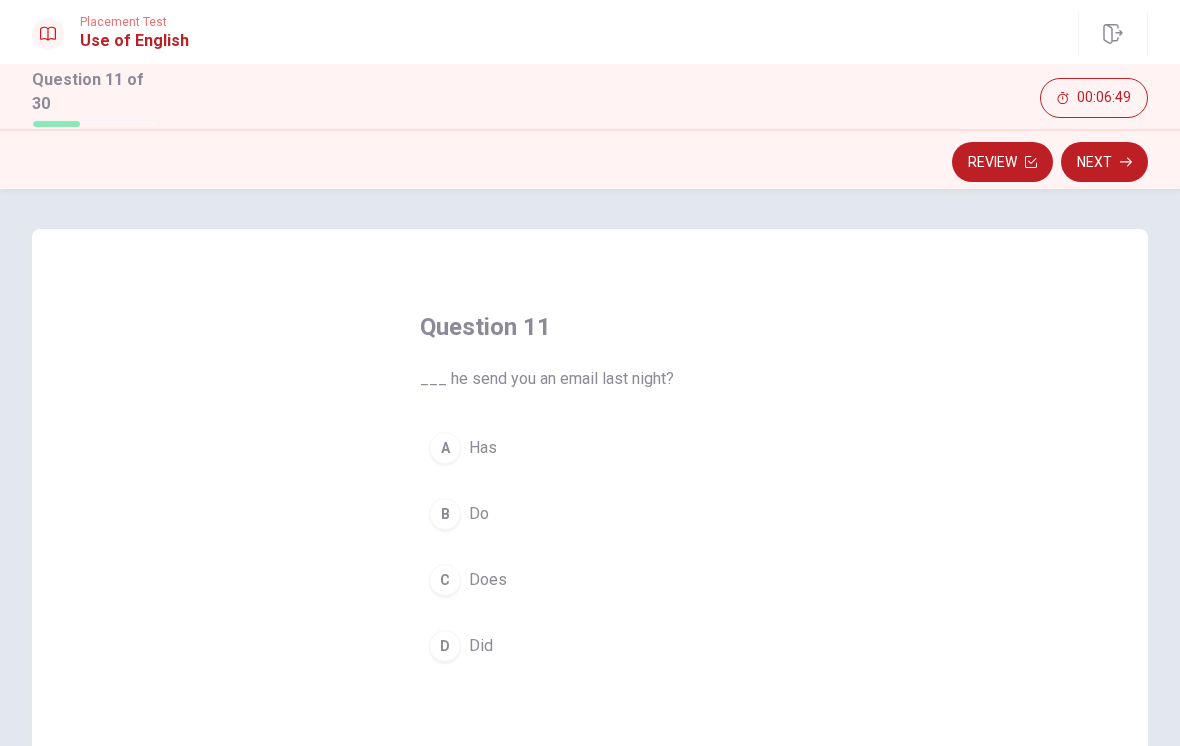 click on "D Did" at bounding box center [590, 646] 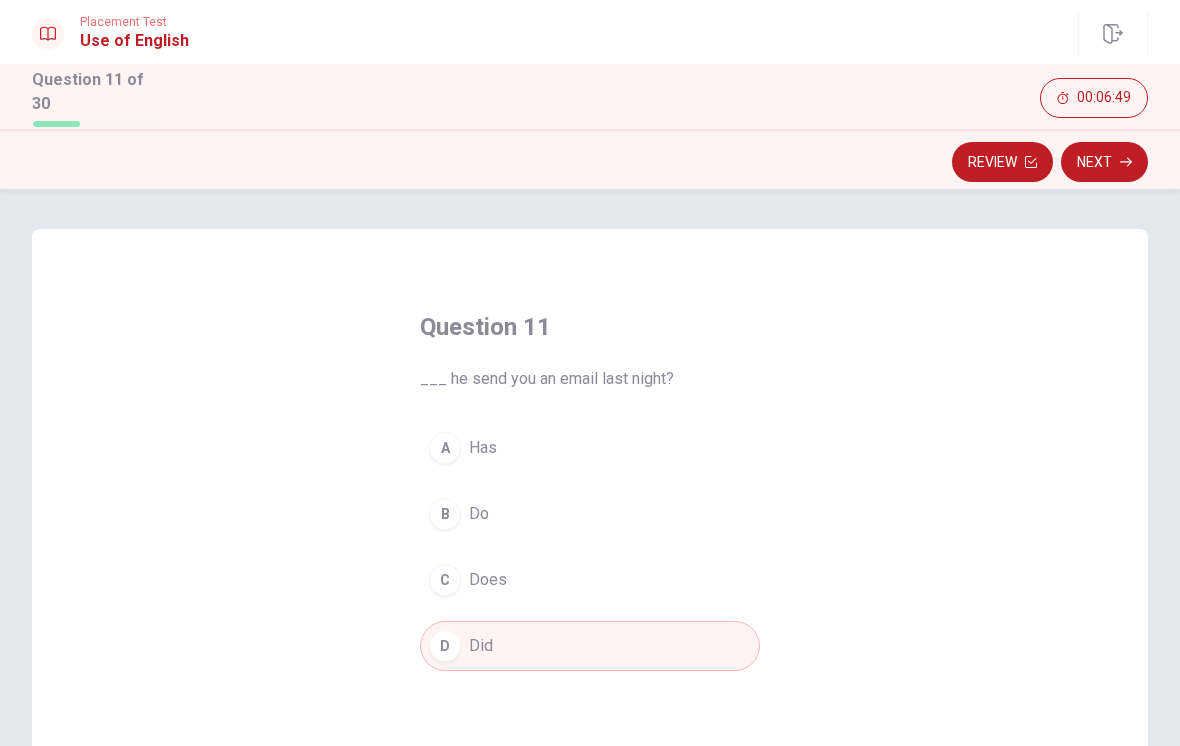 click on "Next" at bounding box center [1104, 162] 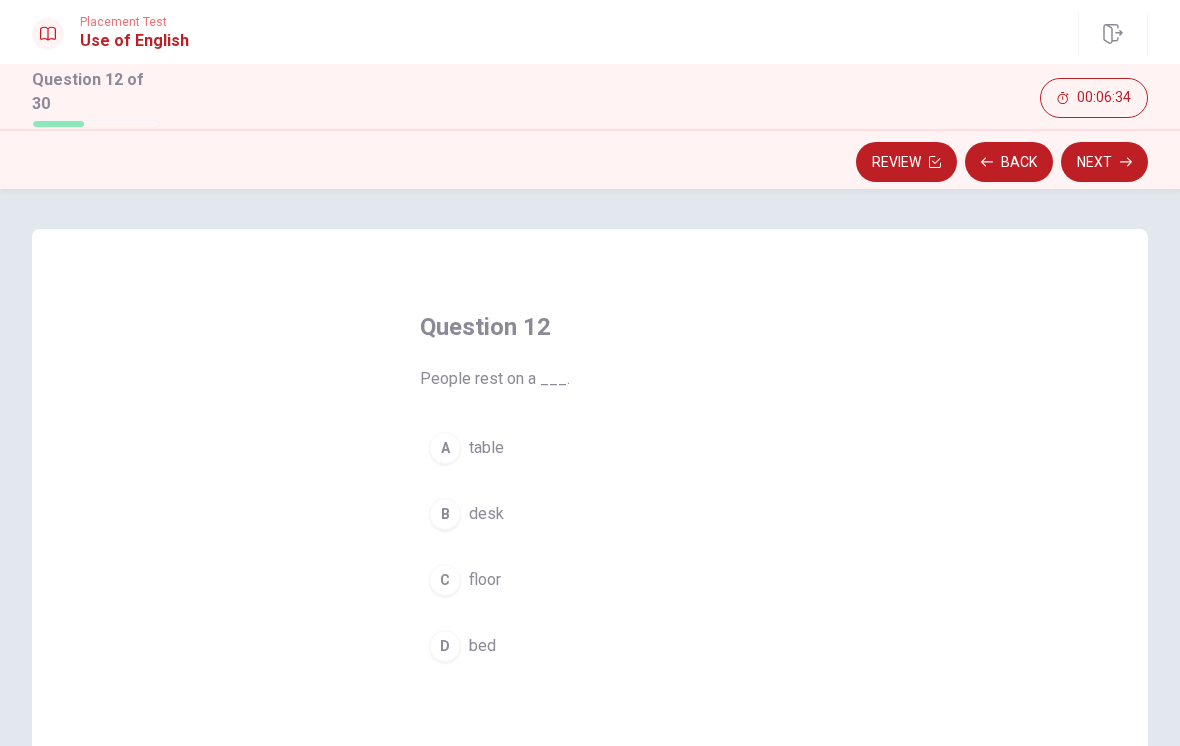 click on "bed" at bounding box center (482, 646) 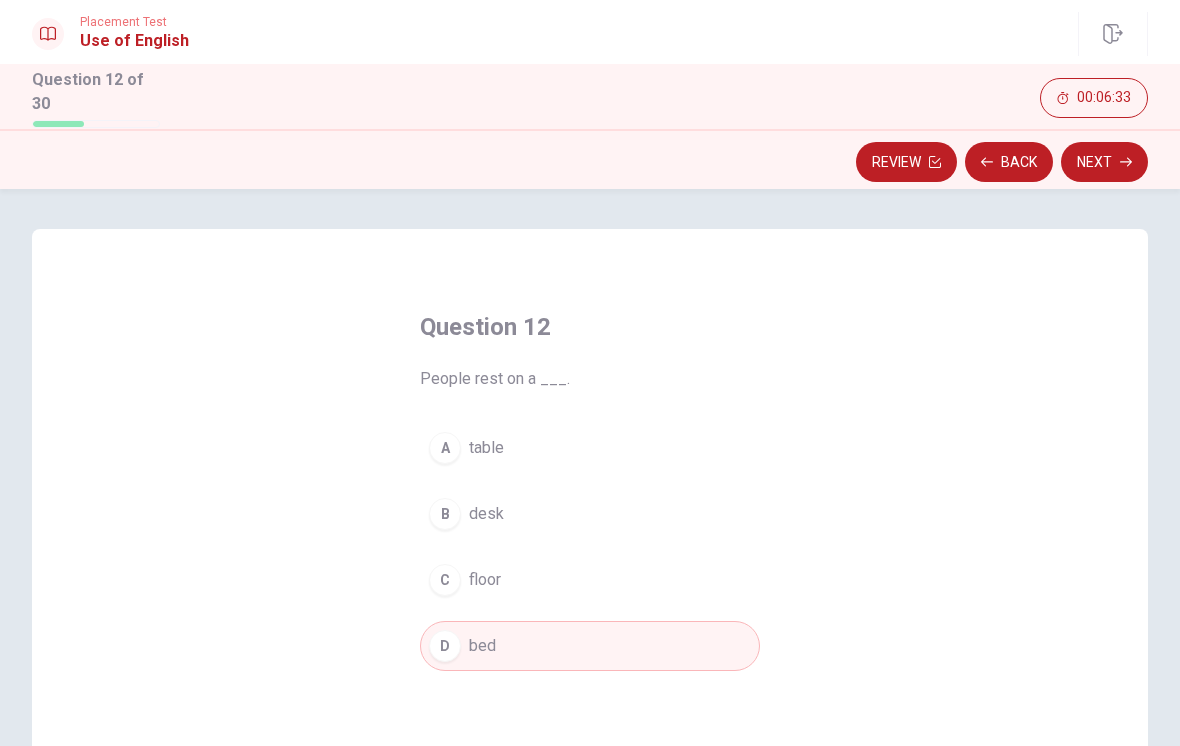 click on "Next" at bounding box center [1104, 162] 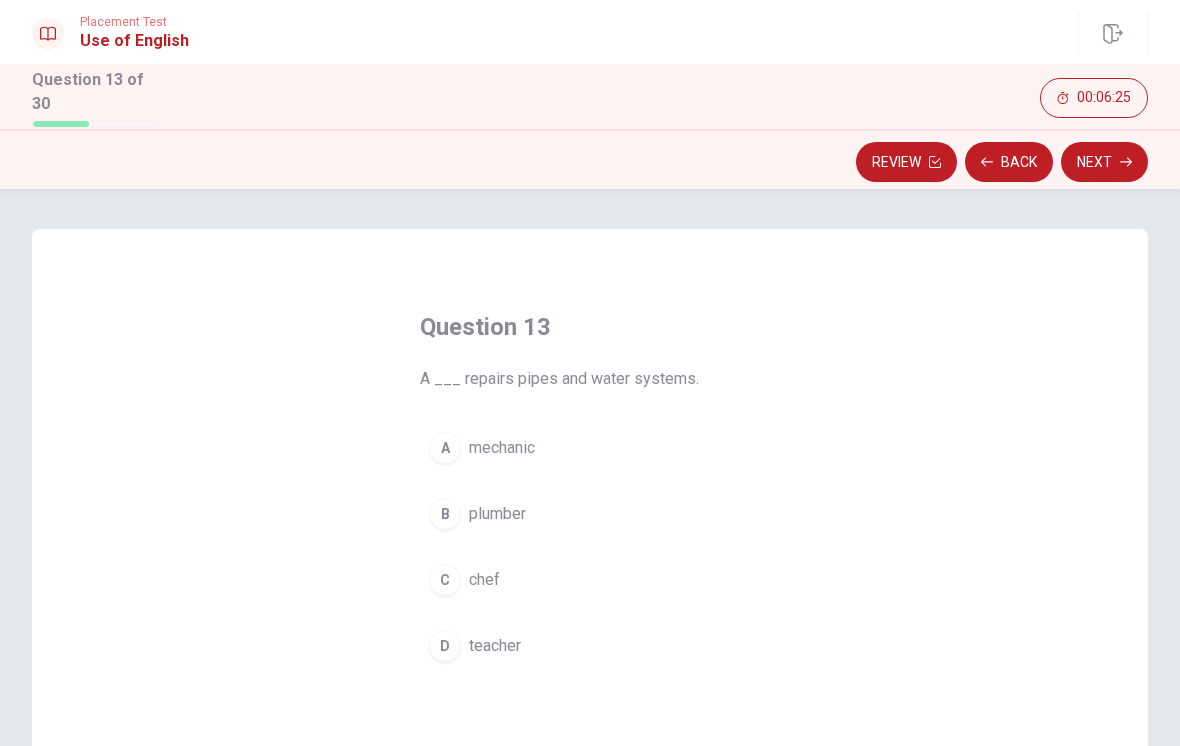click on "B plumber" at bounding box center [590, 514] 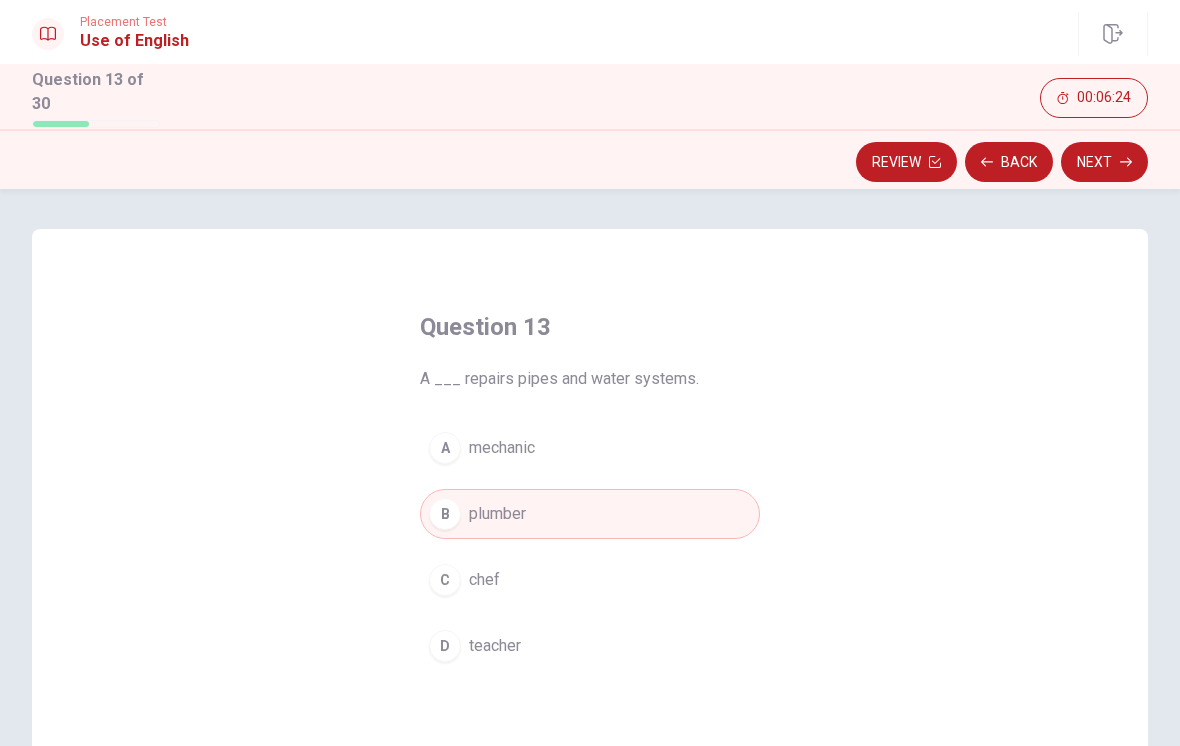 click on "Next" at bounding box center [1104, 162] 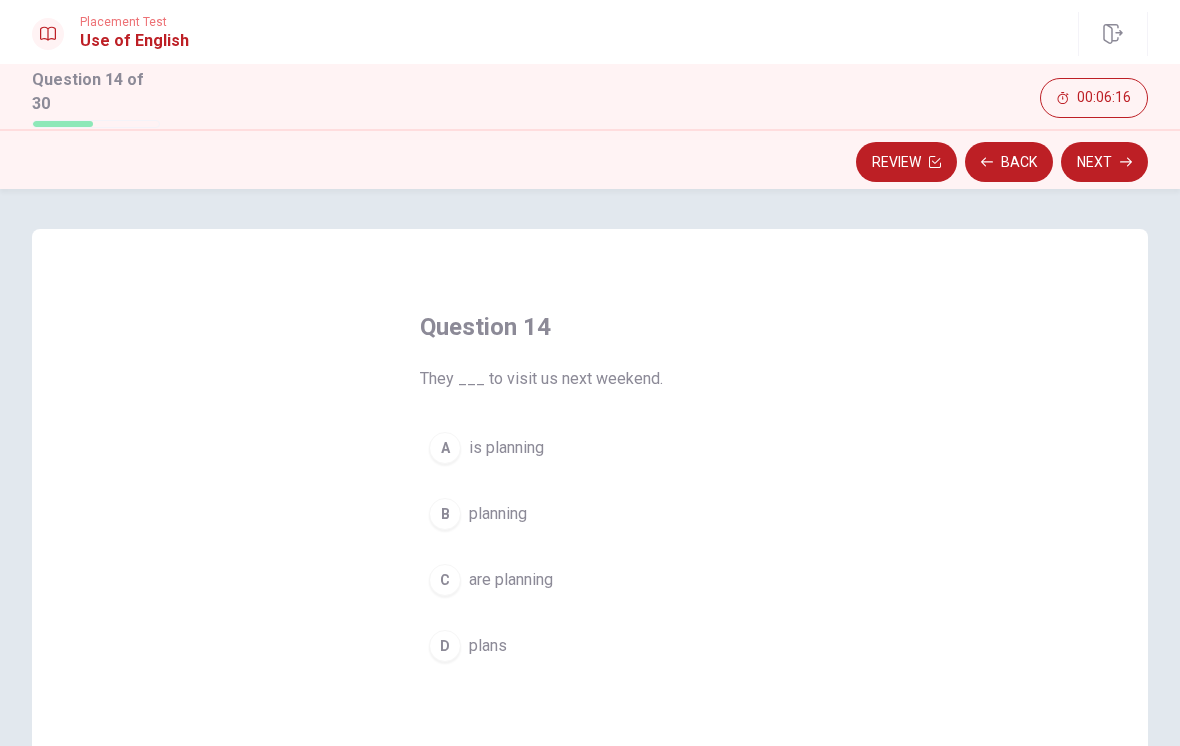 click on "C are planning" at bounding box center [590, 580] 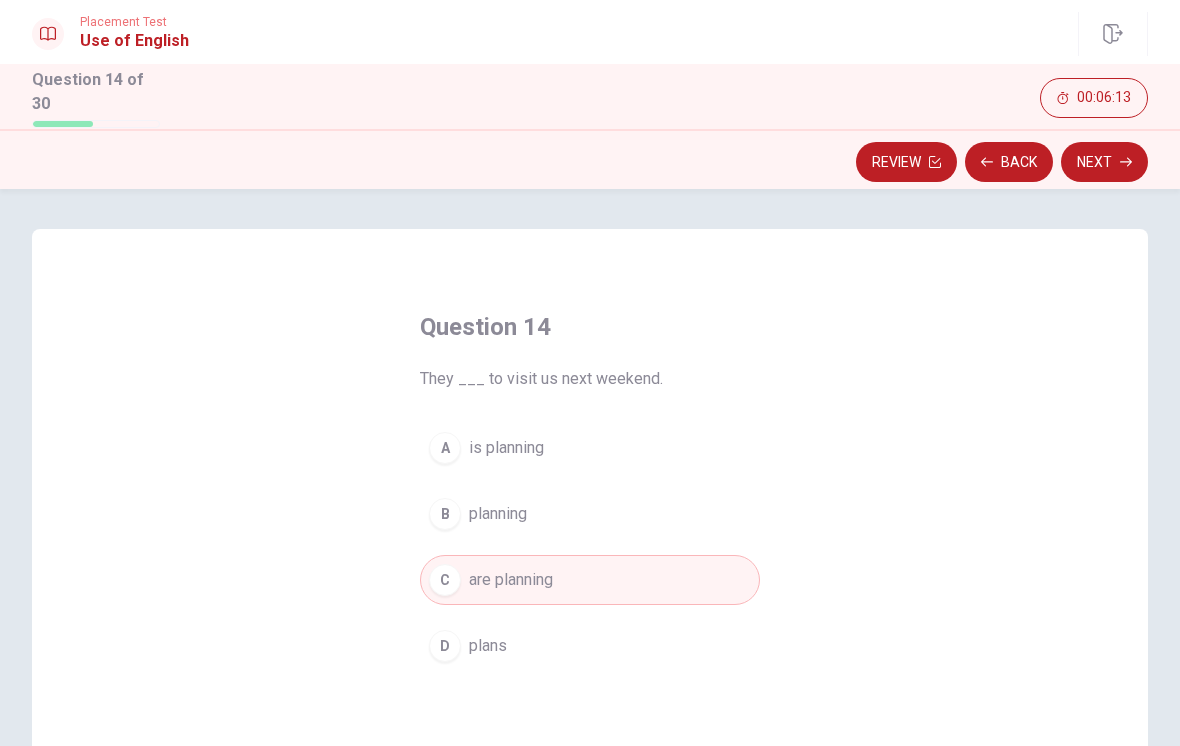 click on "Next" at bounding box center (1104, 162) 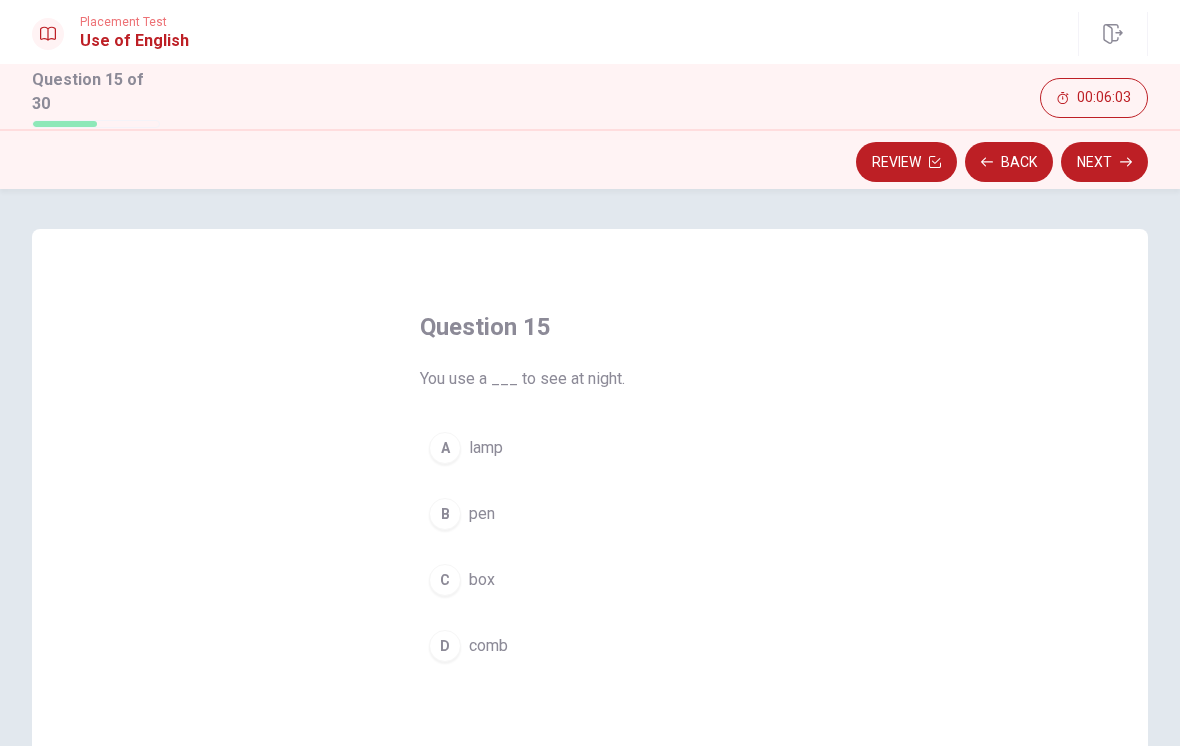 click on "A lamp" at bounding box center (590, 448) 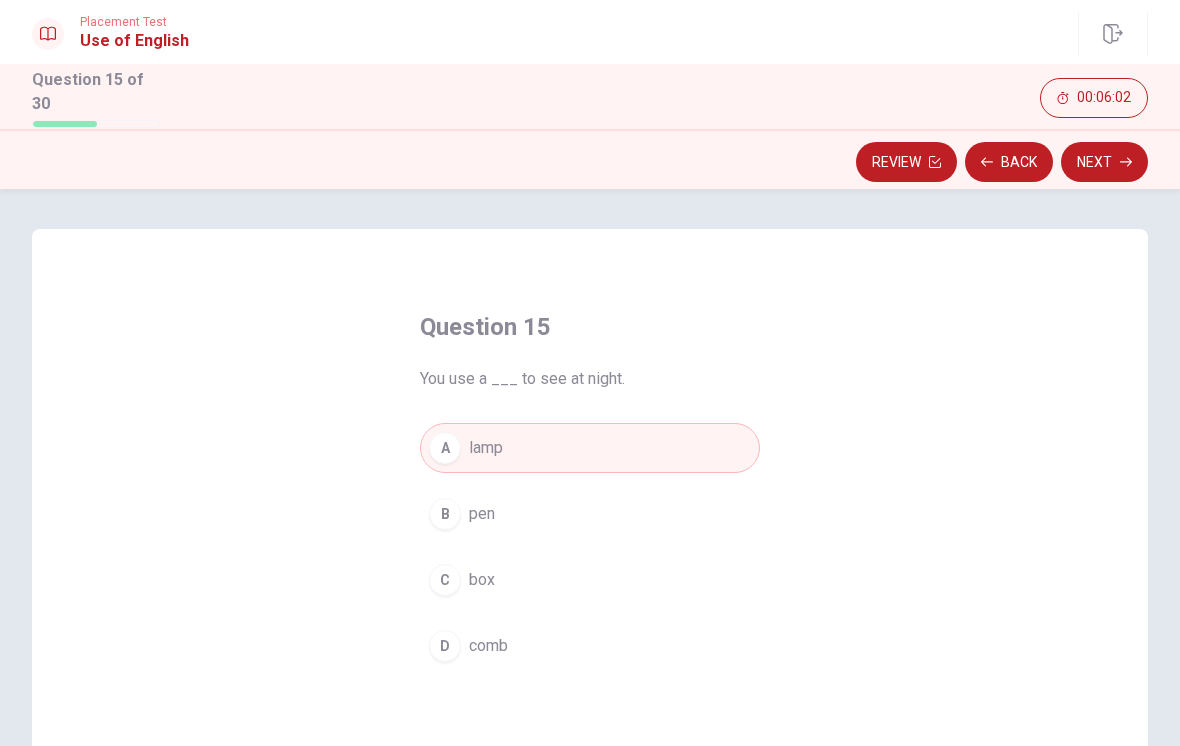 click on "Next" at bounding box center (1104, 162) 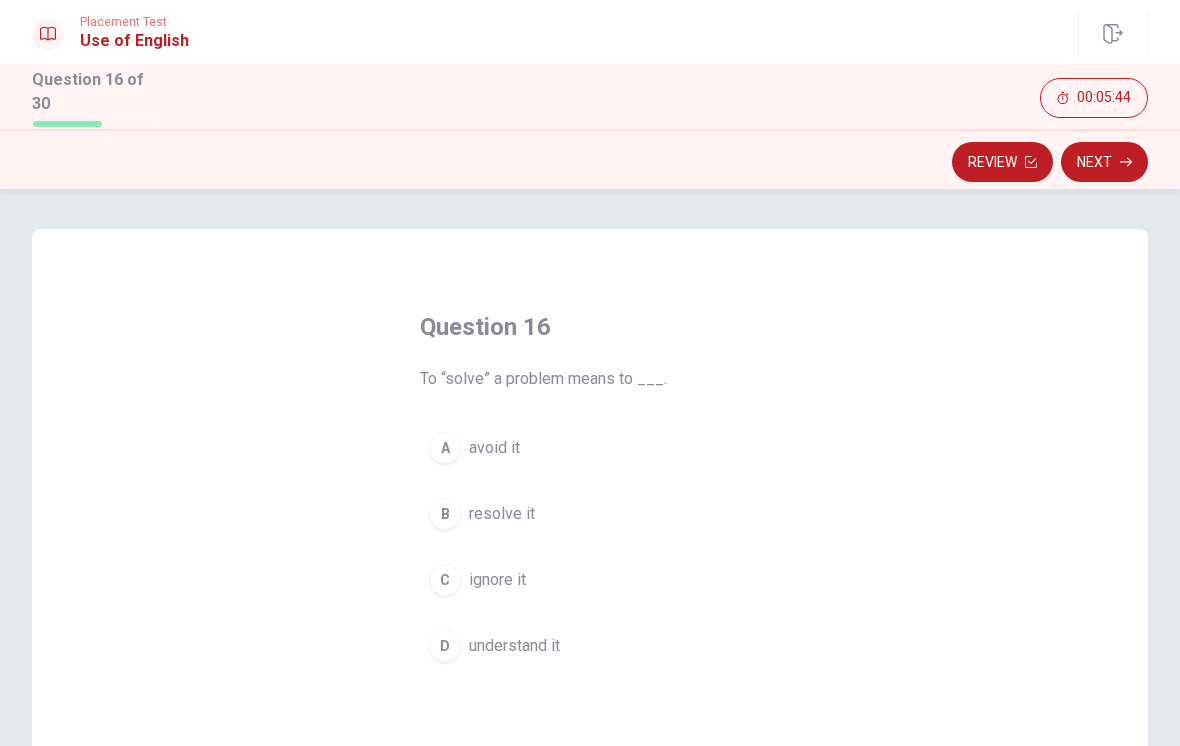 click on "understand it" at bounding box center (514, 646) 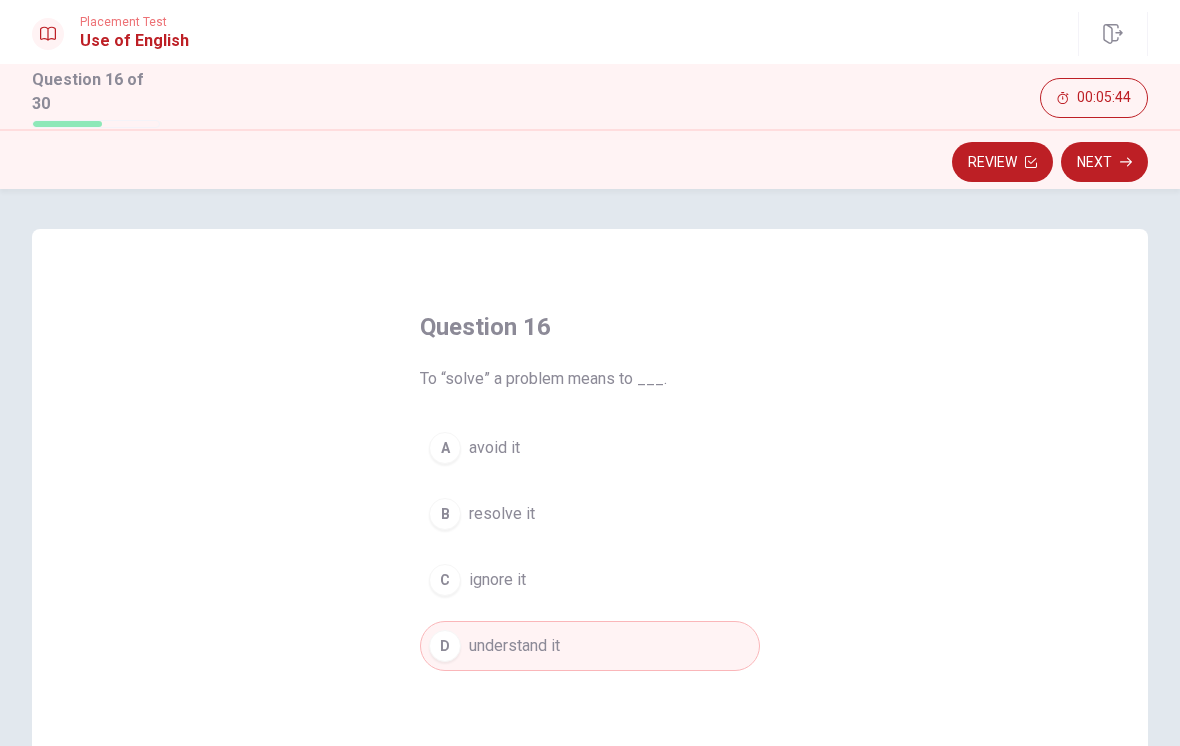 click on "Next" at bounding box center [1104, 162] 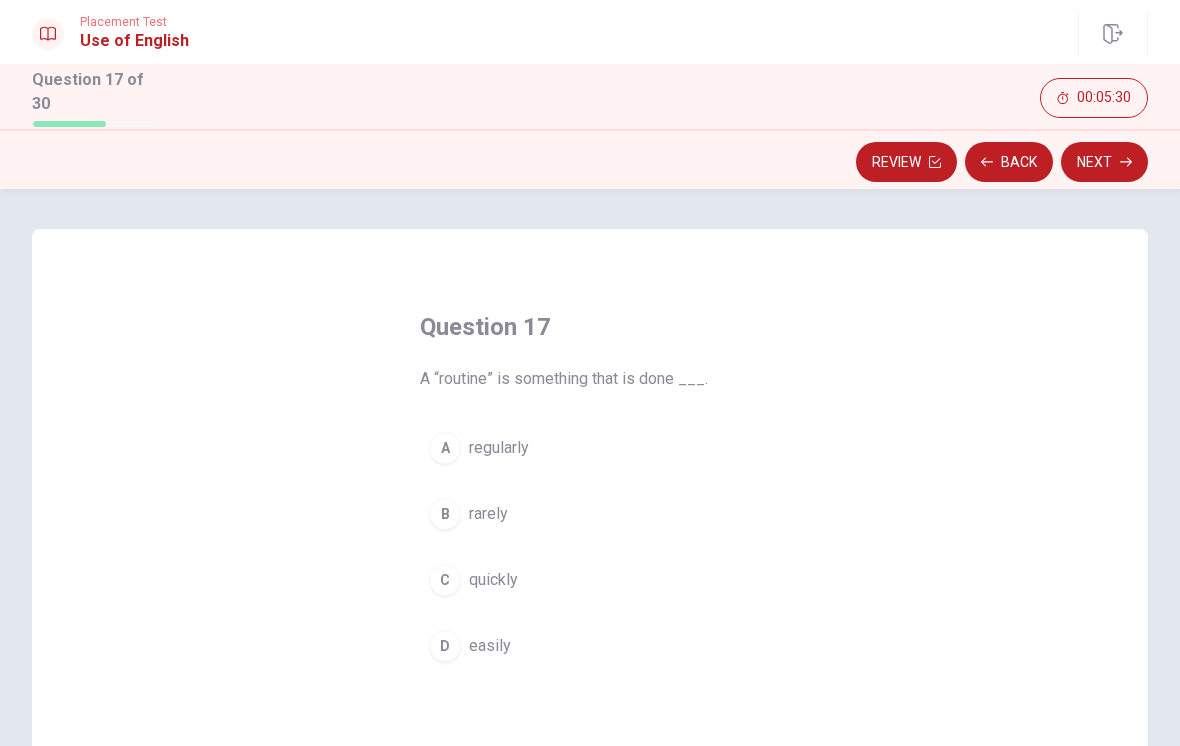 click on "regularly" at bounding box center [499, 448] 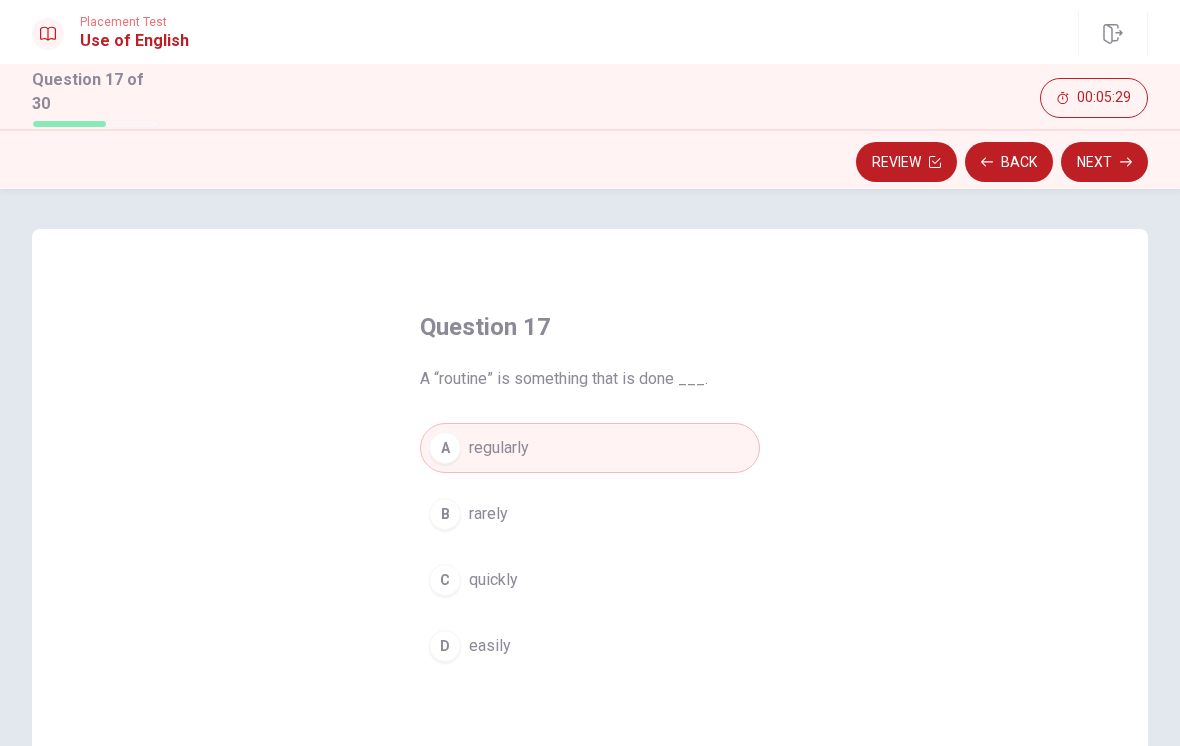 click on "Next" at bounding box center (1104, 162) 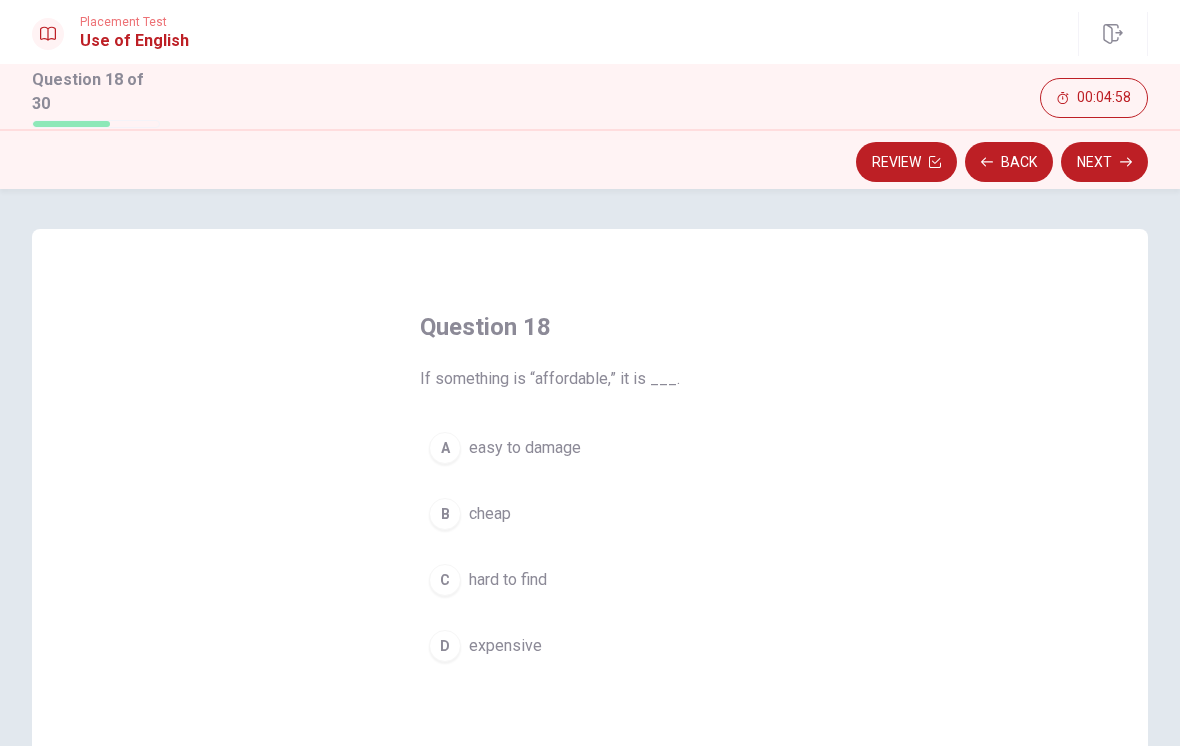 click on "hard to find" at bounding box center (508, 580) 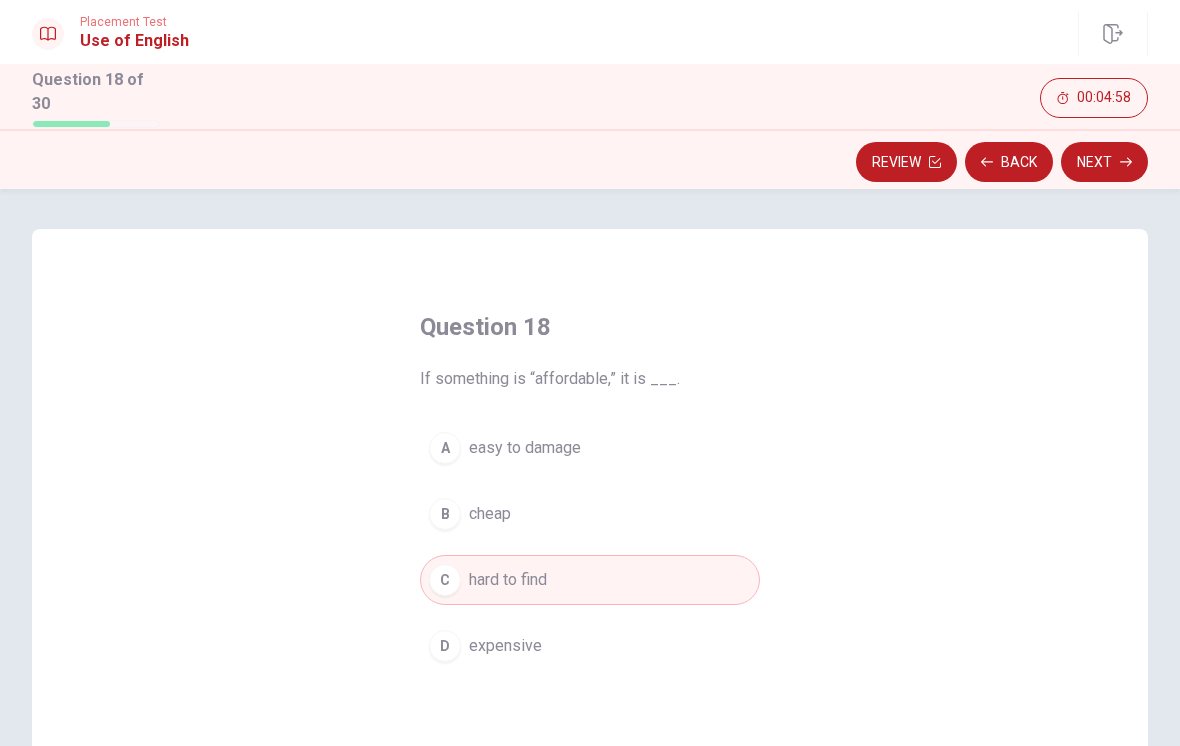 click on "Next" at bounding box center [1104, 162] 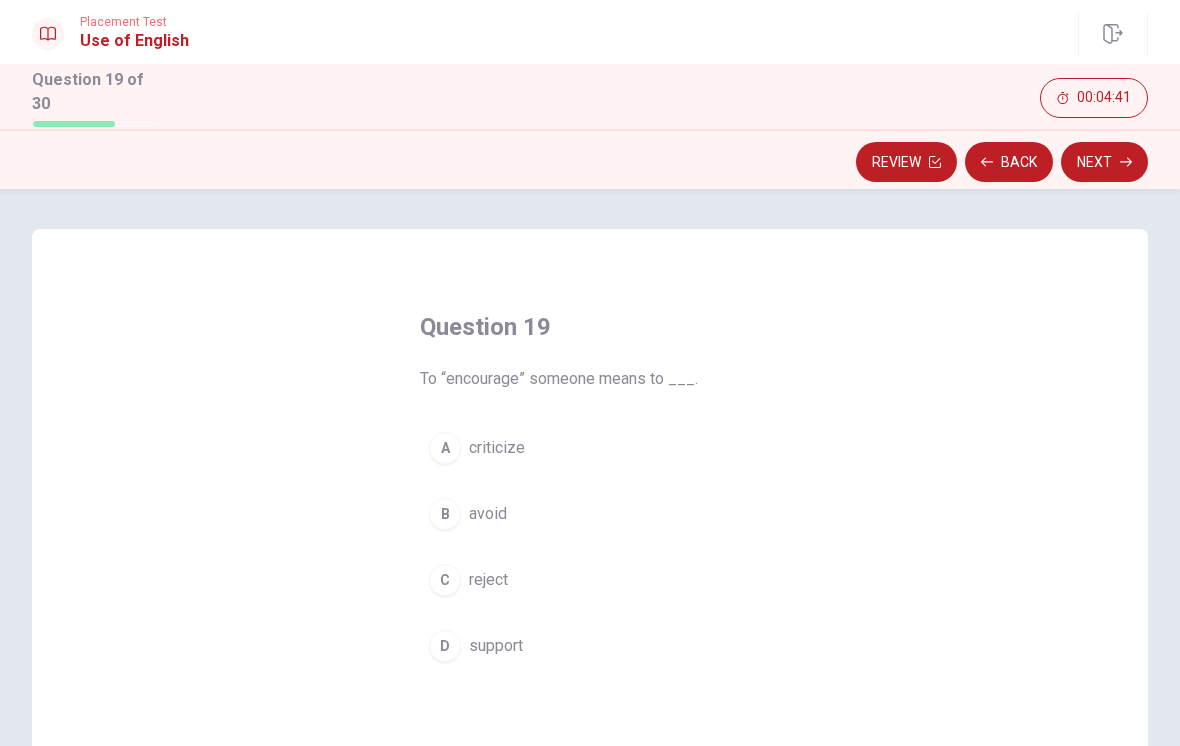 click on "support" at bounding box center [496, 646] 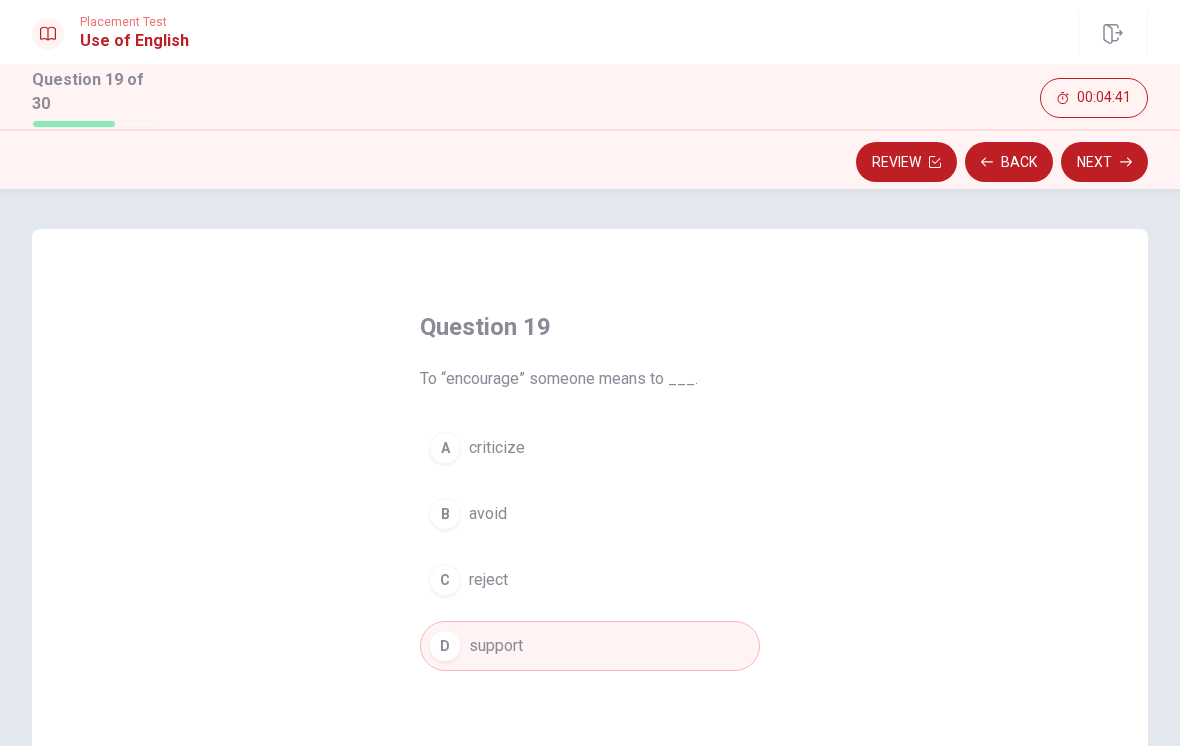 click on "Next" at bounding box center (1104, 162) 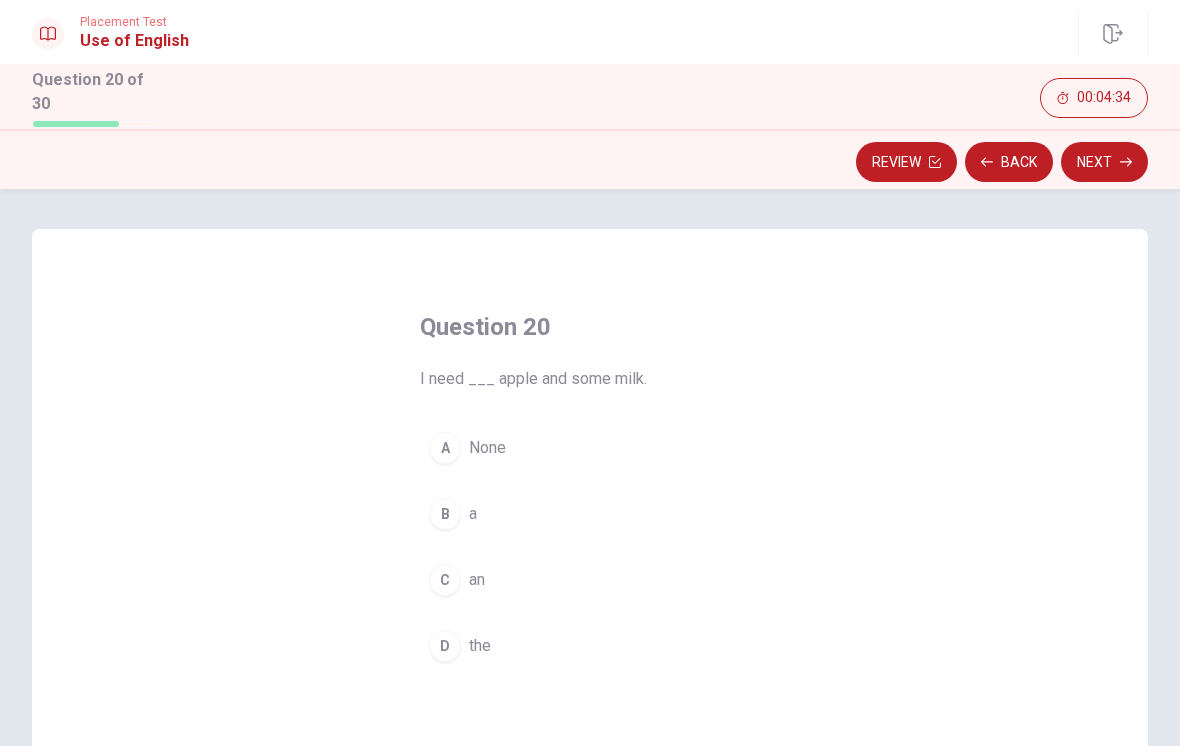click on "an" at bounding box center [477, 580] 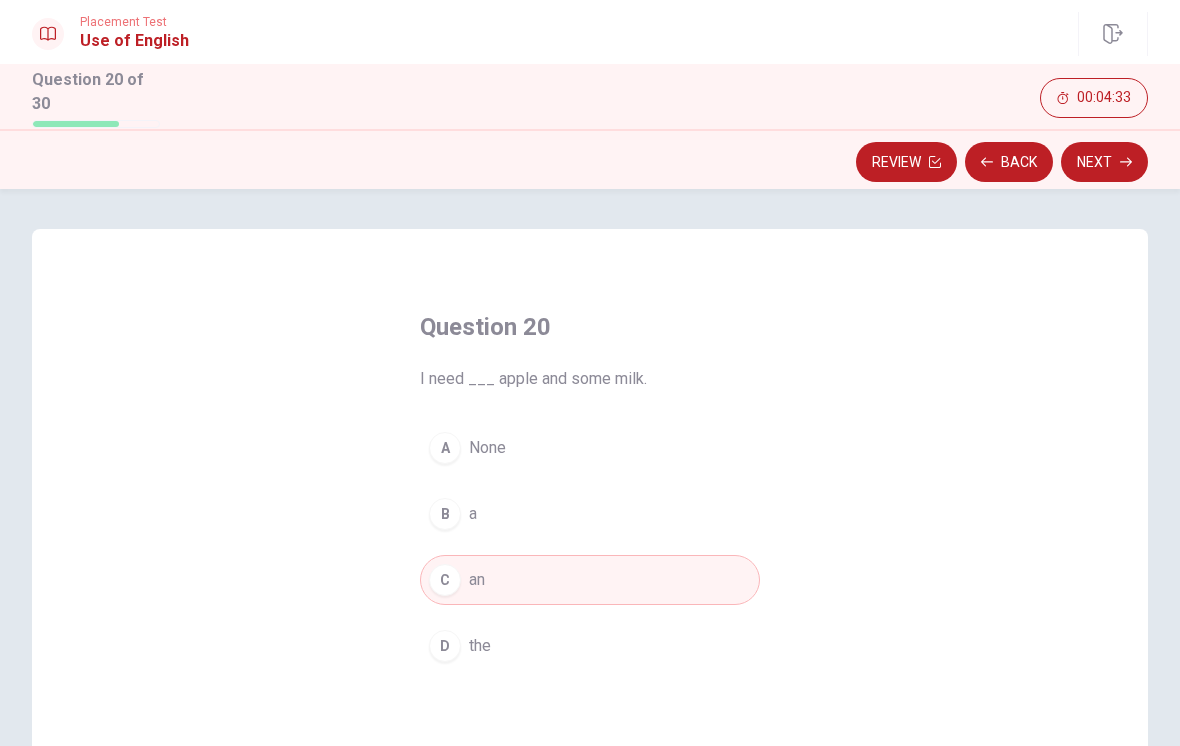 click on "Next" at bounding box center [1104, 162] 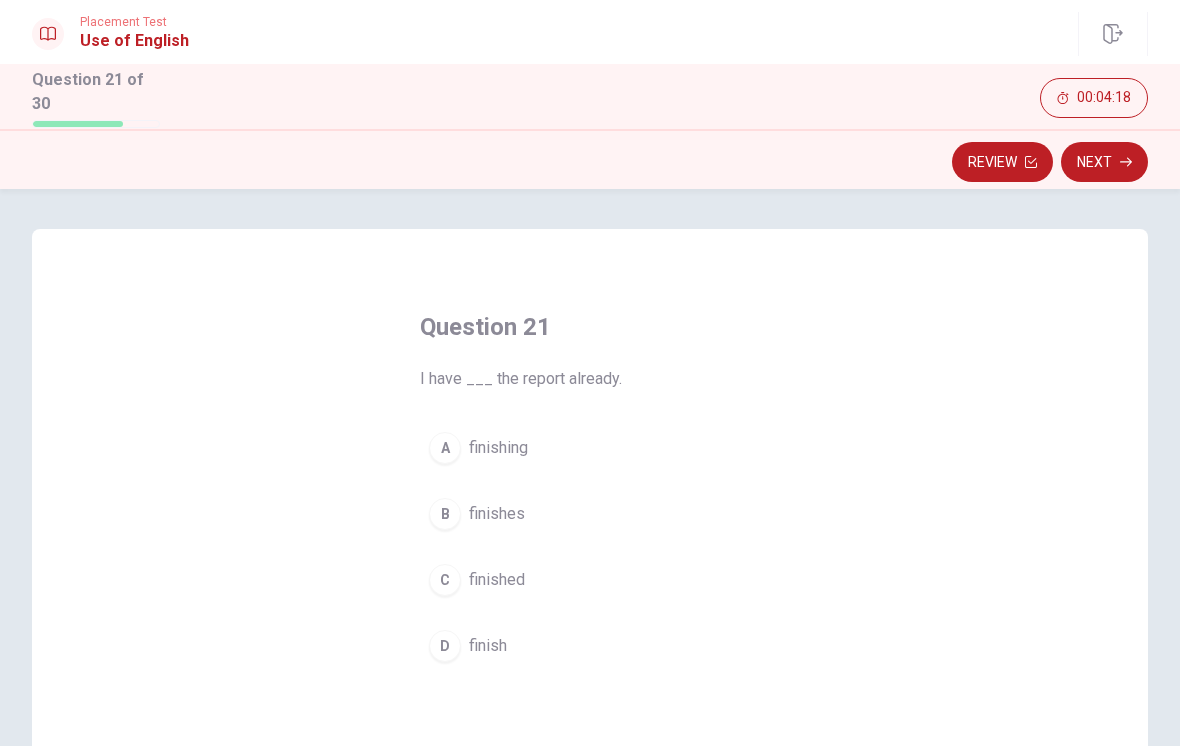click on "finished" at bounding box center (497, 580) 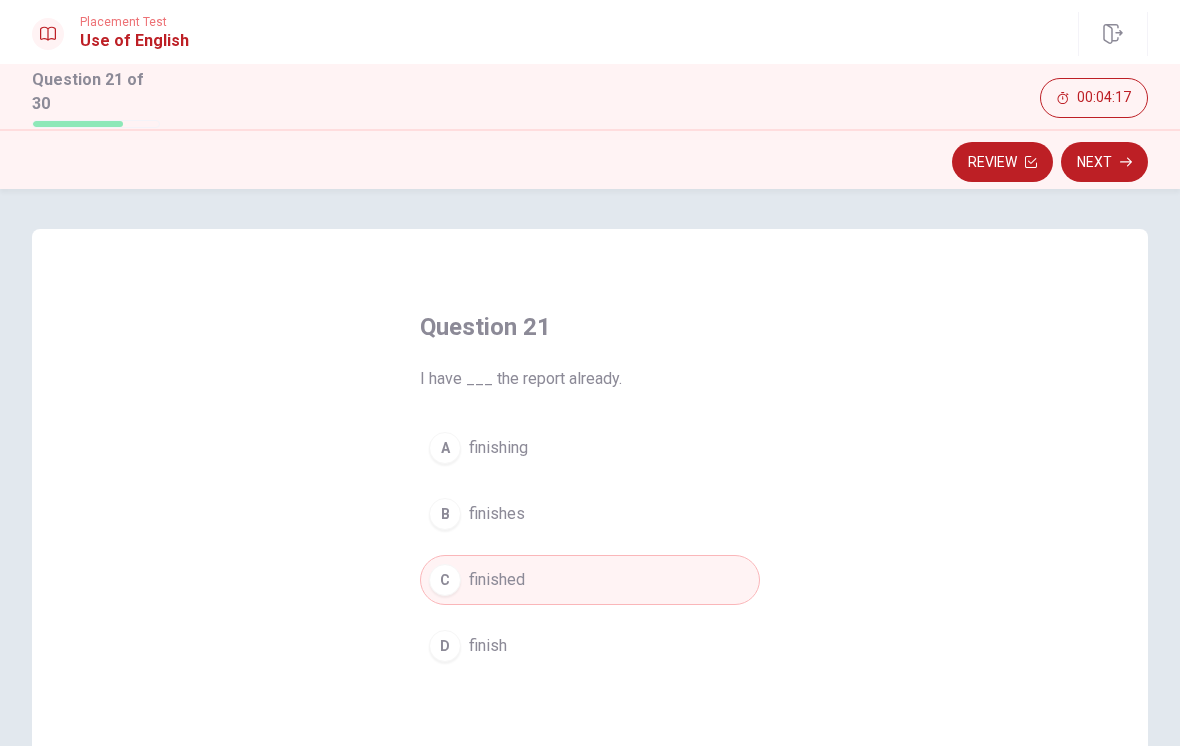click on "Question 21 I have ___ the report already. A finishing B finishes C finished D finish" at bounding box center (590, 576) 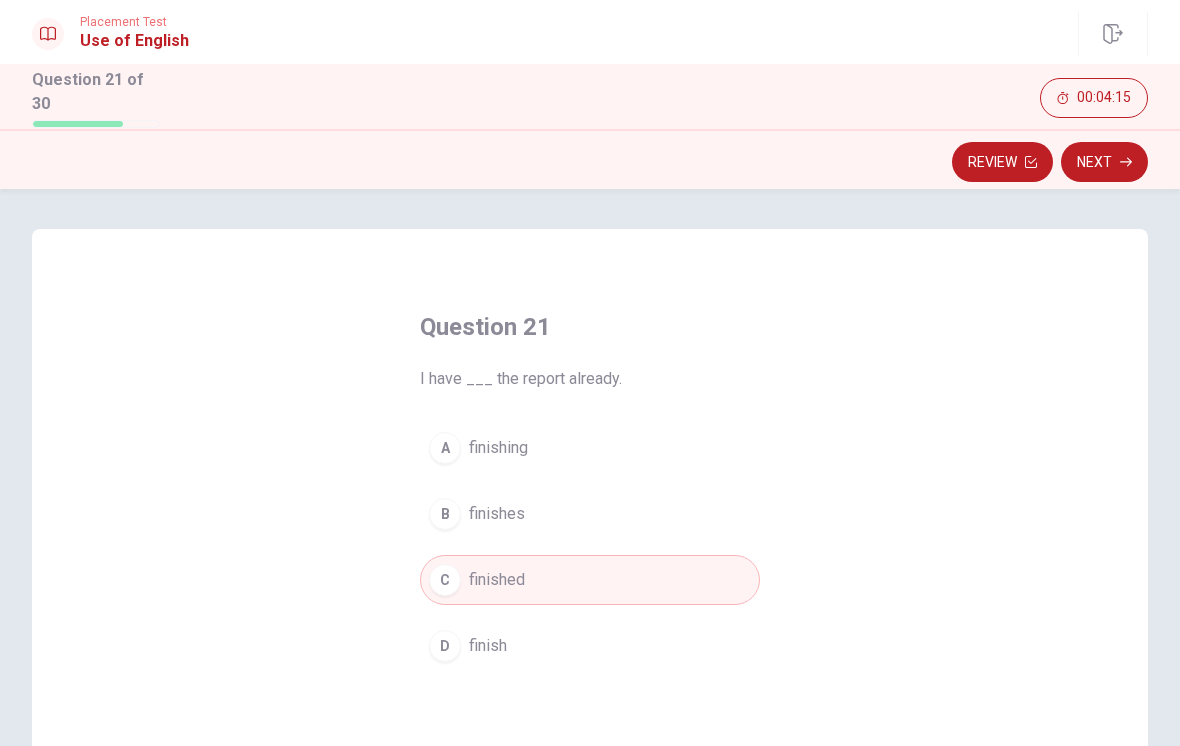 click on "Next" at bounding box center (1104, 162) 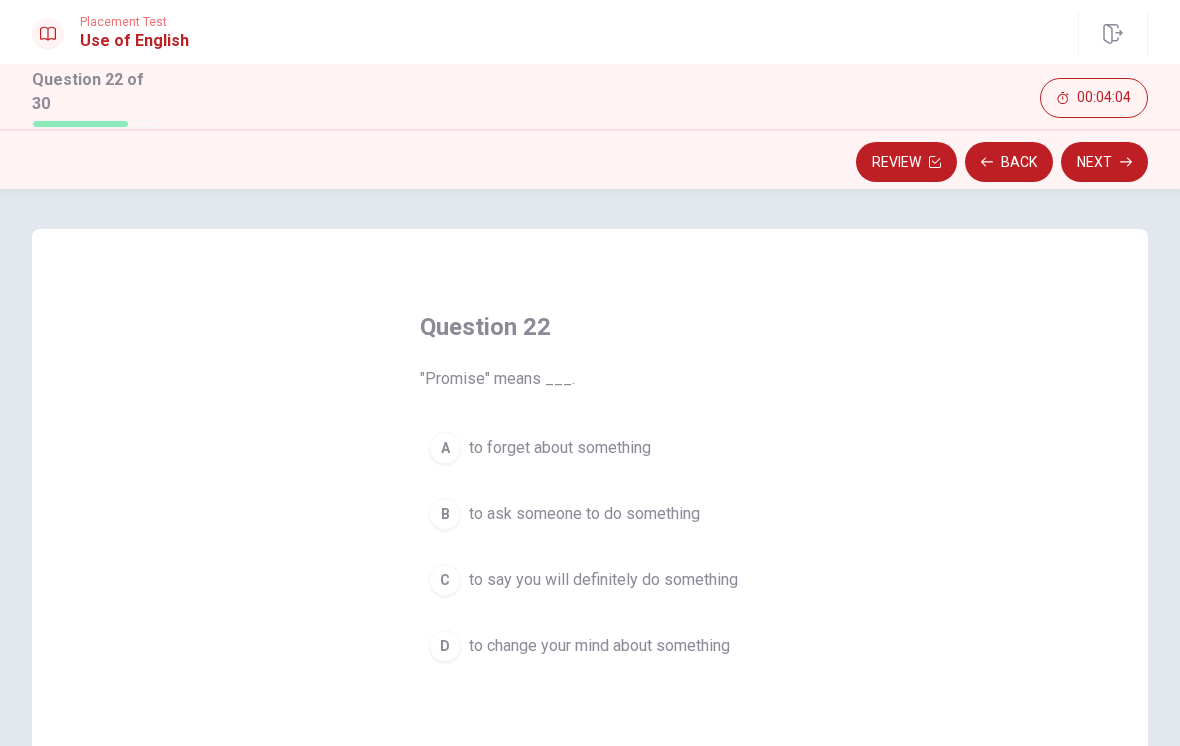 click on "to say you will definitely do something" at bounding box center [603, 580] 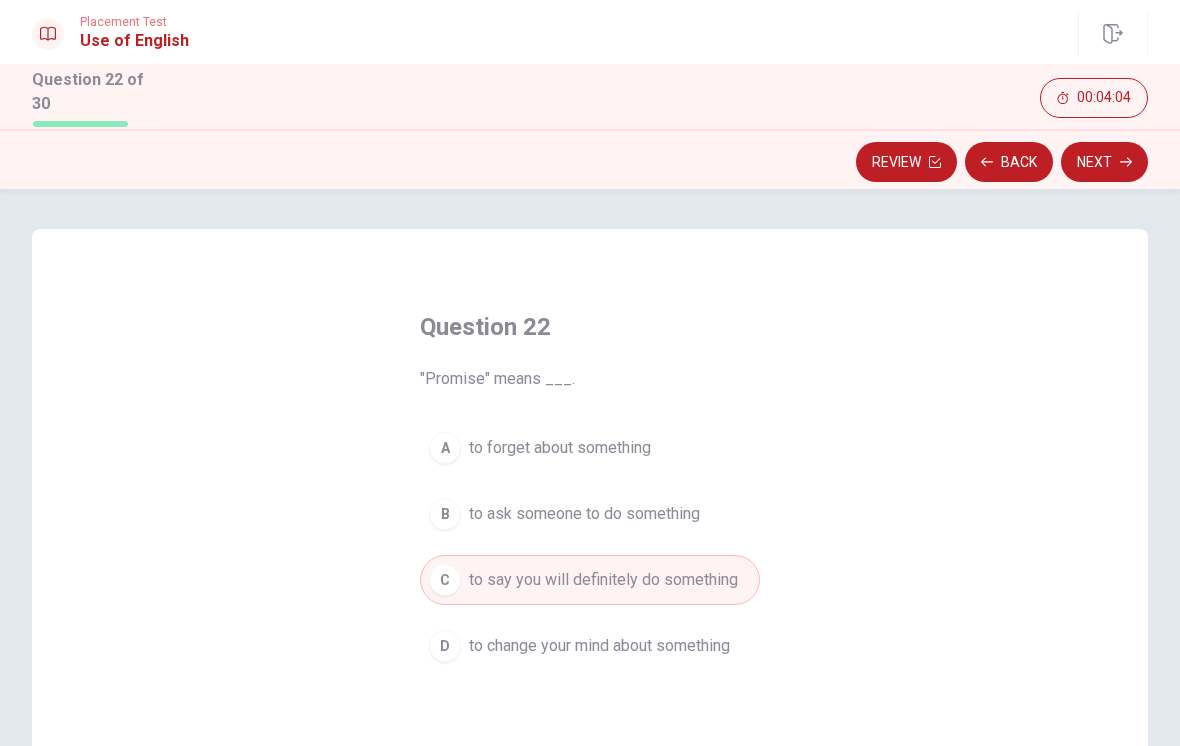 click on "Next" at bounding box center [1104, 162] 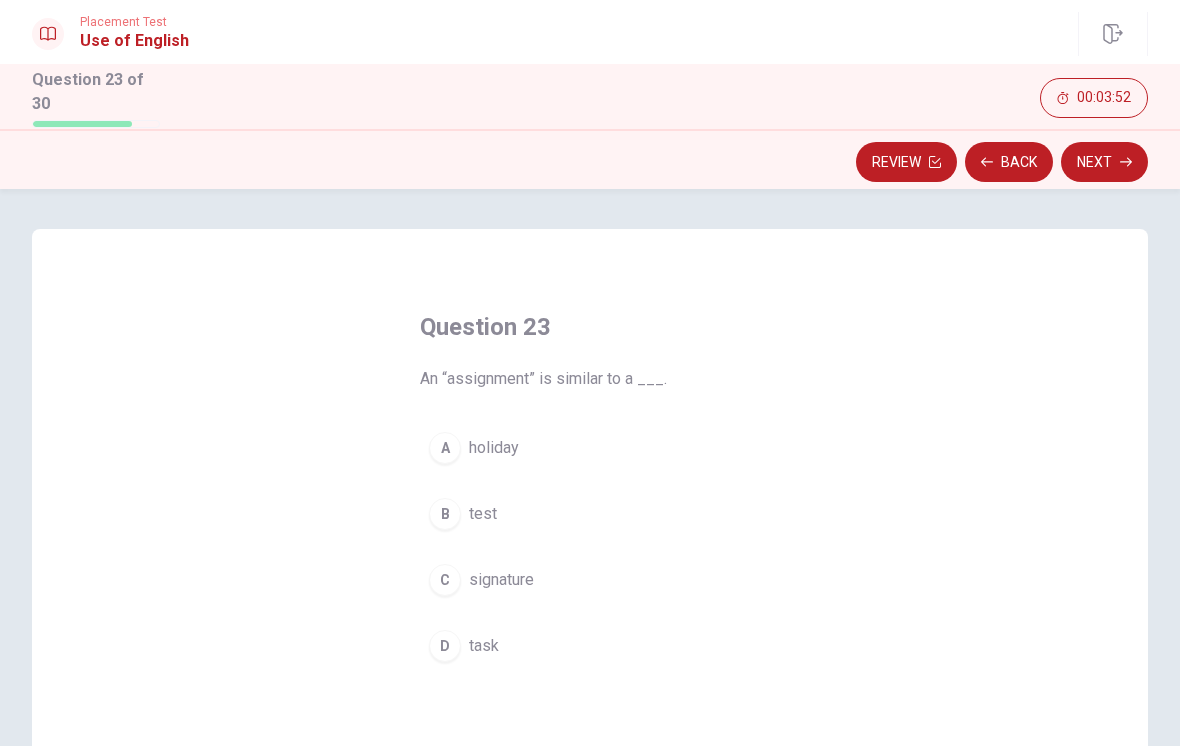 click on "B test" at bounding box center [590, 514] 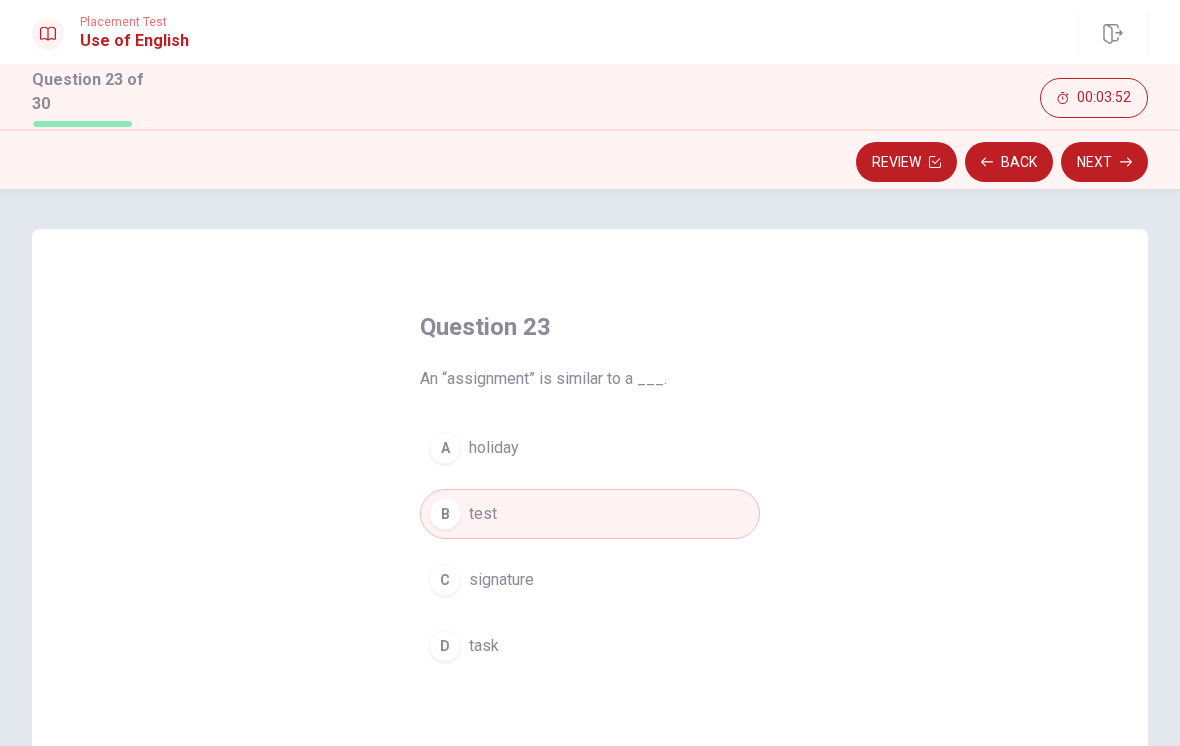 click on "Next" at bounding box center (1104, 162) 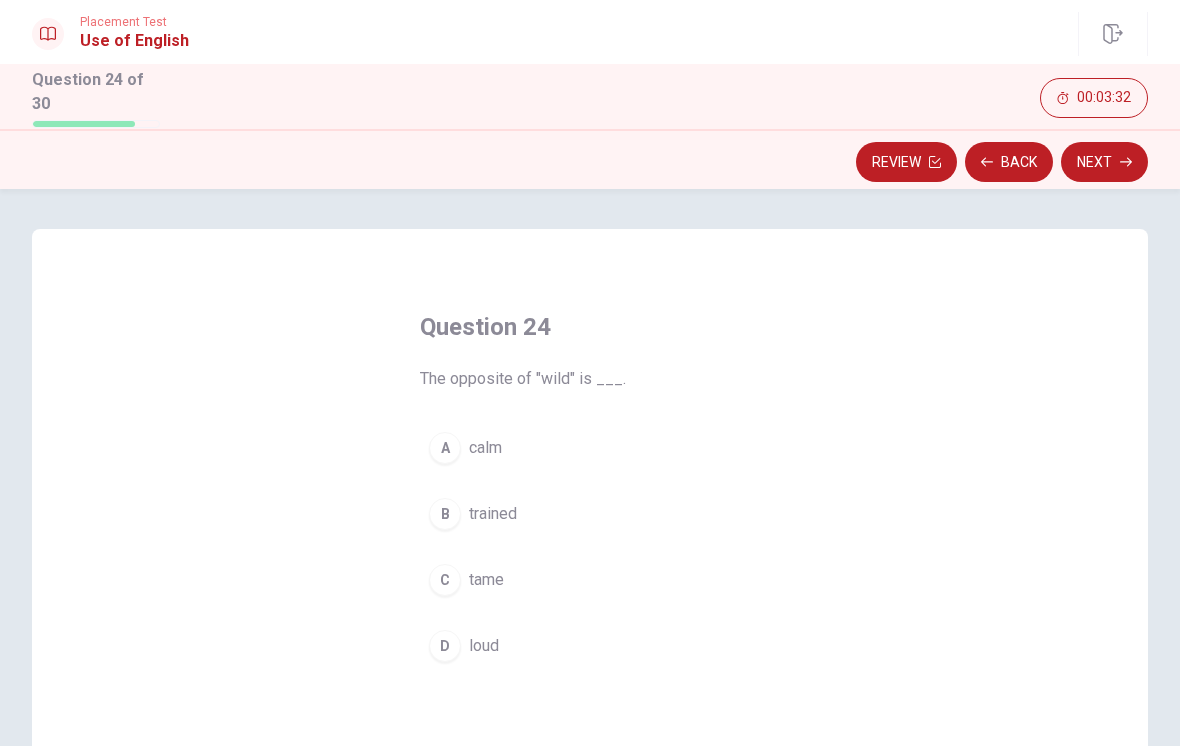 click on "A calm" at bounding box center (590, 448) 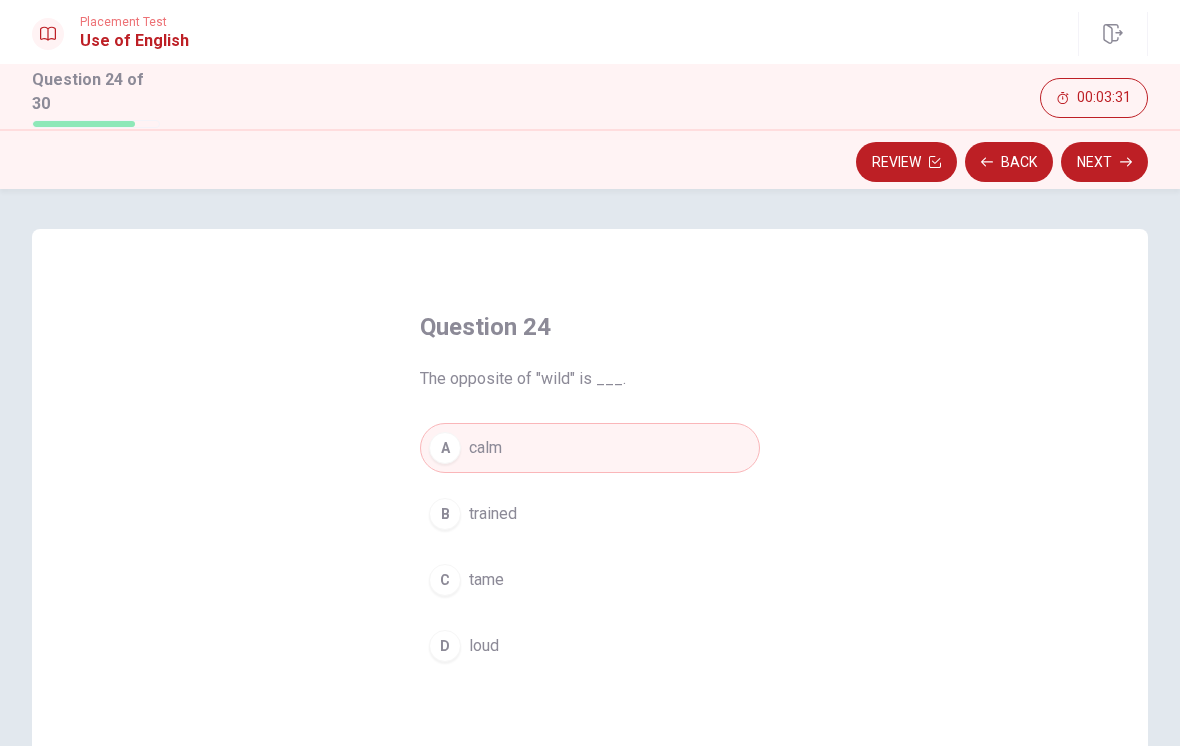 click on "Next" at bounding box center [1104, 162] 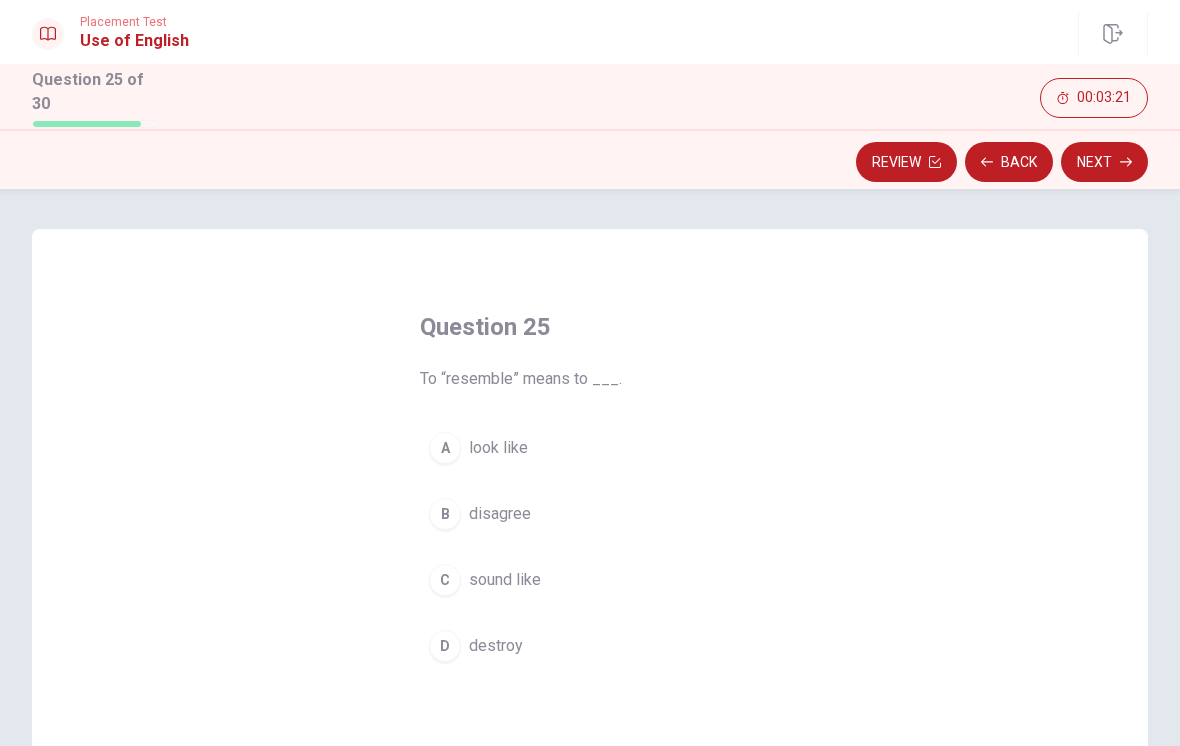 click on "C sound like" at bounding box center [590, 580] 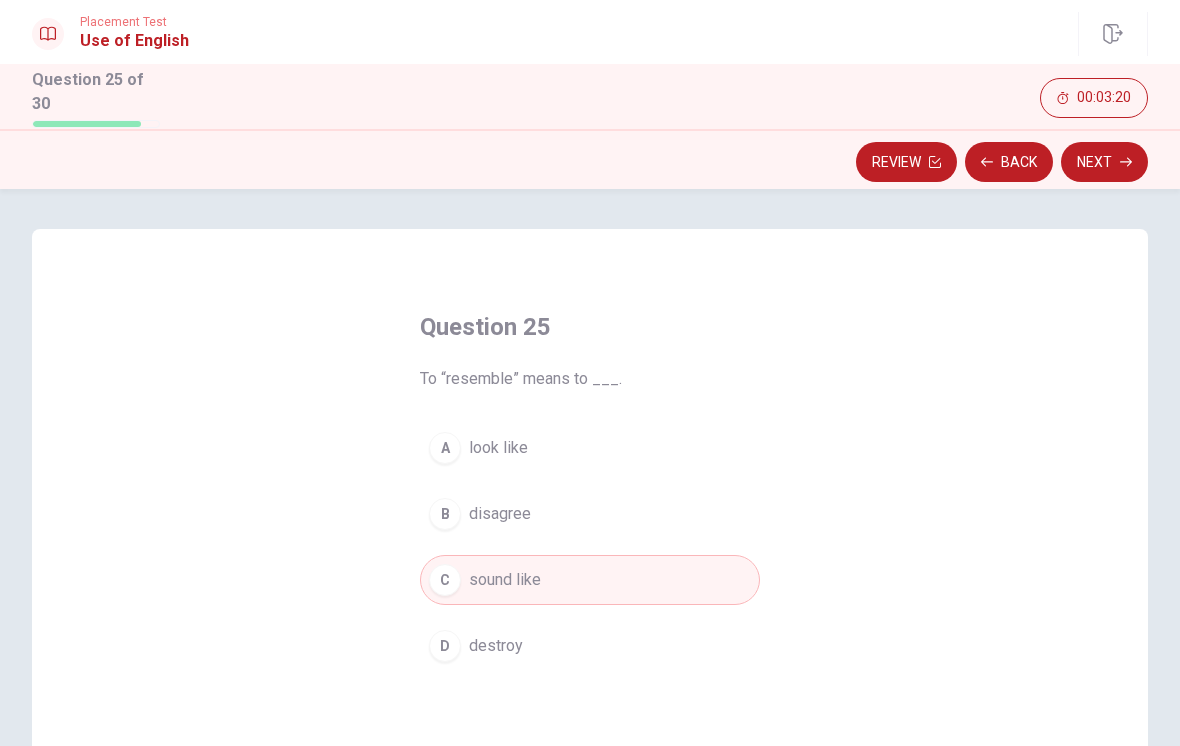 click on "Next" at bounding box center (1104, 162) 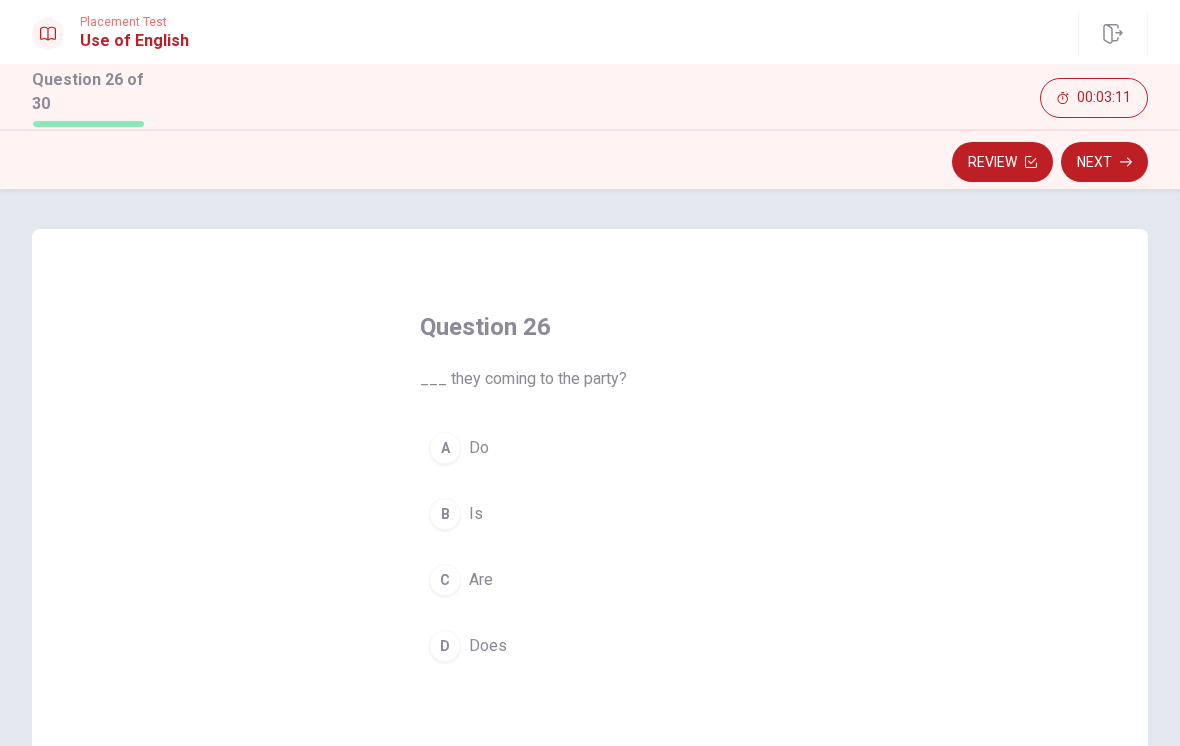 click on "C Are" at bounding box center (590, 580) 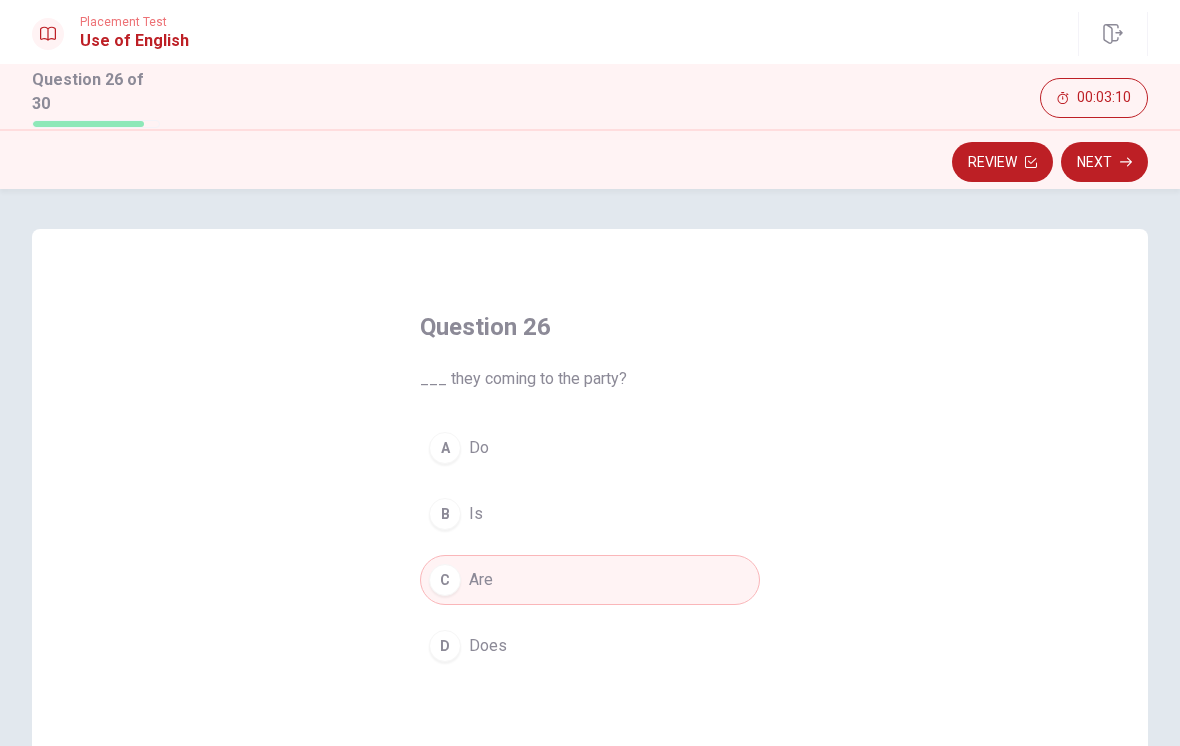 click on "Next" at bounding box center (1104, 162) 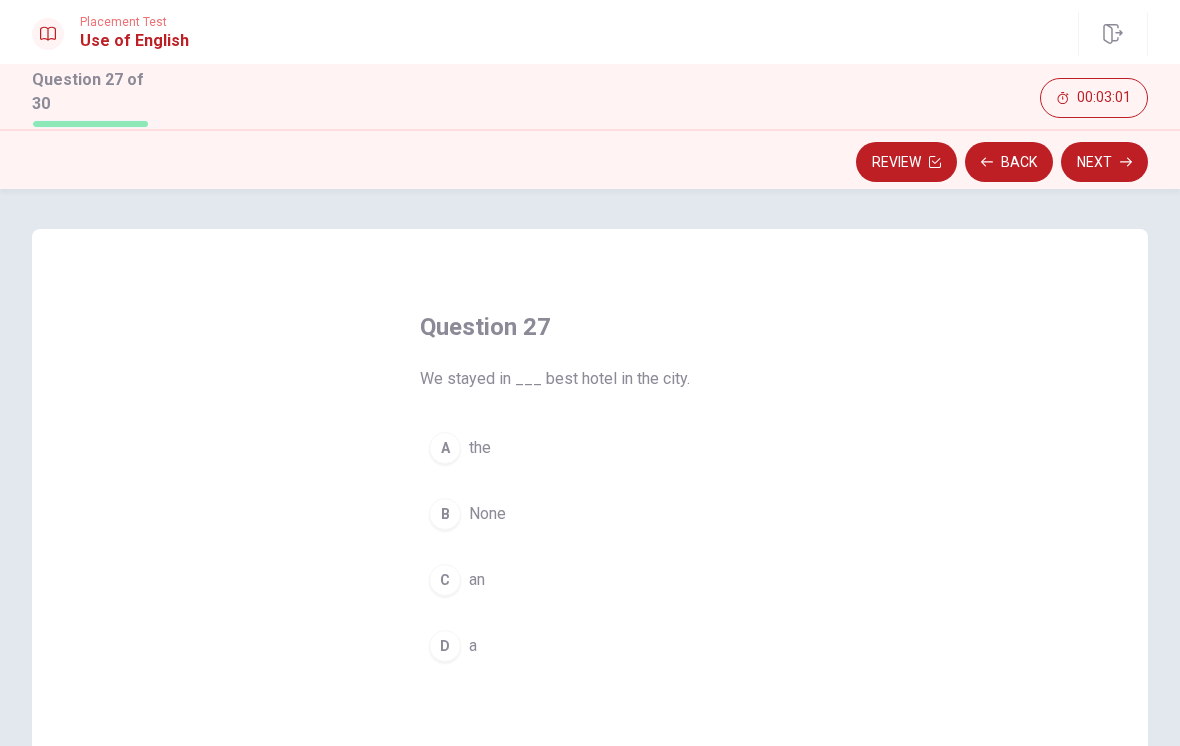 click on "the" at bounding box center [480, 448] 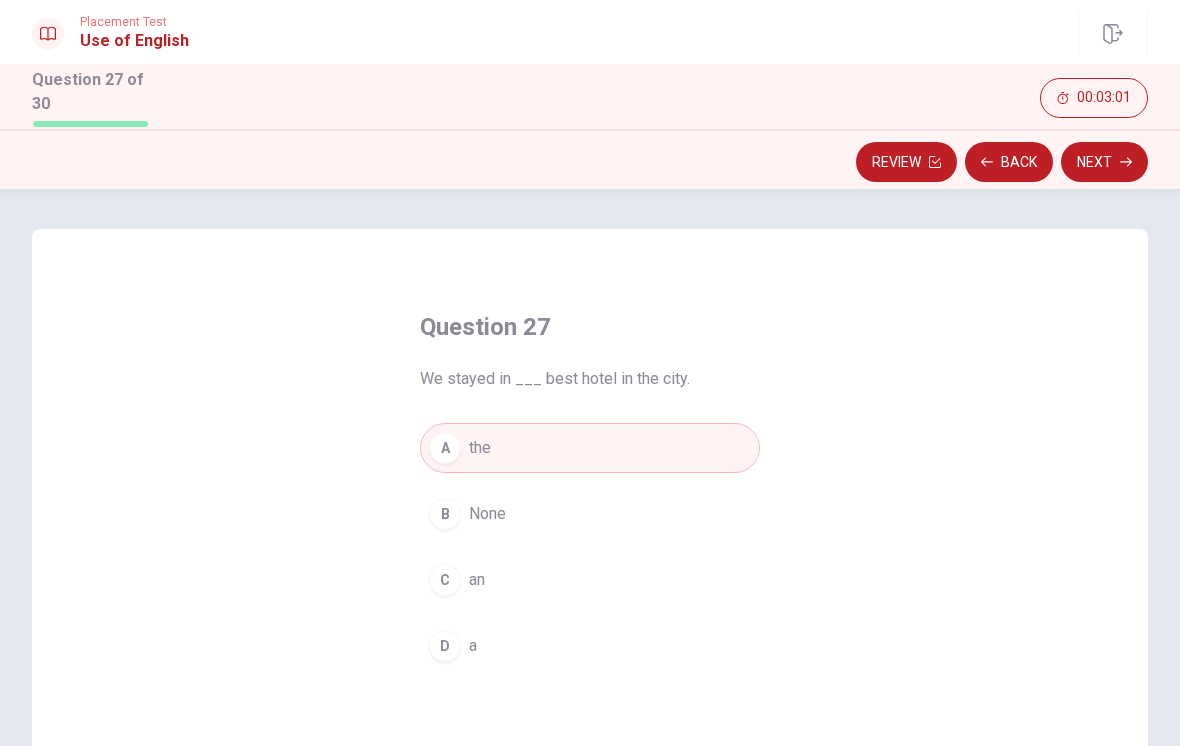 click on "Next" at bounding box center [1104, 162] 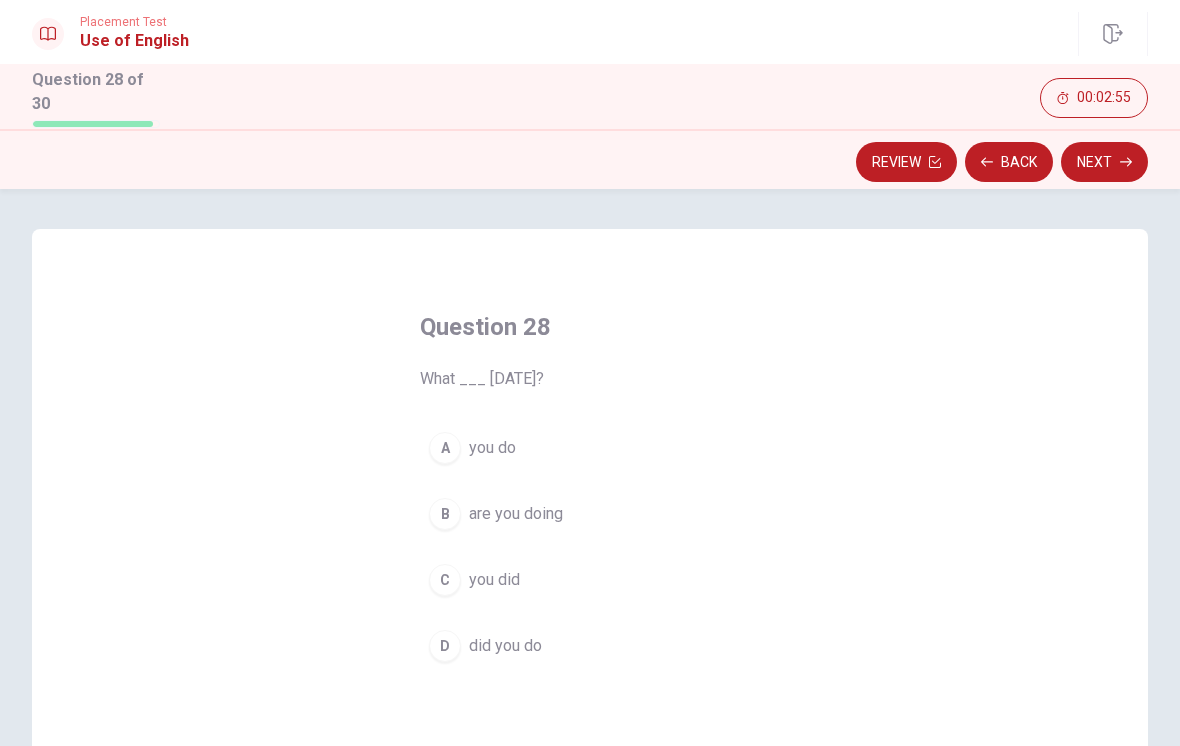click on "did you do" at bounding box center [505, 646] 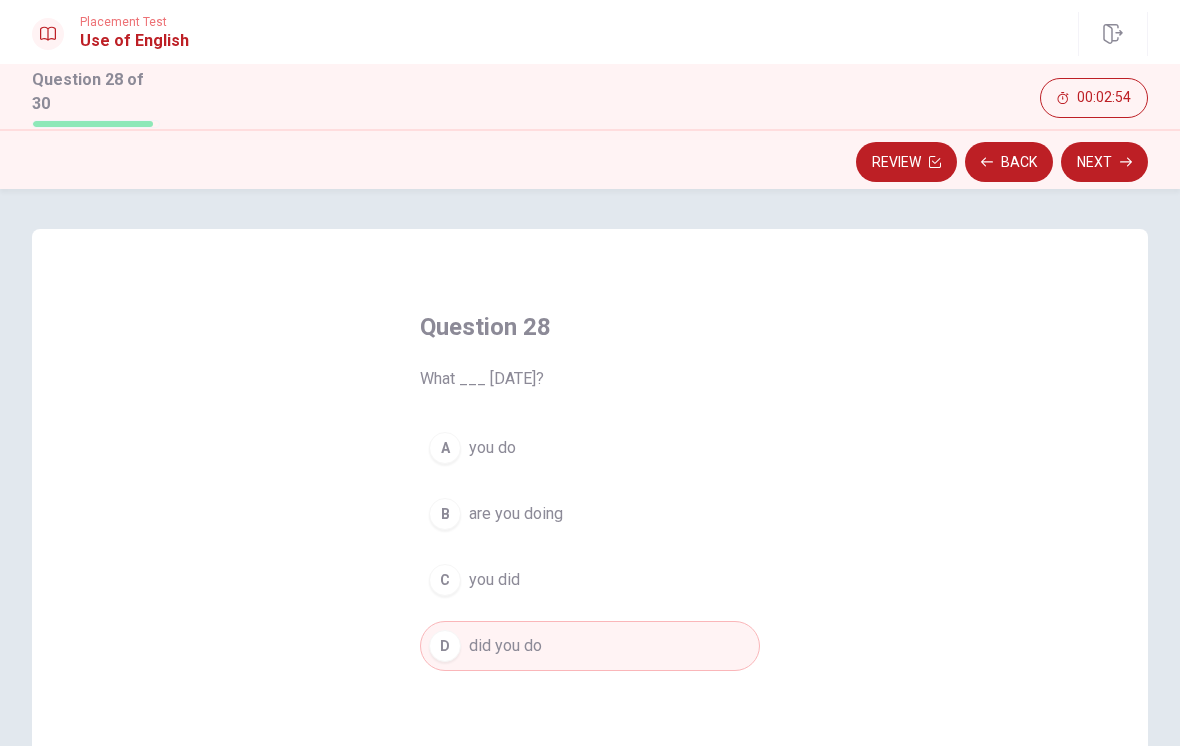 click on "Next" at bounding box center (1104, 162) 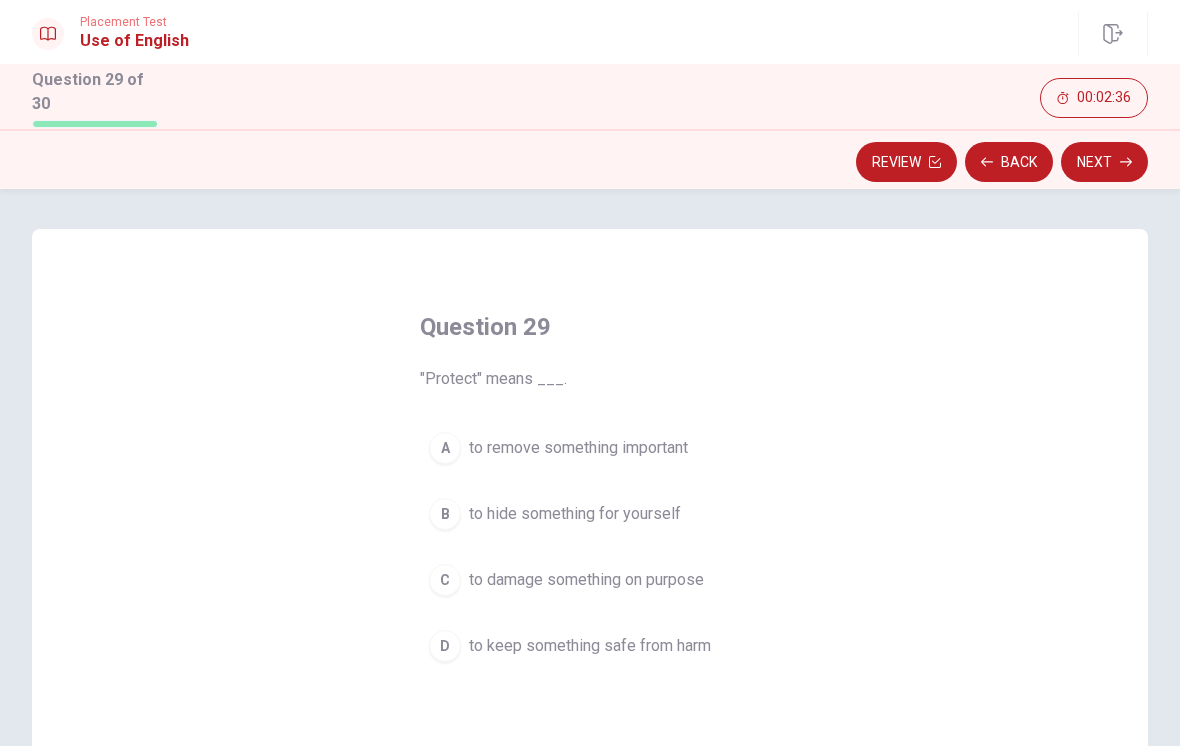 click on "to keep something safe from harm" at bounding box center [590, 646] 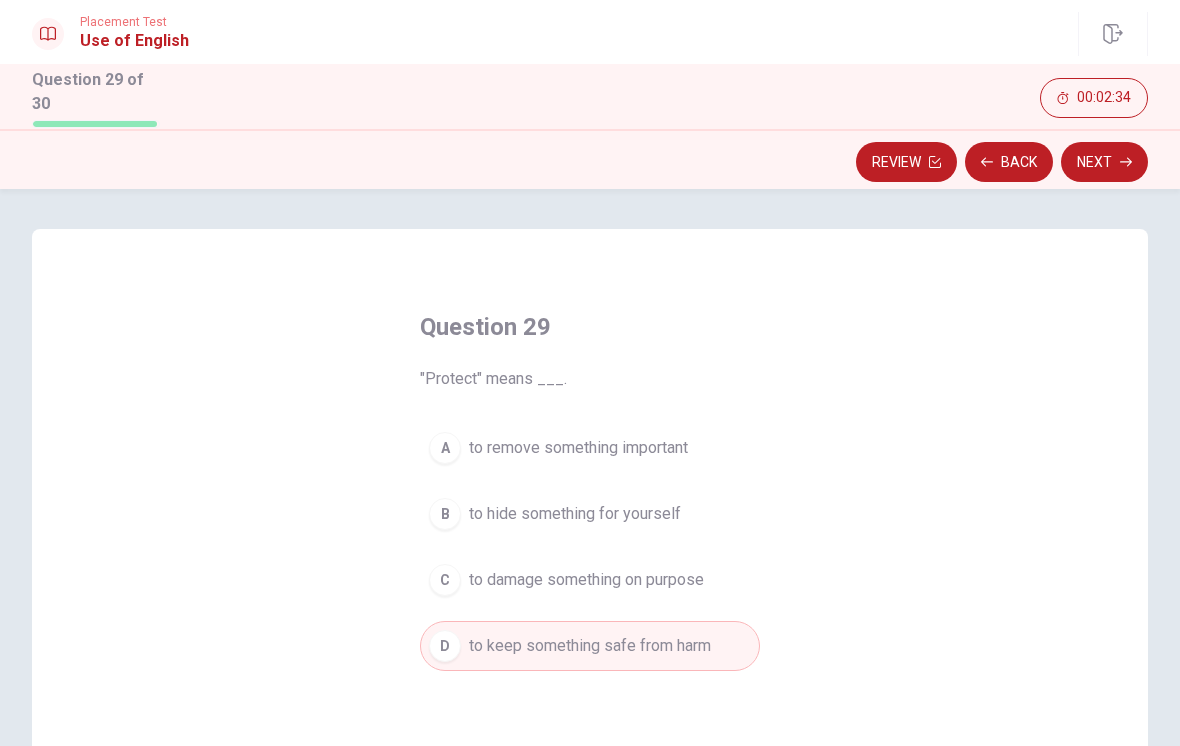 click on "Next" at bounding box center (1104, 162) 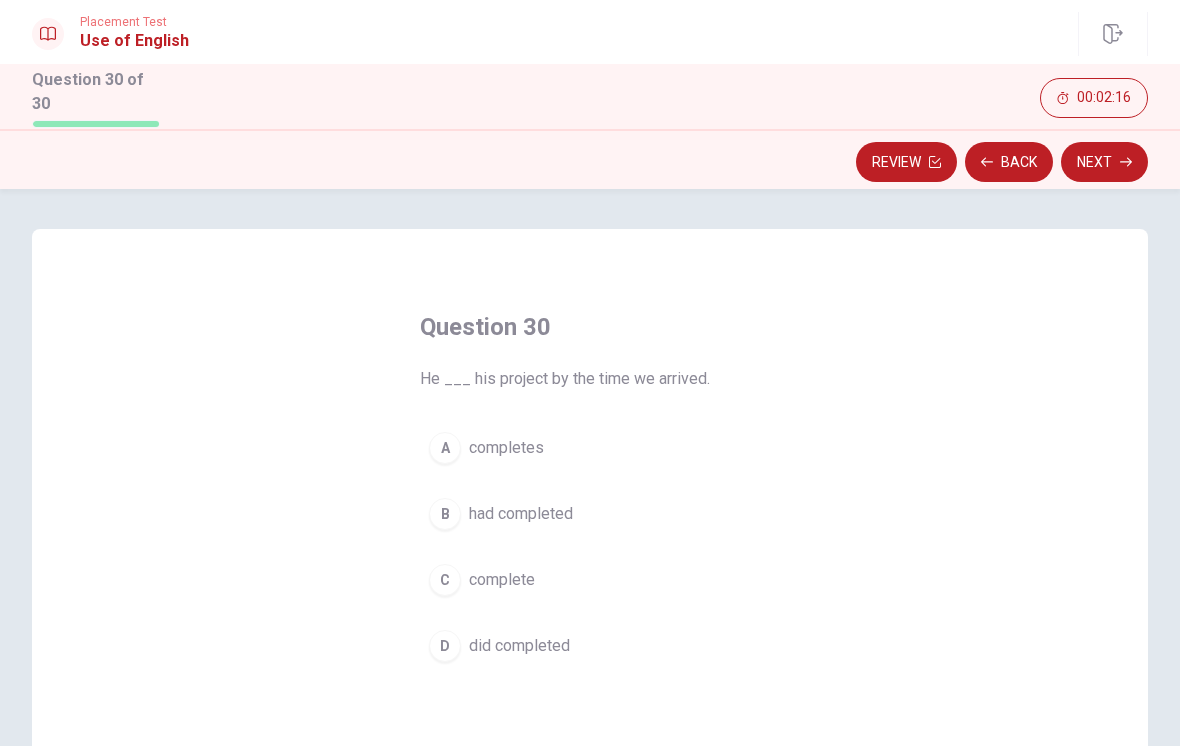 click on "B had completed" at bounding box center [590, 514] 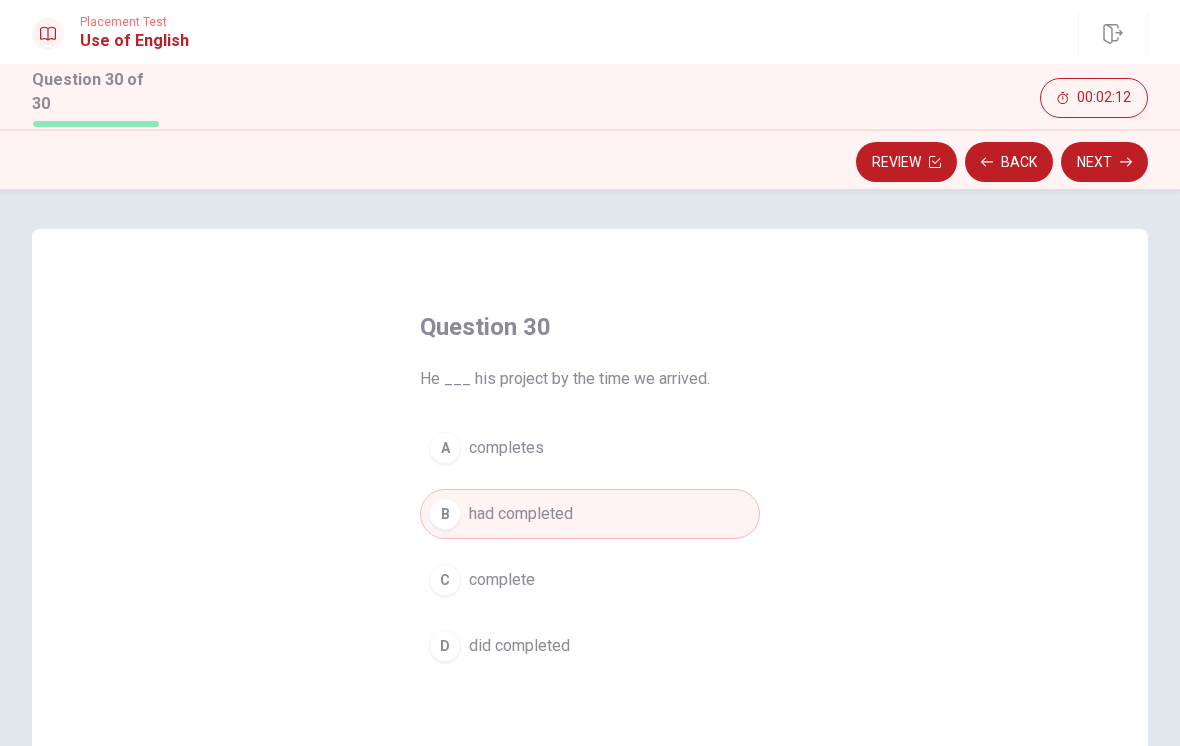 click on "Next" at bounding box center [1104, 162] 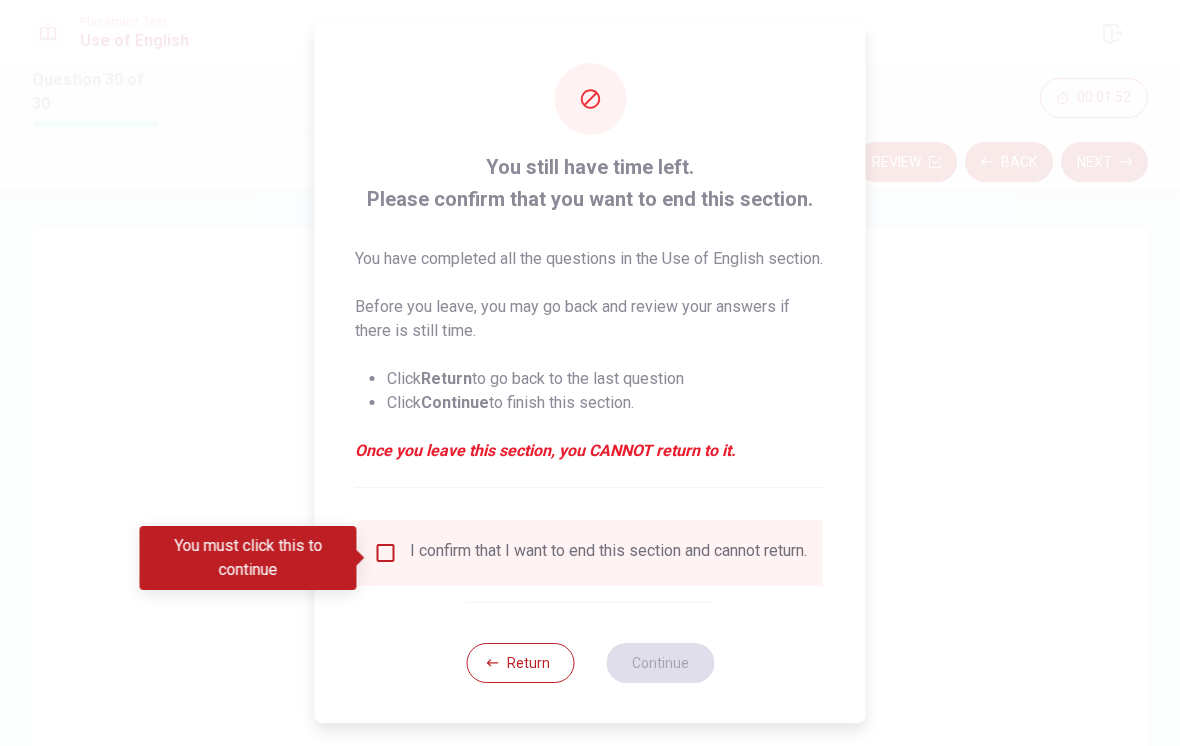 click on "Return" at bounding box center [520, 663] 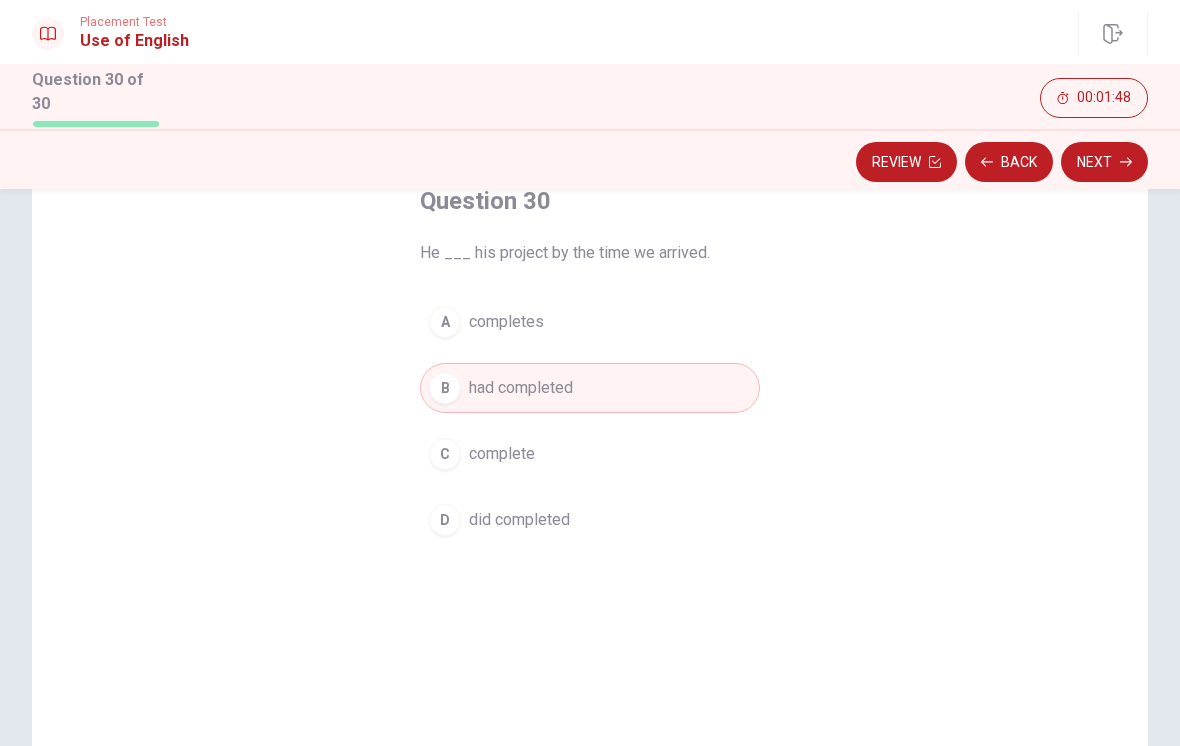 scroll, scrollTop: 123, scrollLeft: 0, axis: vertical 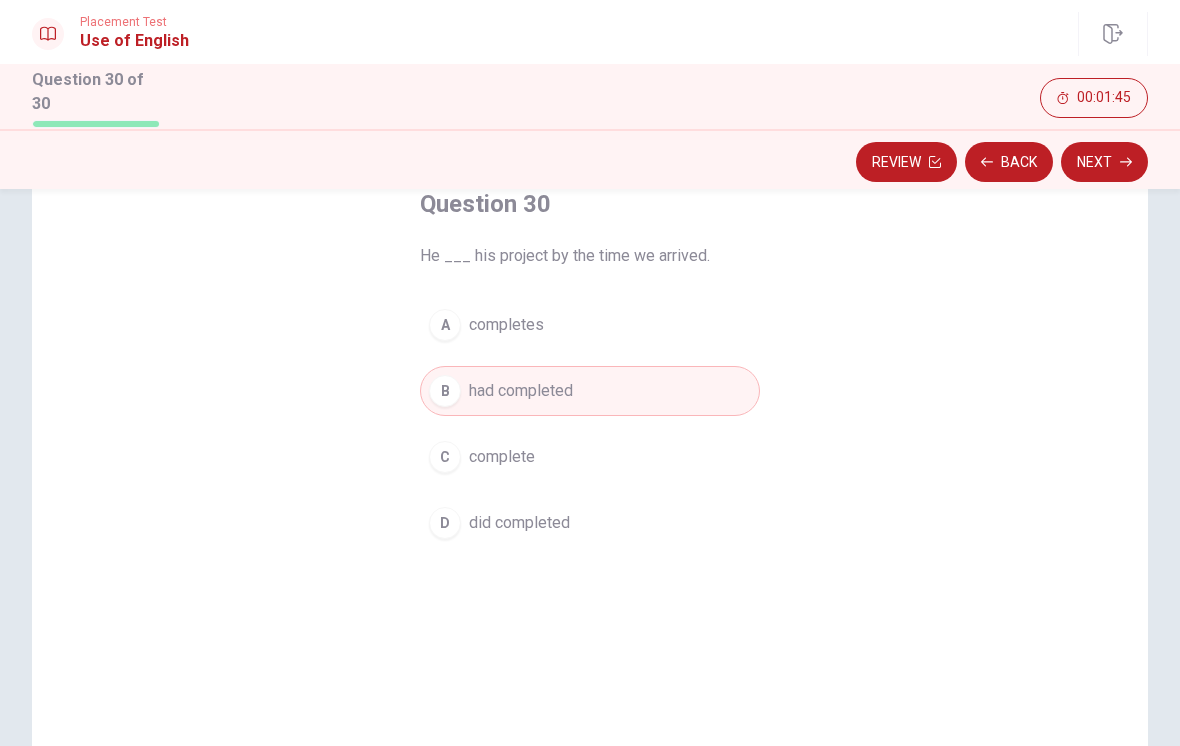 click on "Review" at bounding box center [906, 162] 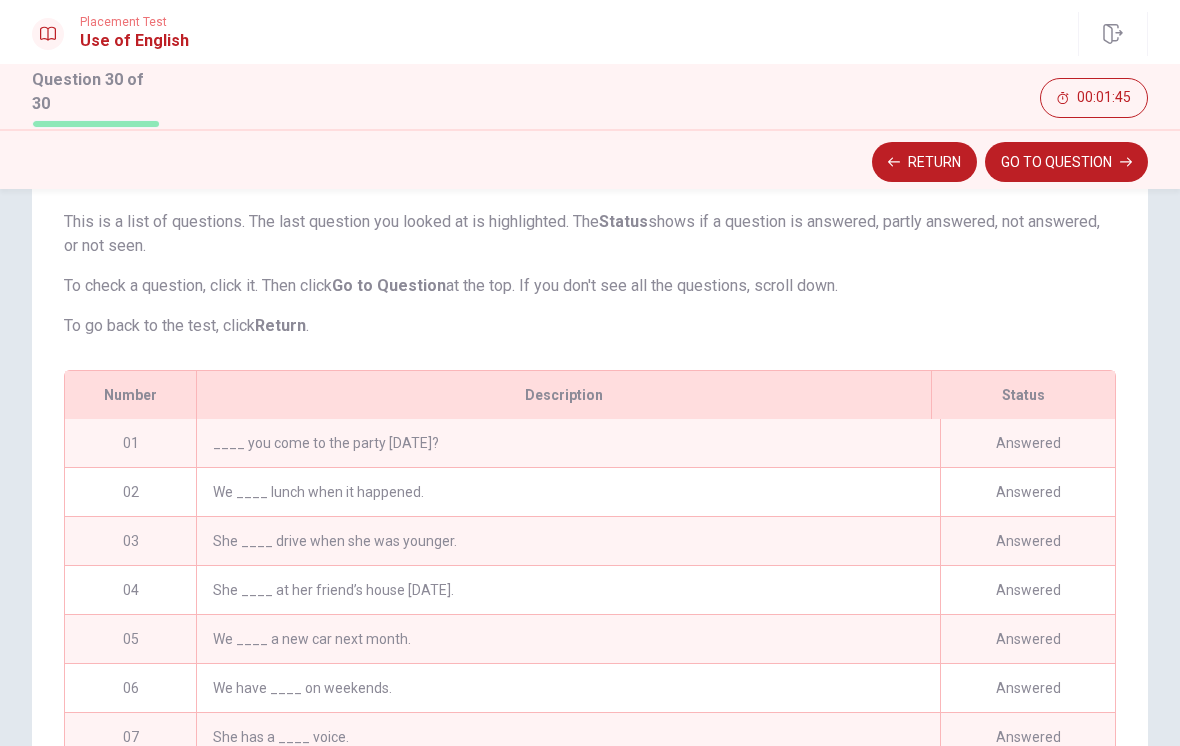 scroll, scrollTop: 896, scrollLeft: 0, axis: vertical 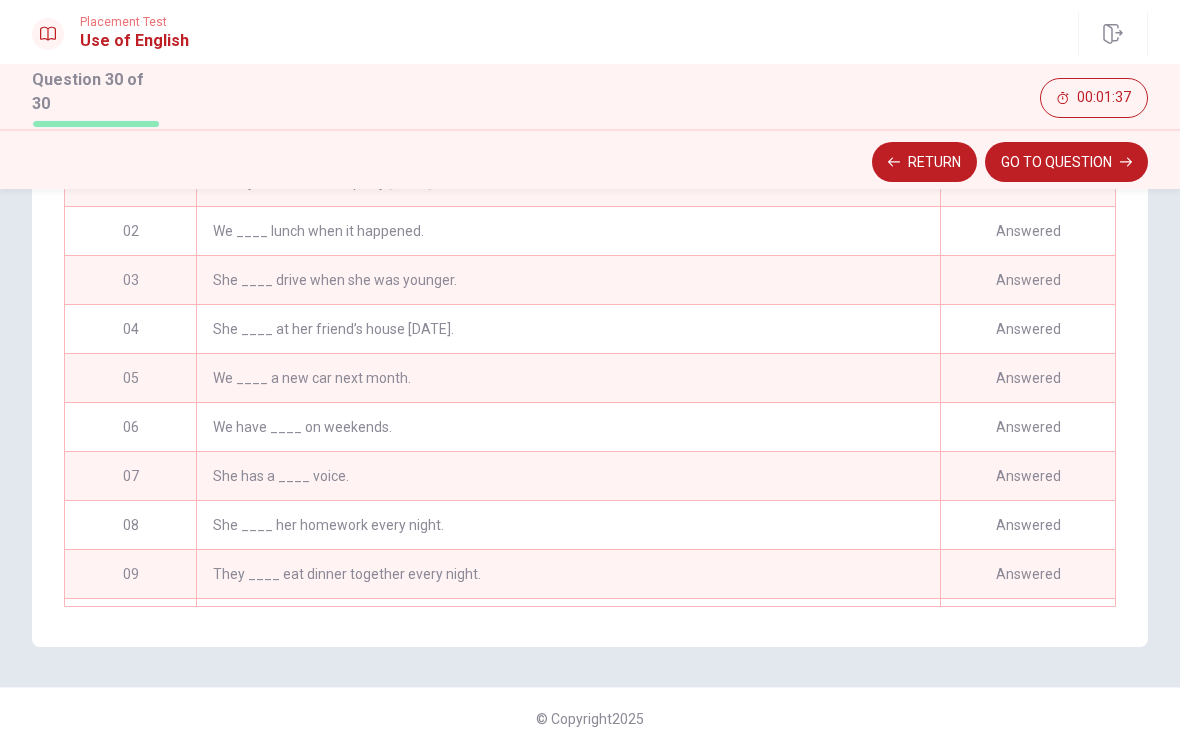 click on "GO TO QUESTION" at bounding box center [1066, 162] 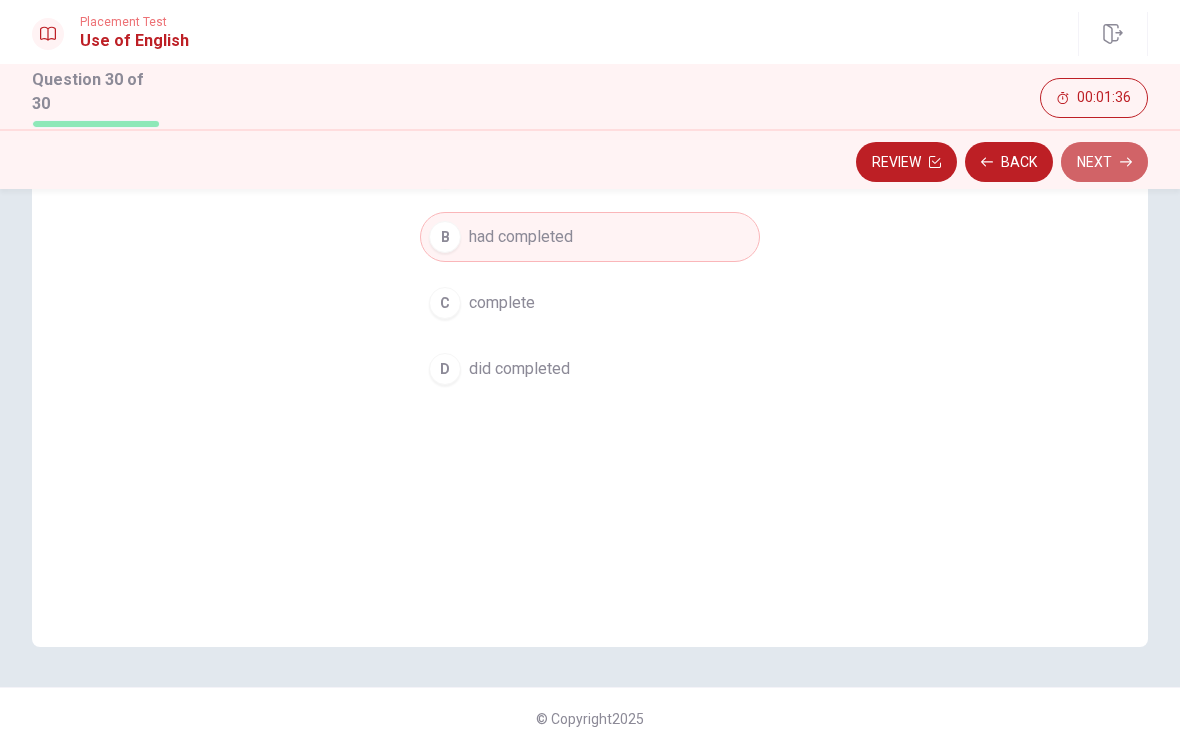 click on "Next" at bounding box center [1104, 162] 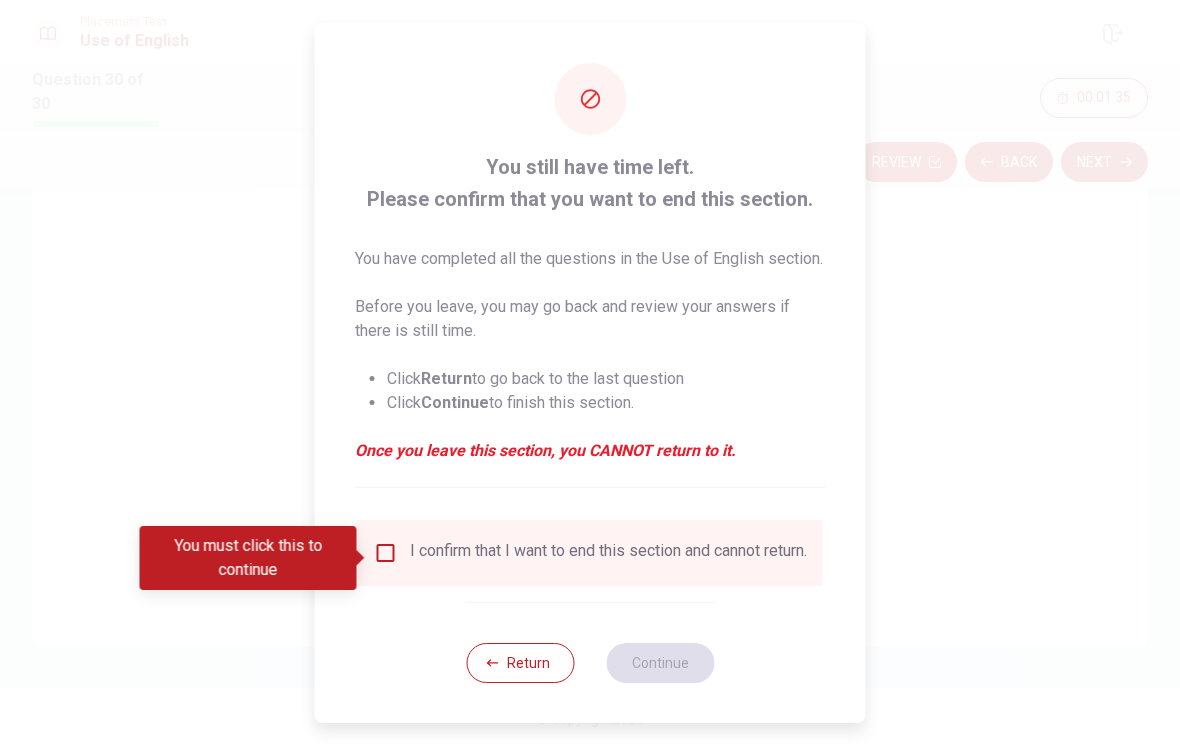 click at bounding box center (386, 553) 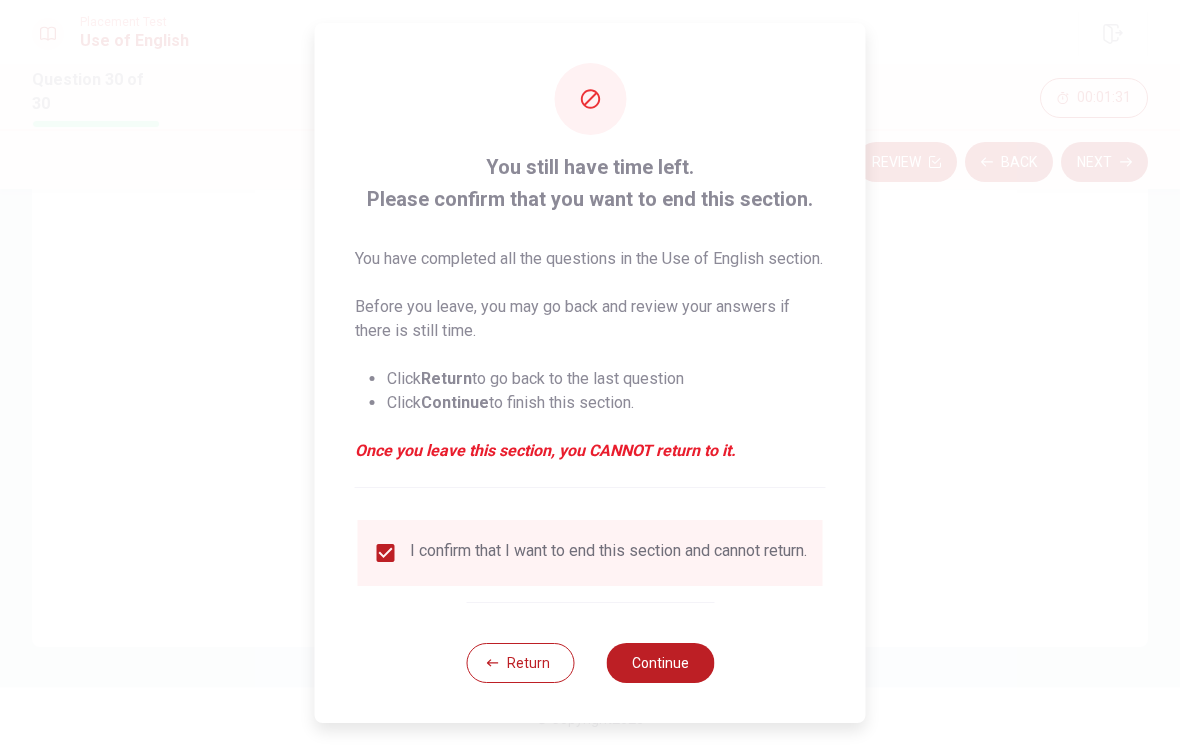 click on "Continue" at bounding box center (660, 663) 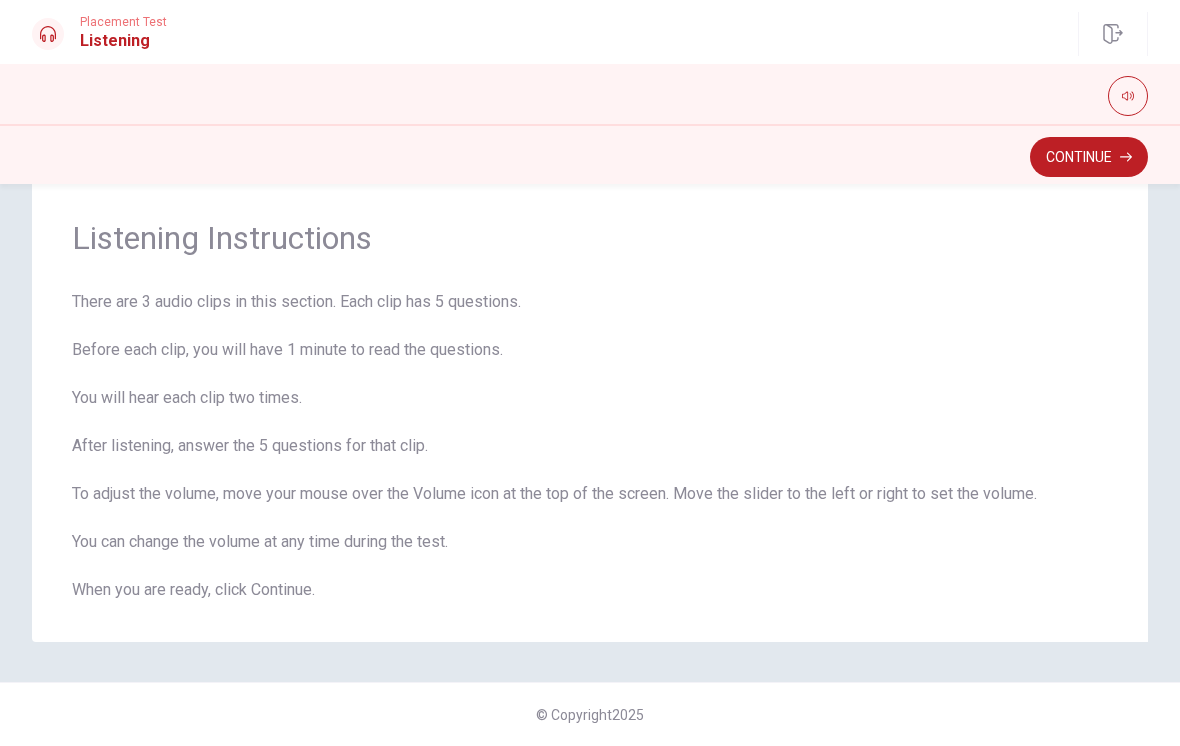 scroll, scrollTop: 46, scrollLeft: 0, axis: vertical 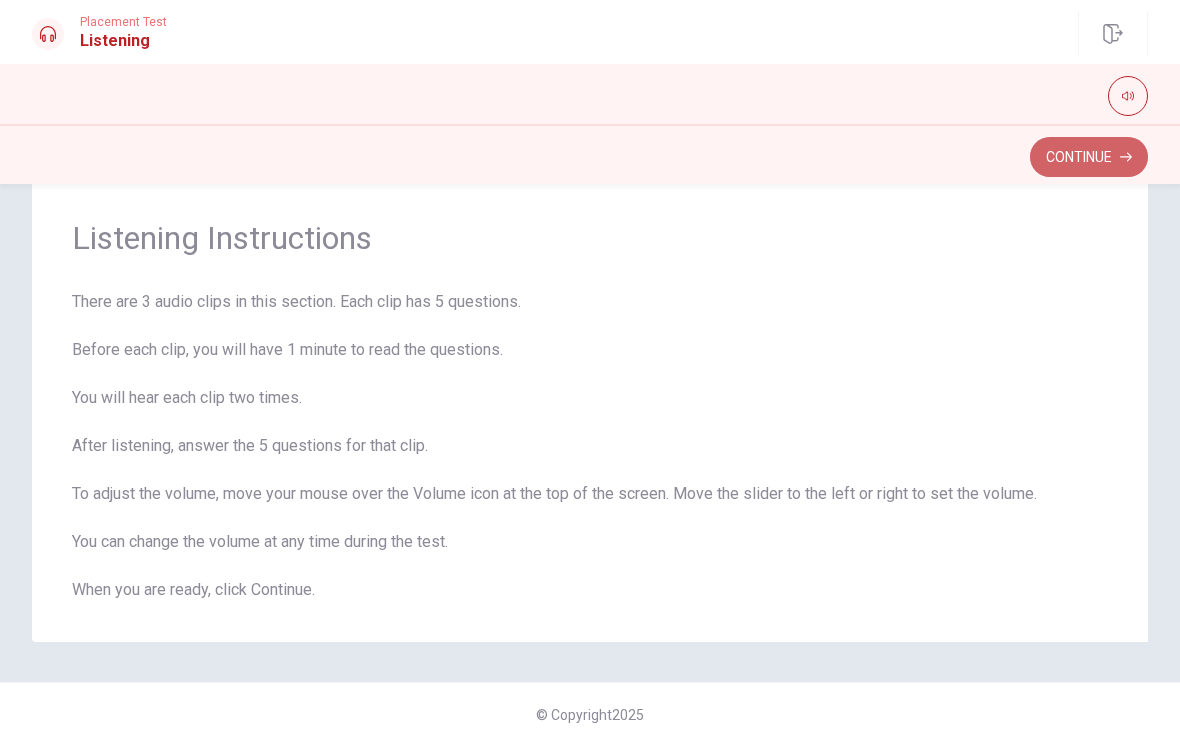 click on "Continue" at bounding box center (1089, 157) 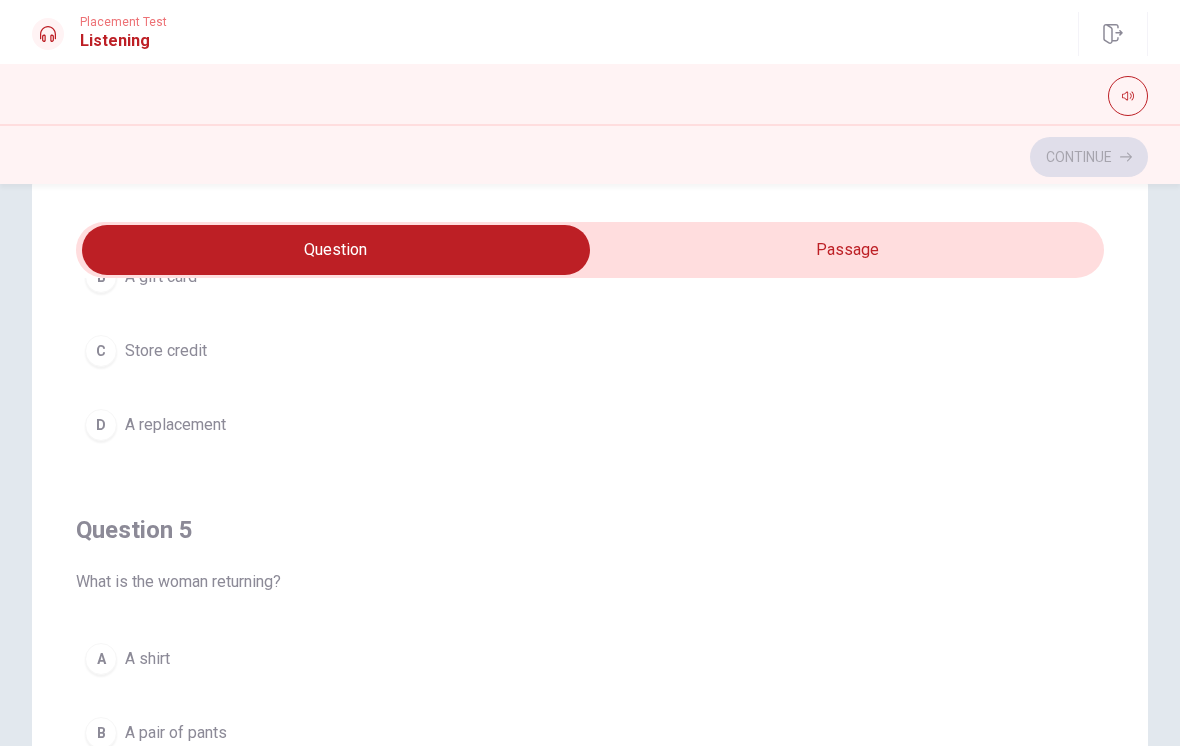 scroll, scrollTop: 1620, scrollLeft: 0, axis: vertical 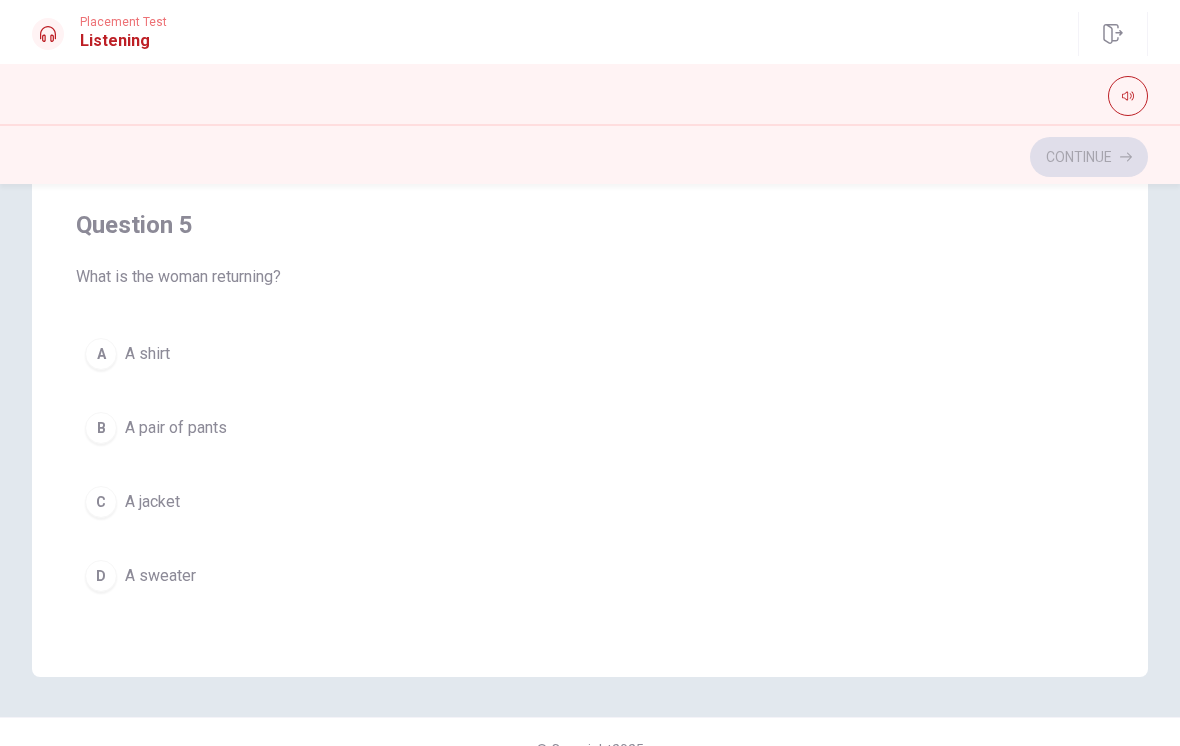 click on "A sweater" at bounding box center (160, 576) 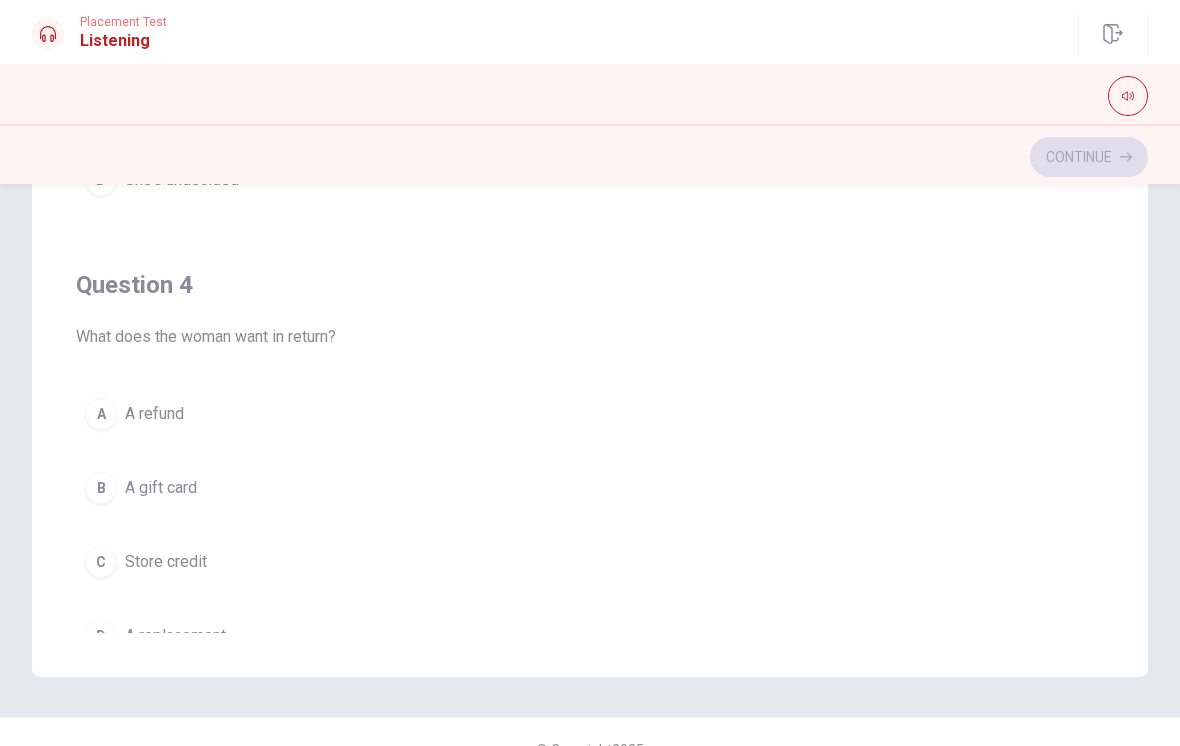 scroll, scrollTop: 1099, scrollLeft: 0, axis: vertical 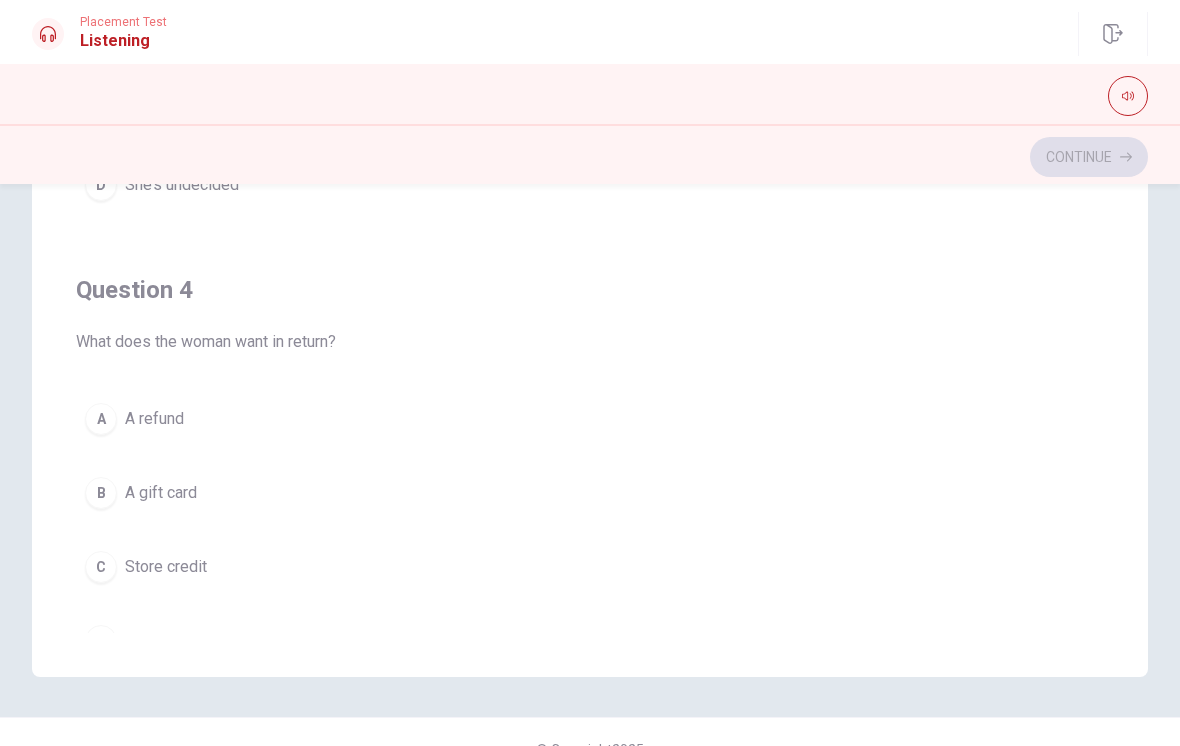 click on "A A refund" at bounding box center [590, 419] 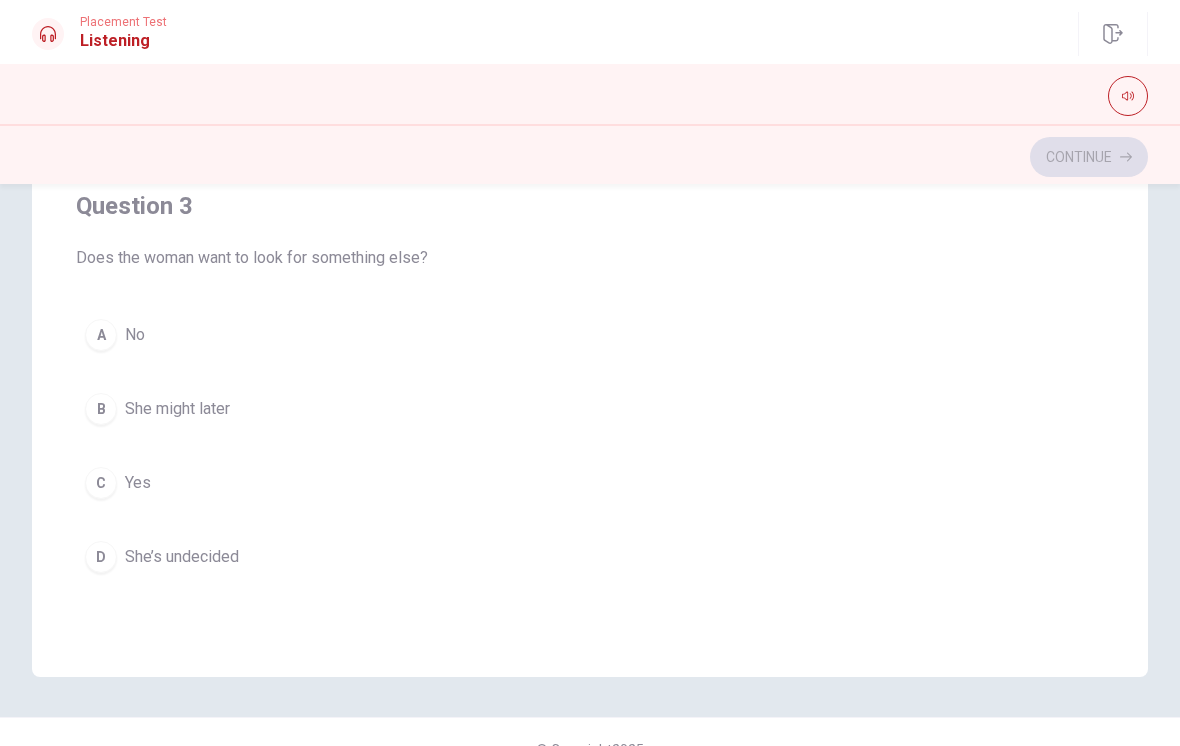 scroll, scrollTop: 728, scrollLeft: 0, axis: vertical 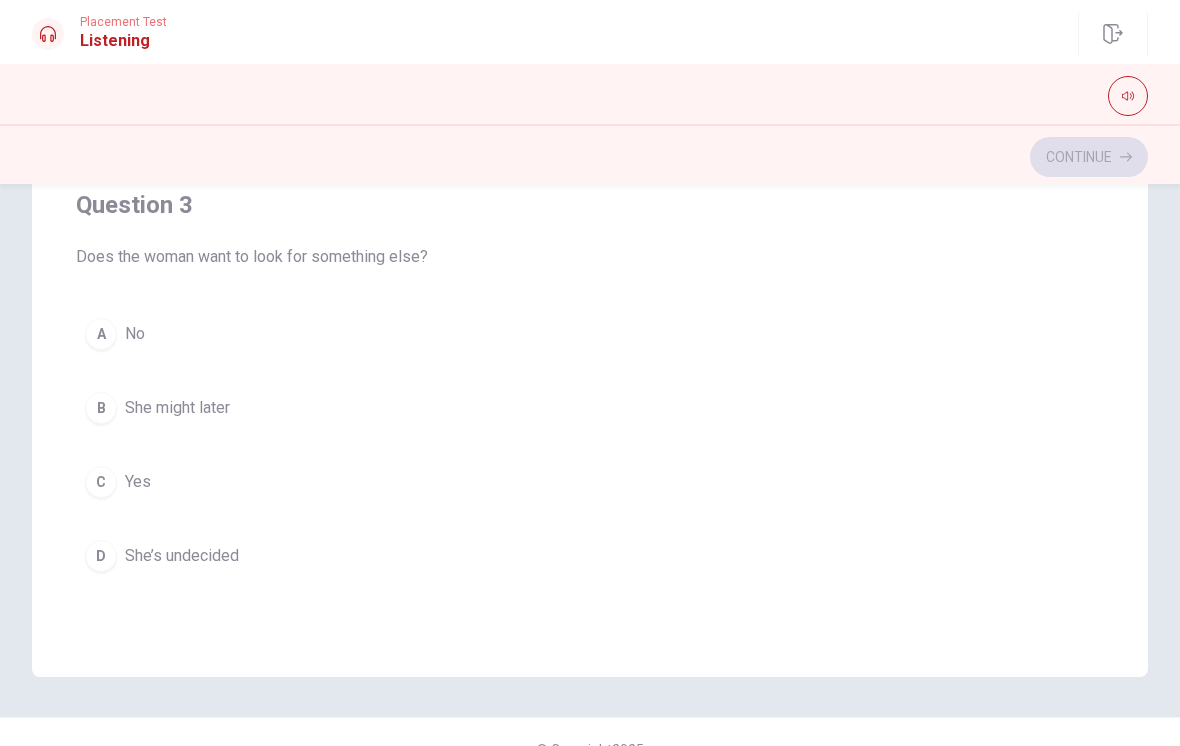 click on "A No" at bounding box center [590, 334] 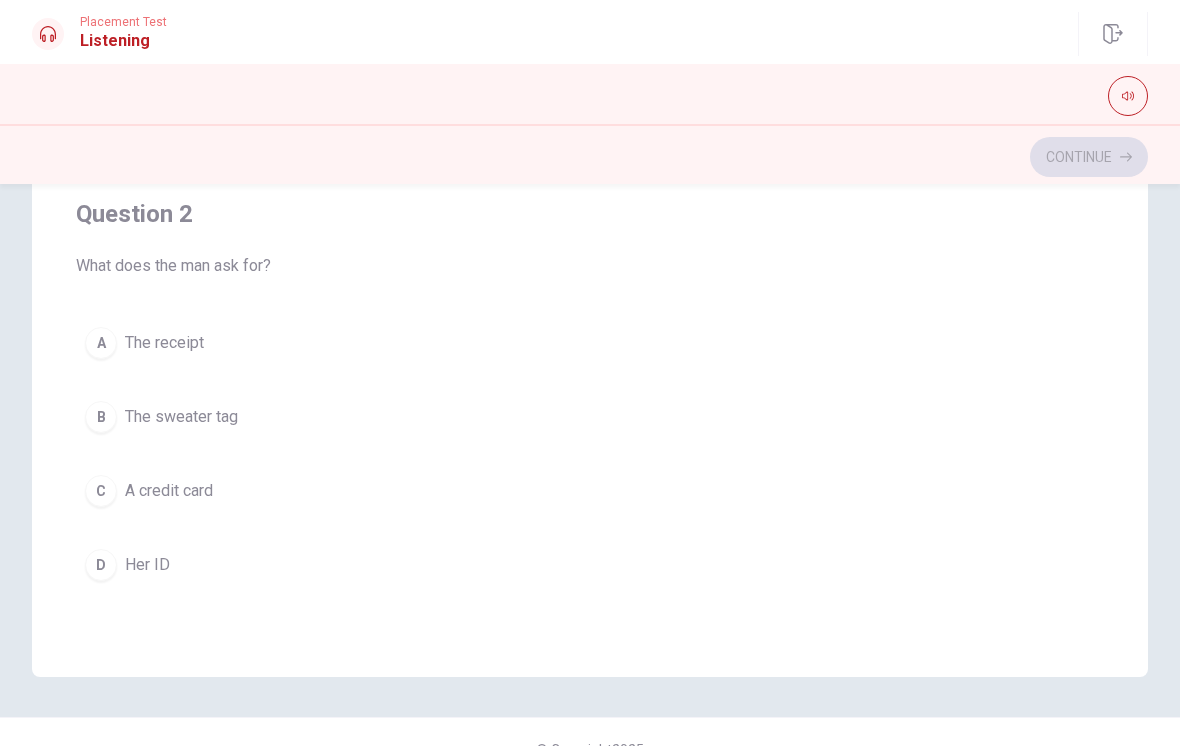 scroll, scrollTop: 264, scrollLeft: 0, axis: vertical 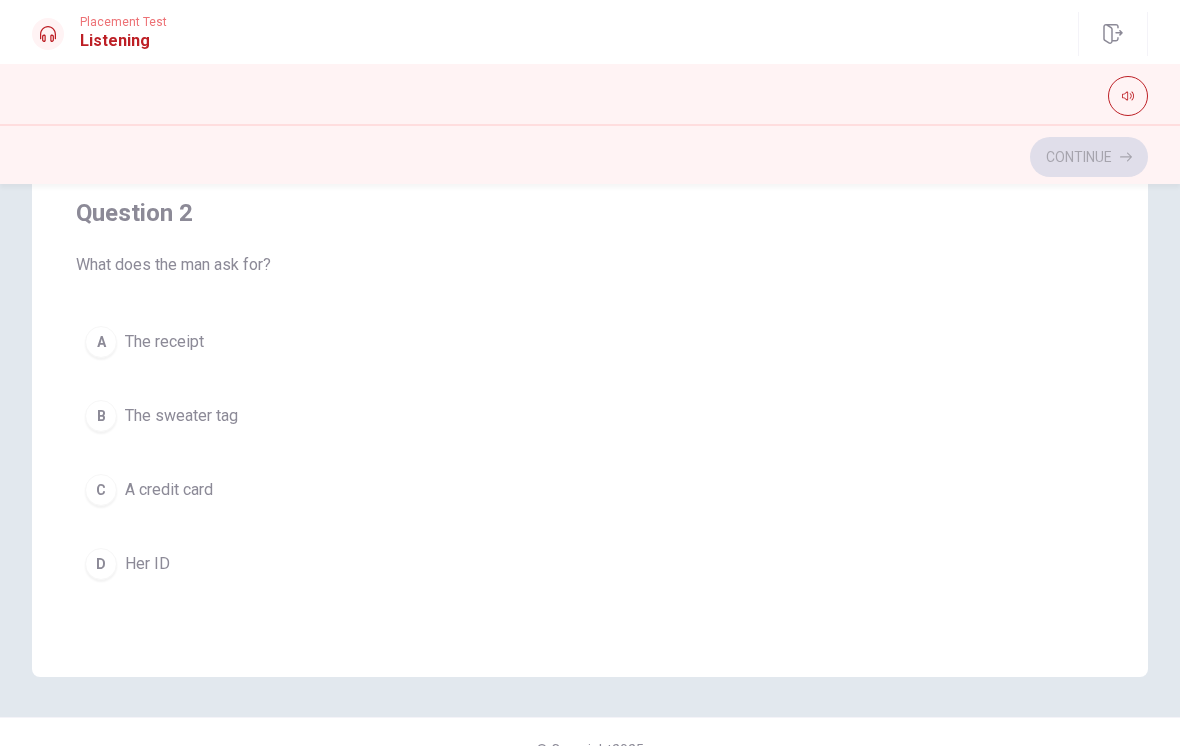 click on "A The receipt" at bounding box center (590, 342) 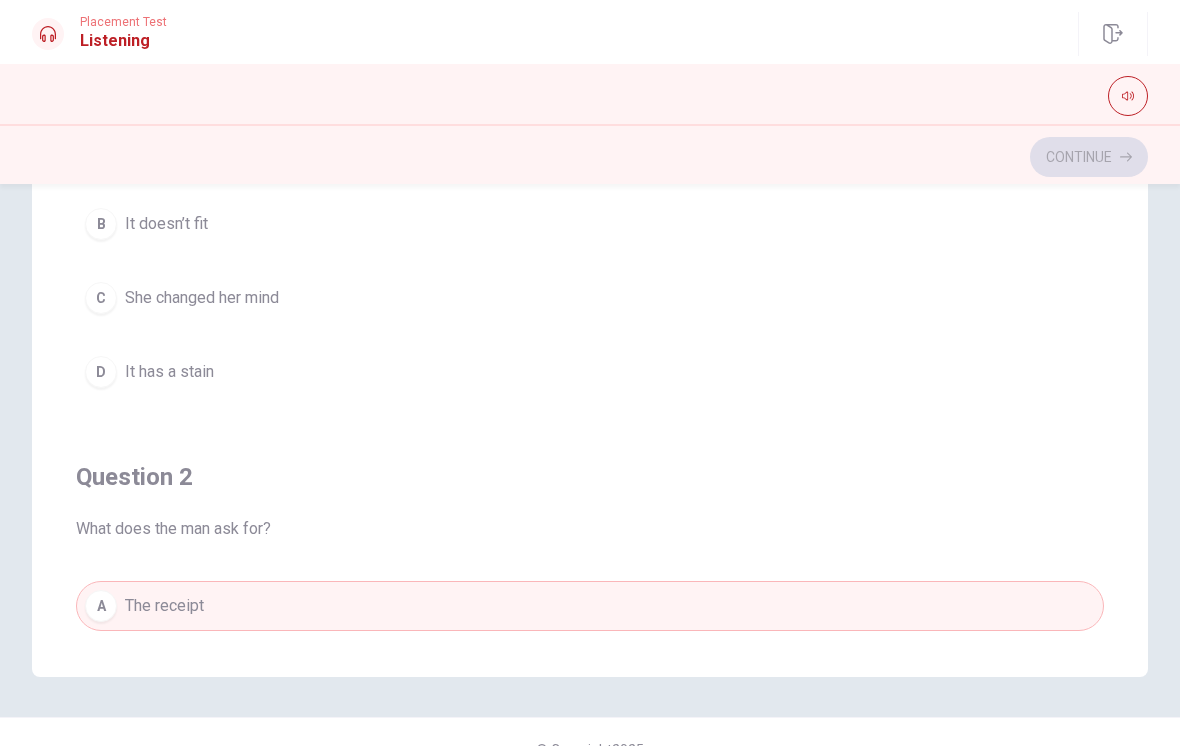scroll, scrollTop: 0, scrollLeft: 0, axis: both 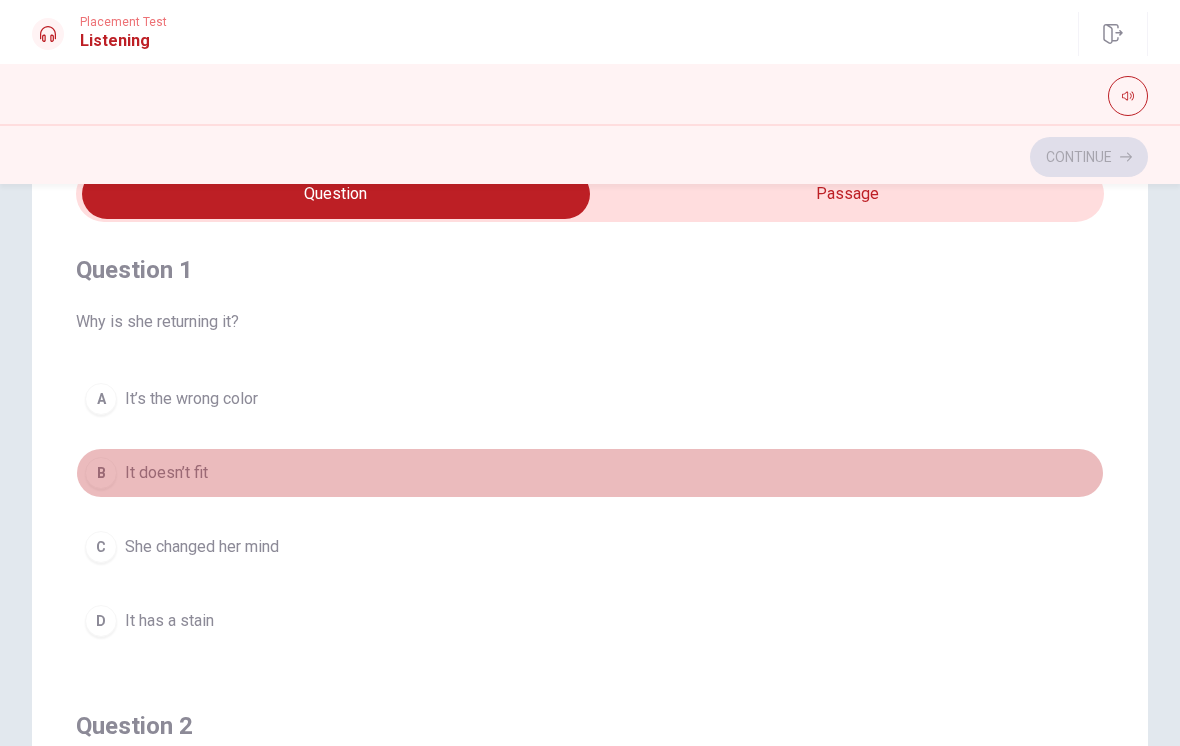 click on "B It doesn’t fit" at bounding box center [590, 473] 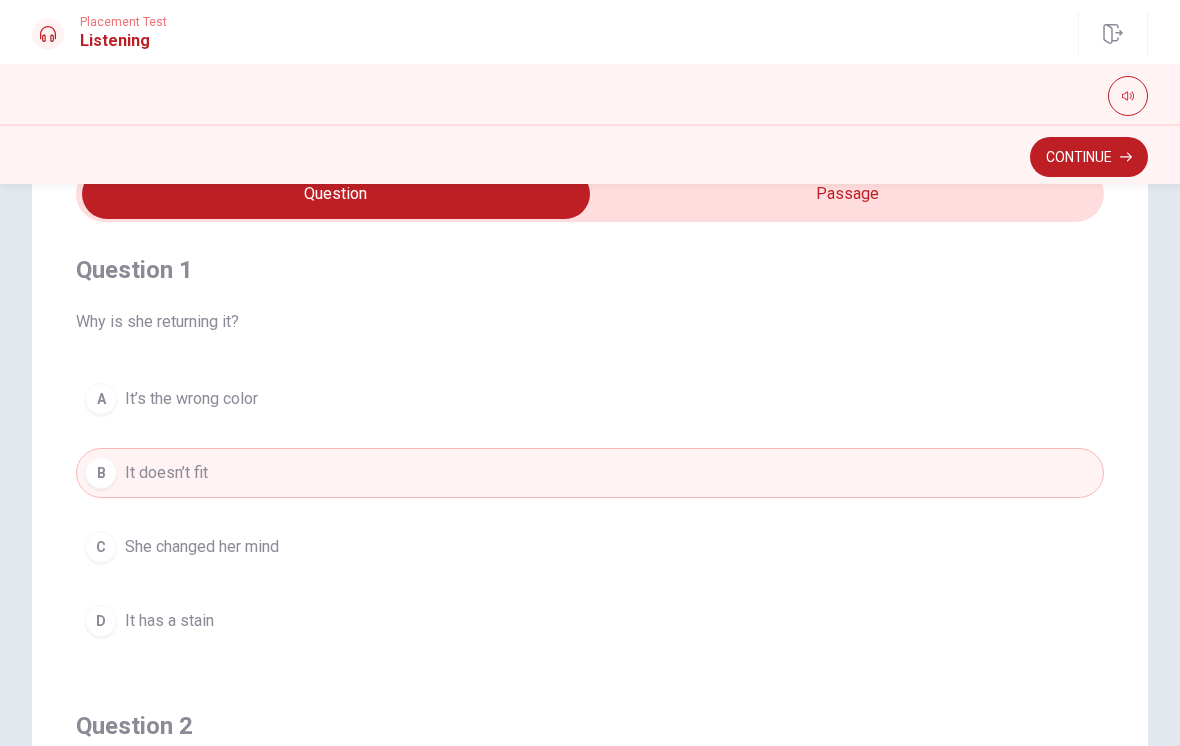 scroll, scrollTop: 0, scrollLeft: 0, axis: both 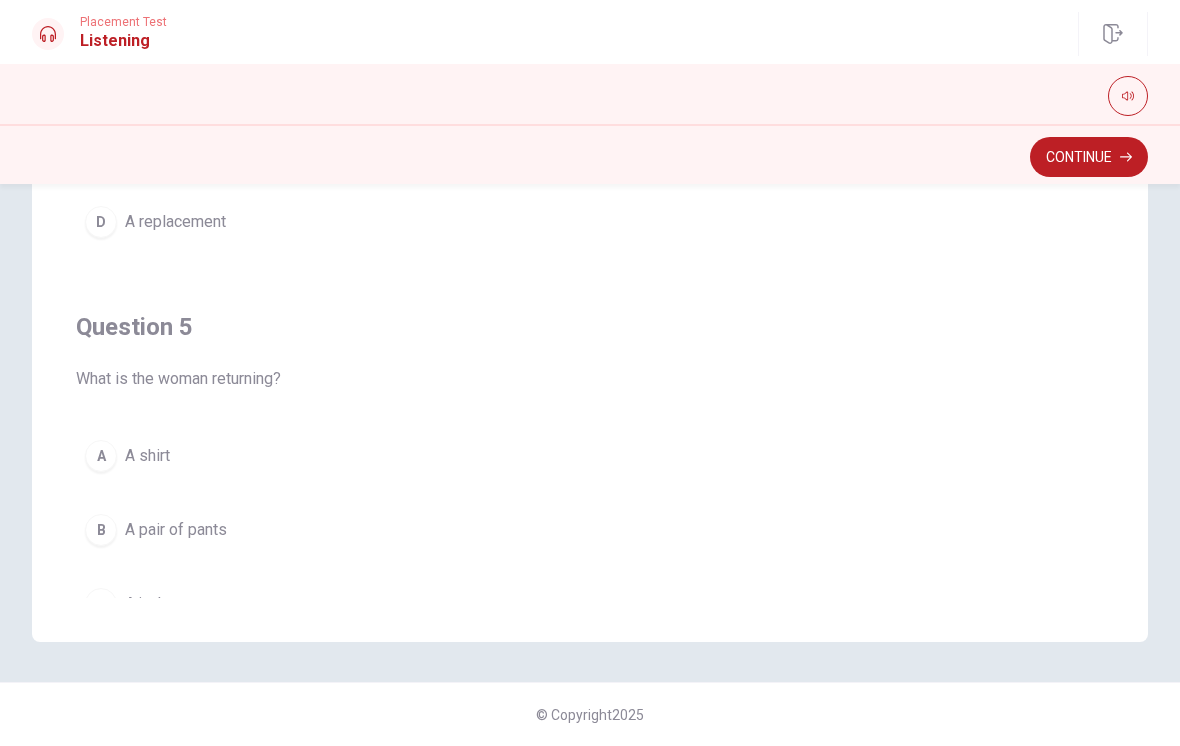 click on "Continue" at bounding box center (1089, 157) 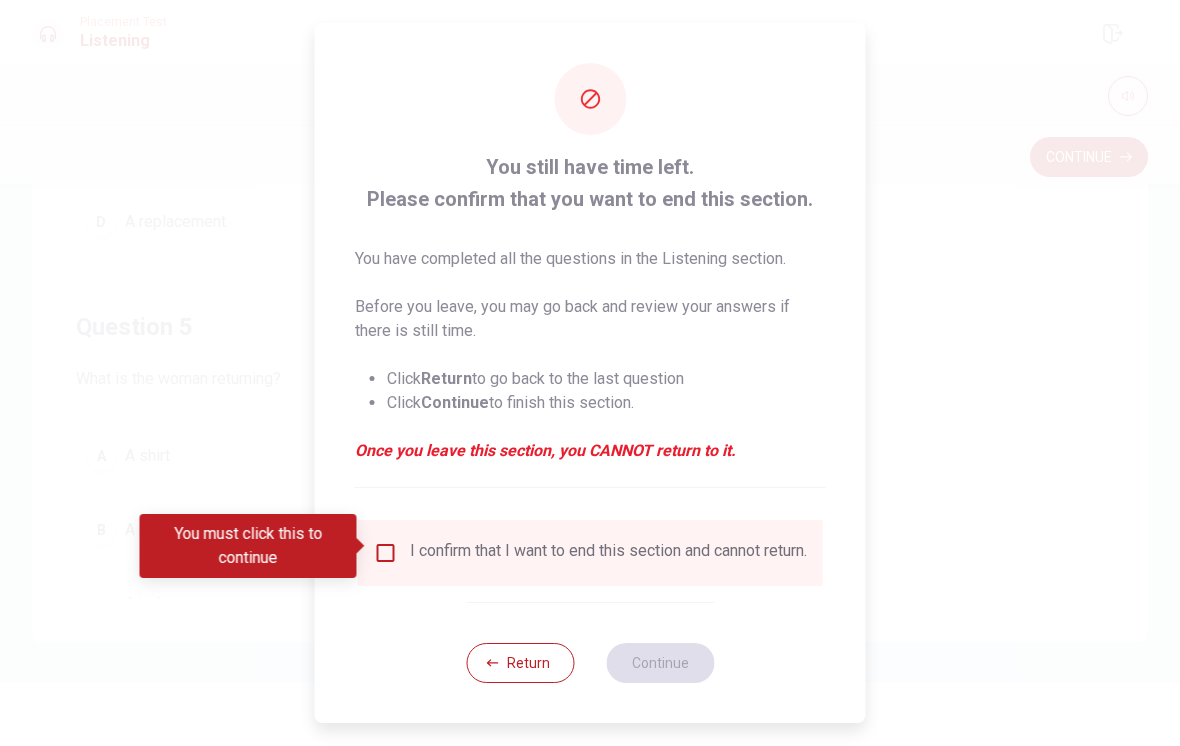 click at bounding box center (386, 553) 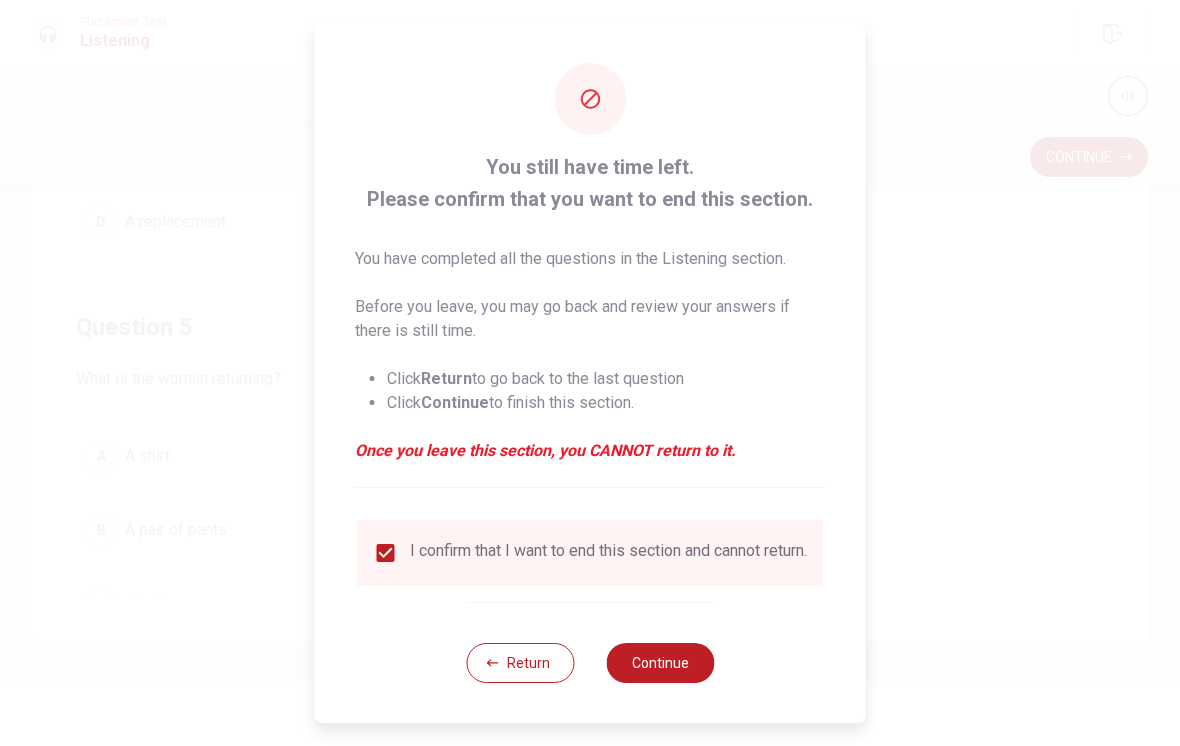 click on "Return" at bounding box center (520, 663) 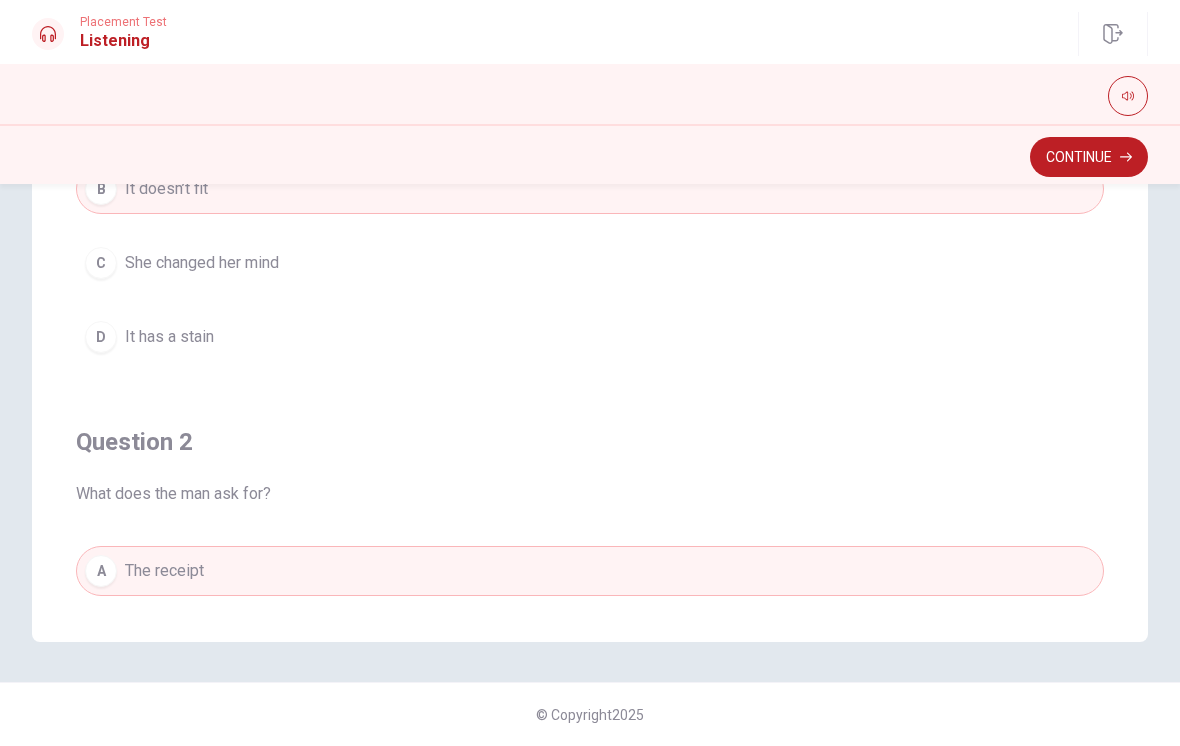 scroll, scrollTop: 0, scrollLeft: 0, axis: both 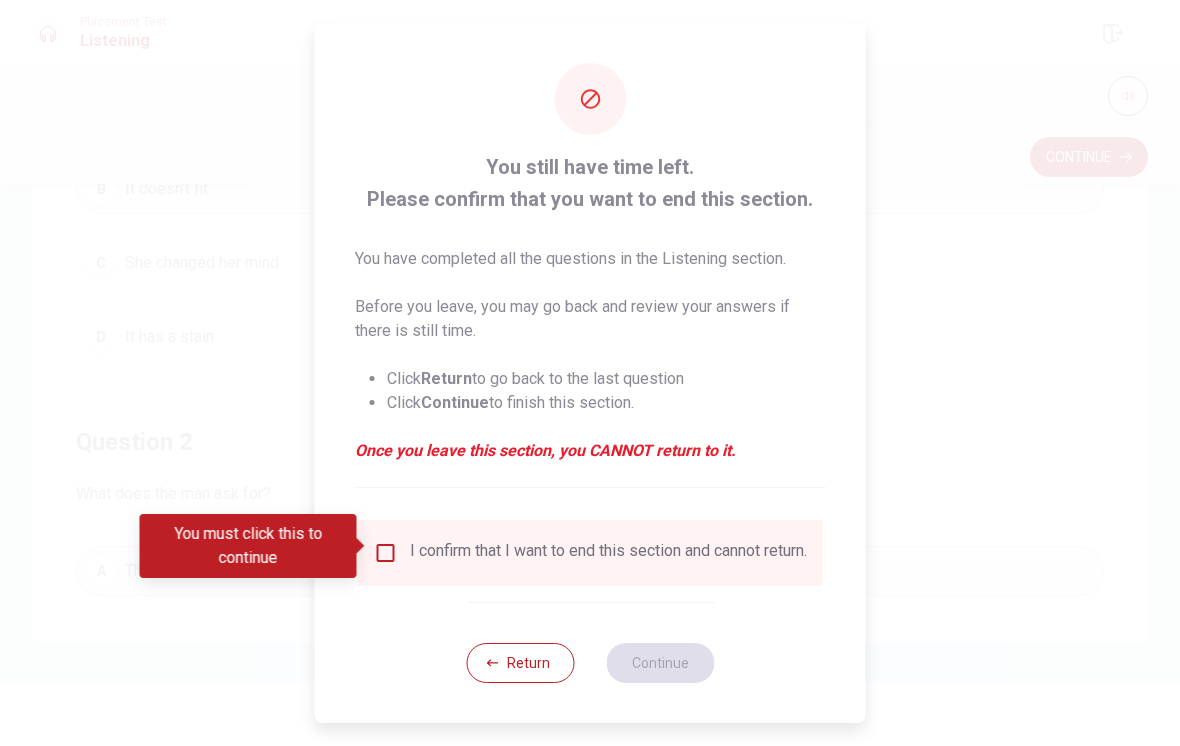 click at bounding box center [386, 553] 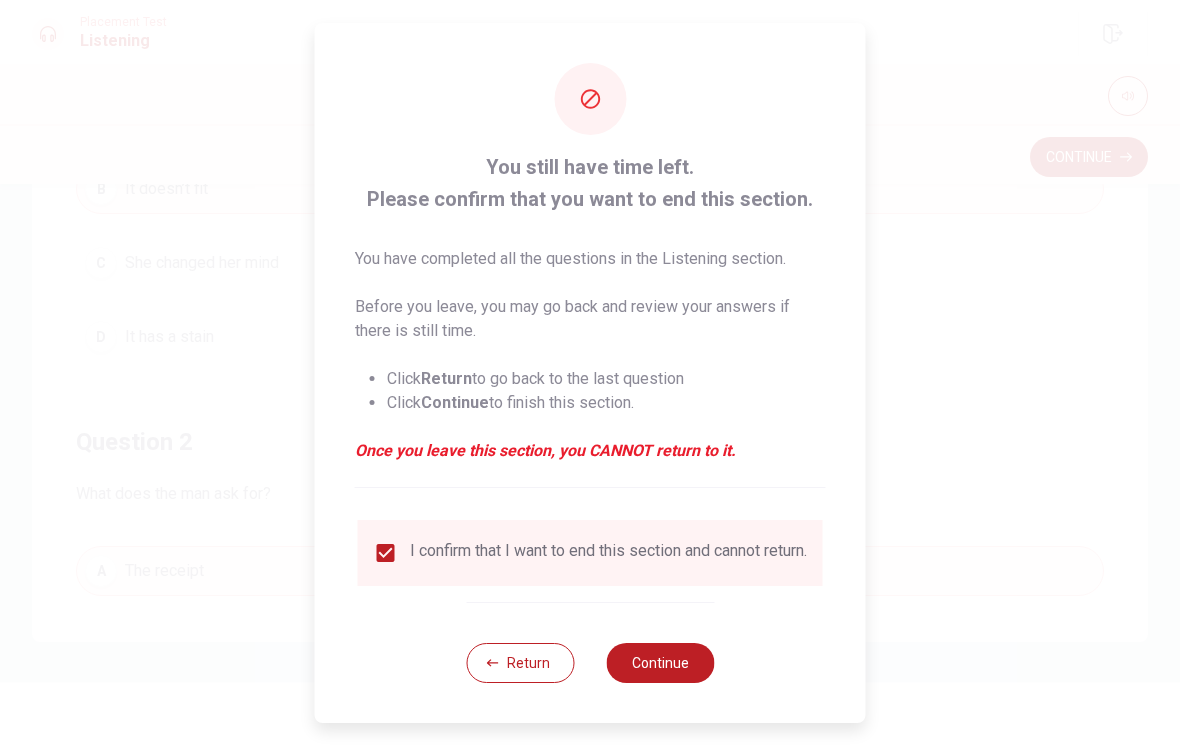 click on "Continue" at bounding box center (660, 663) 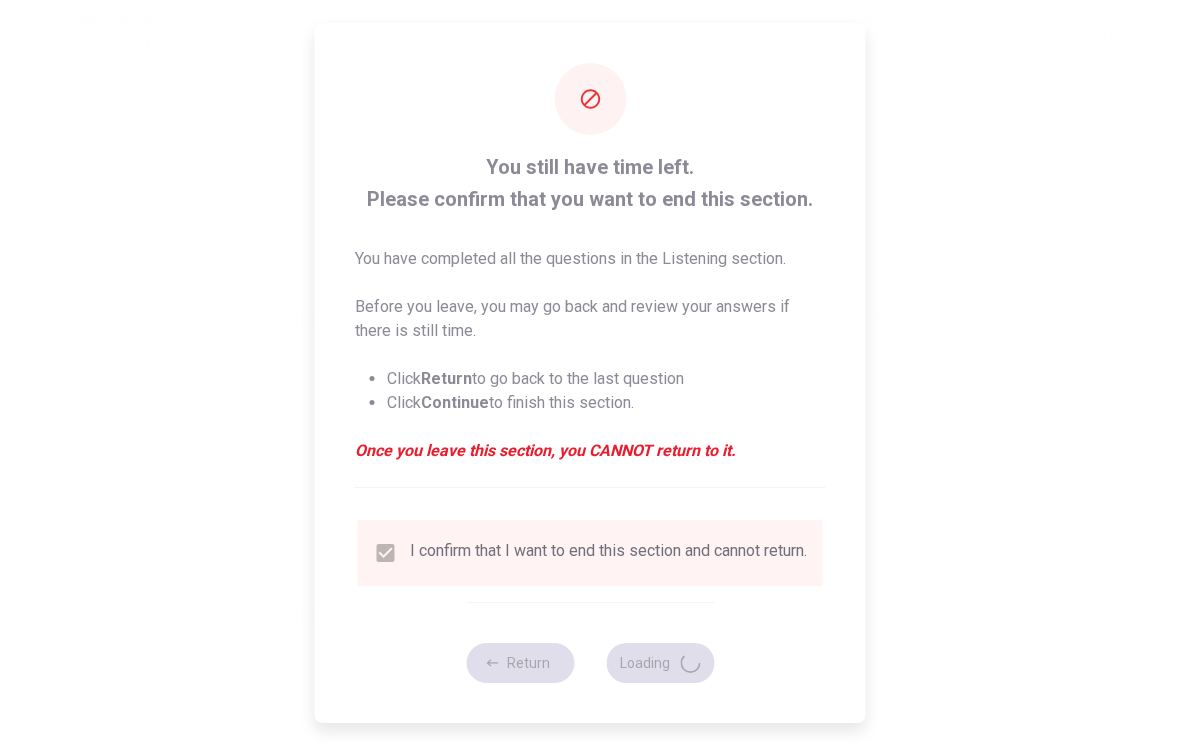 scroll, scrollTop: 0, scrollLeft: 0, axis: both 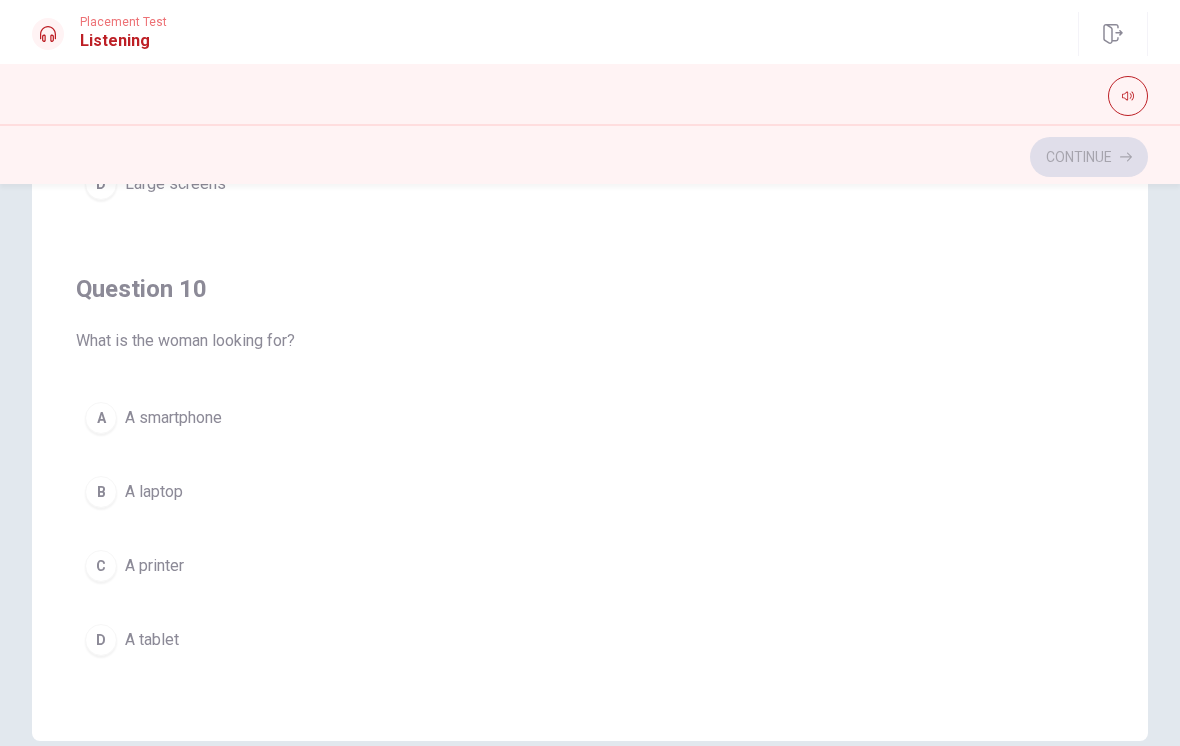 click on "B A laptop" at bounding box center (590, 492) 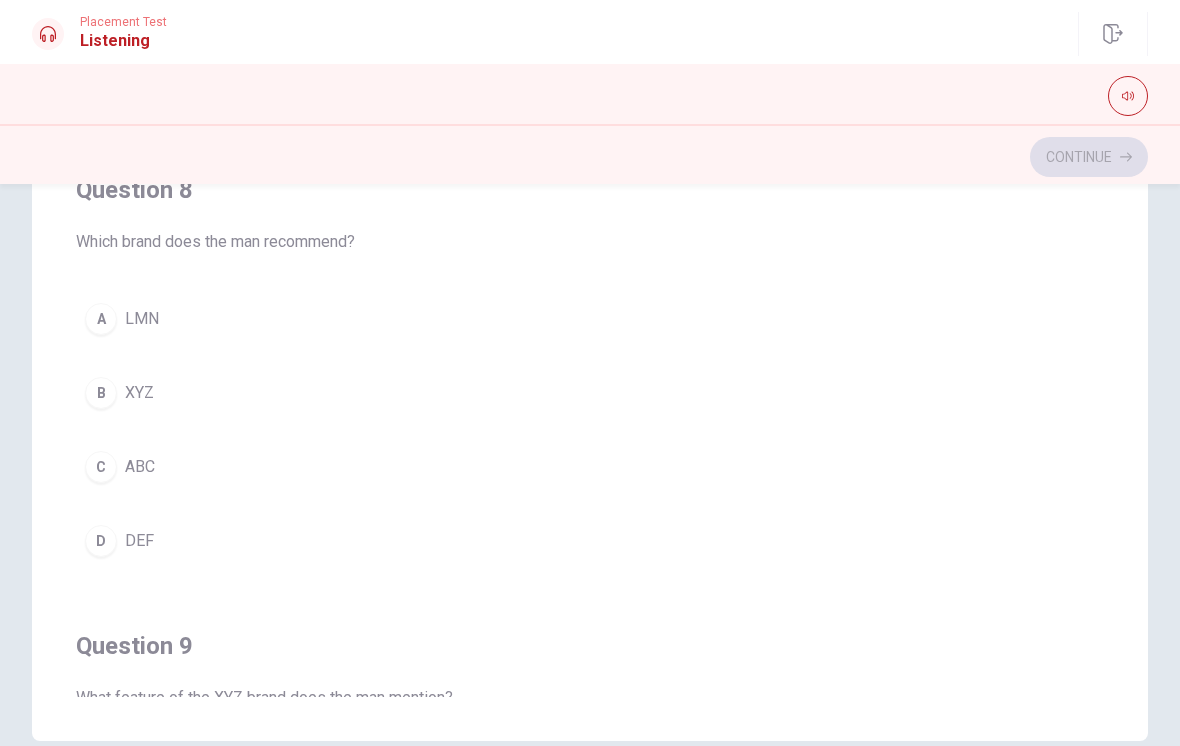 scroll, scrollTop: 806, scrollLeft: 0, axis: vertical 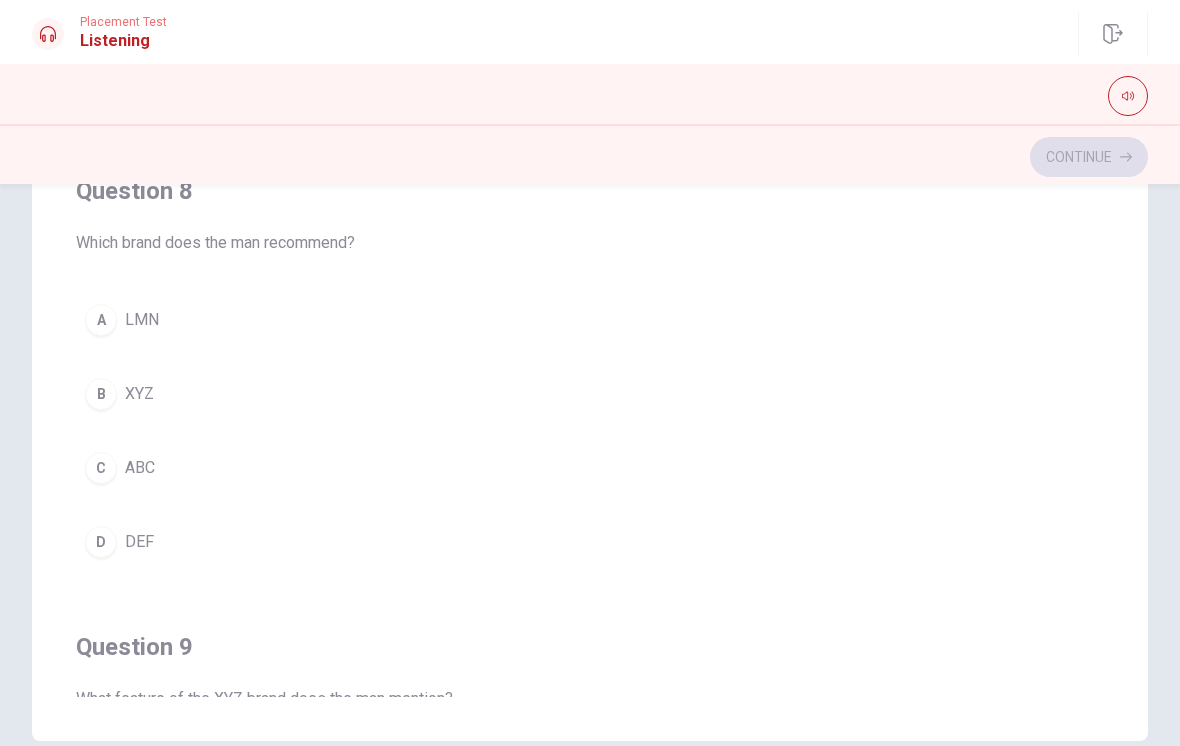 click on "B XYZ" at bounding box center [590, 394] 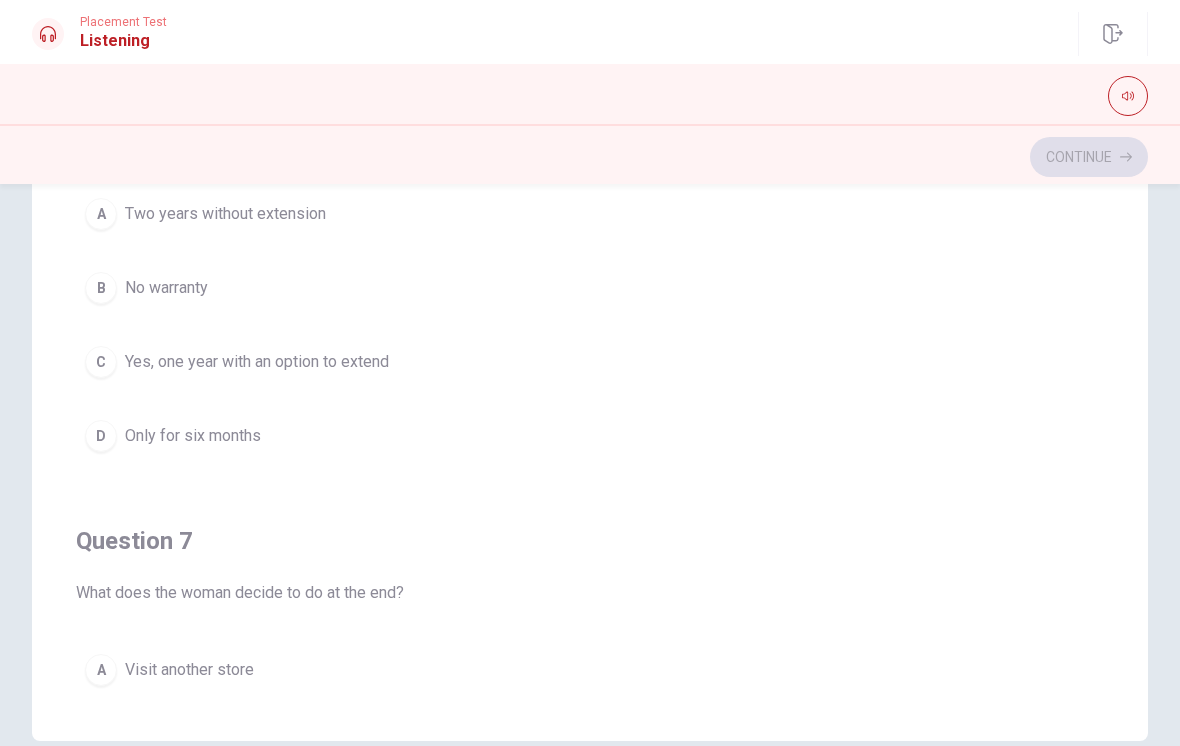 scroll, scrollTop: 0, scrollLeft: 0, axis: both 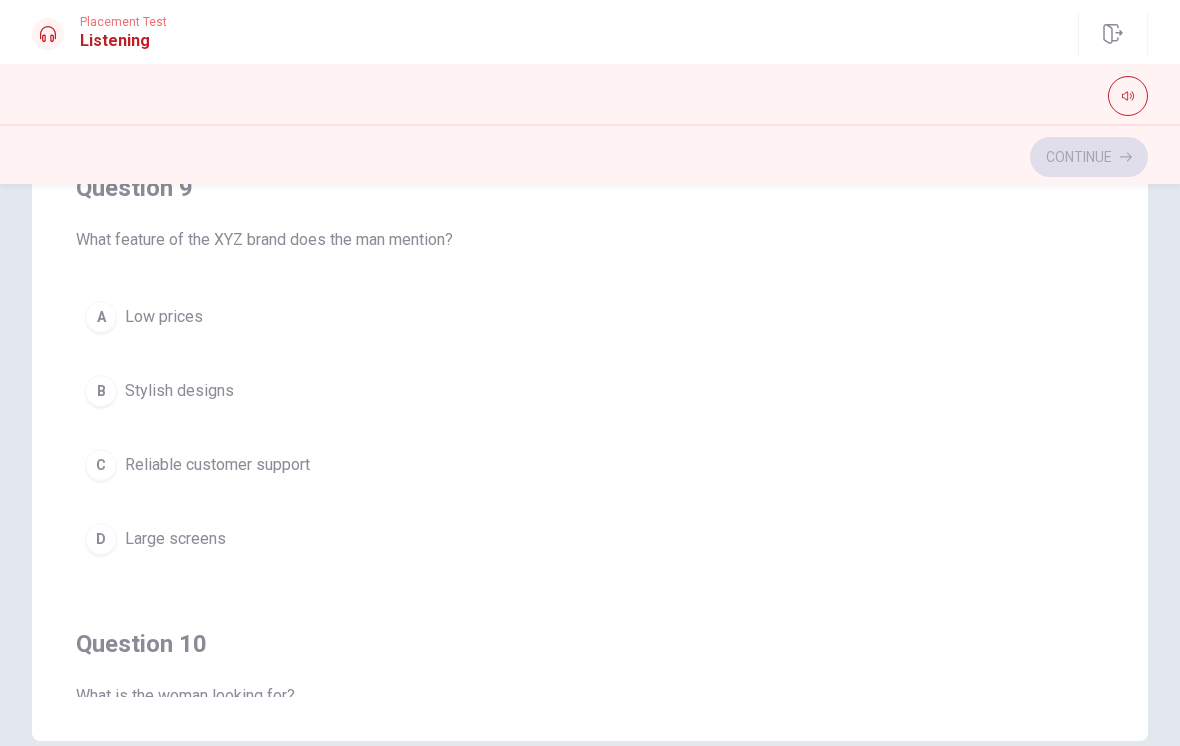 click on "C Reliable customer support" at bounding box center (590, 465) 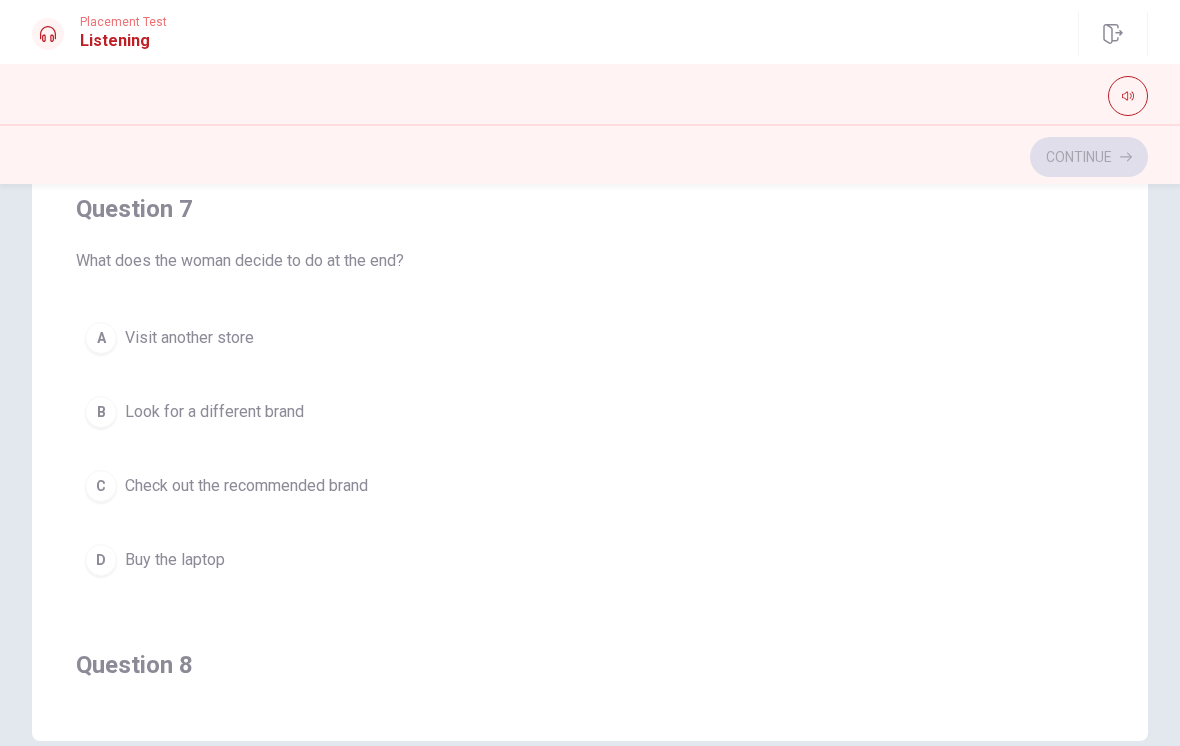 scroll, scrollTop: 335, scrollLeft: 0, axis: vertical 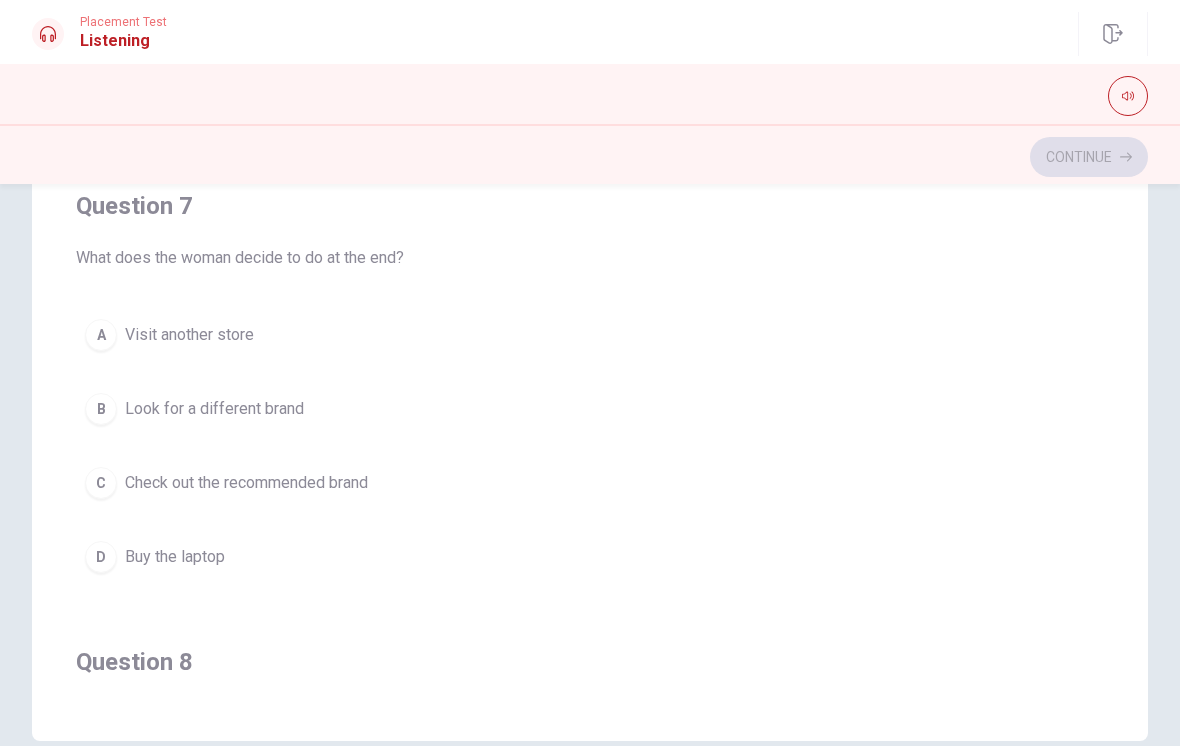 click on "C Check out the recommended brand" at bounding box center [590, 483] 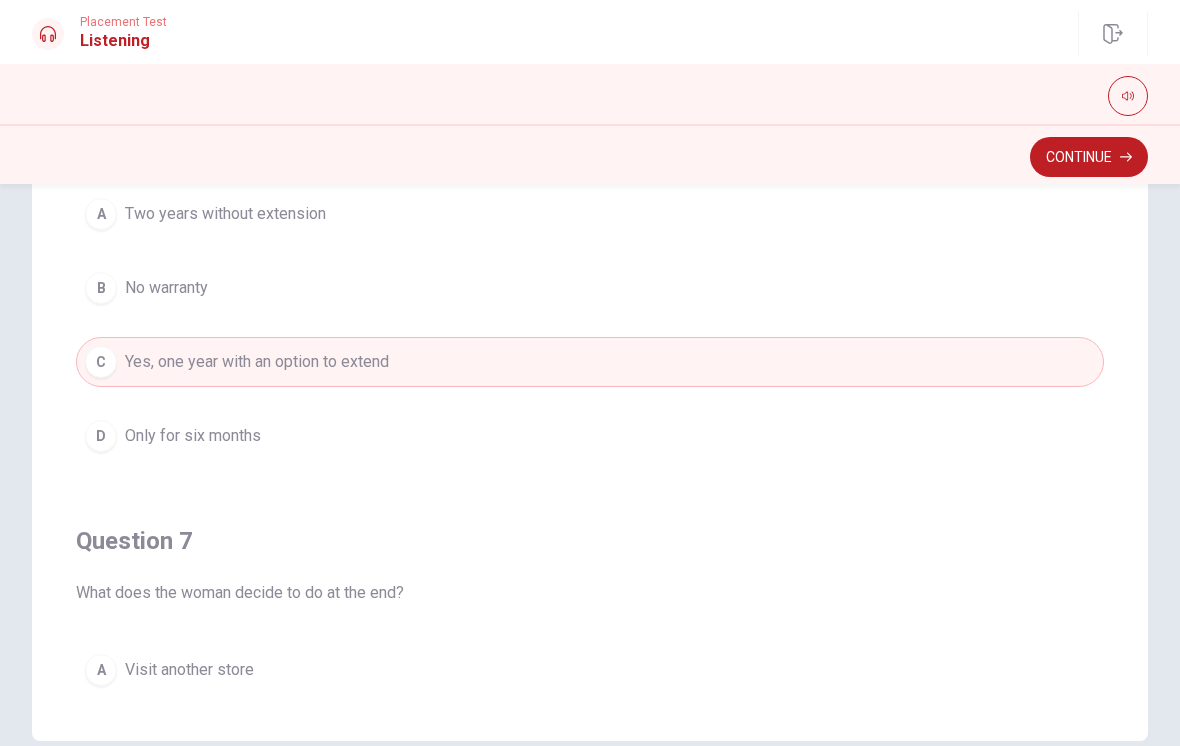 scroll, scrollTop: 0, scrollLeft: 0, axis: both 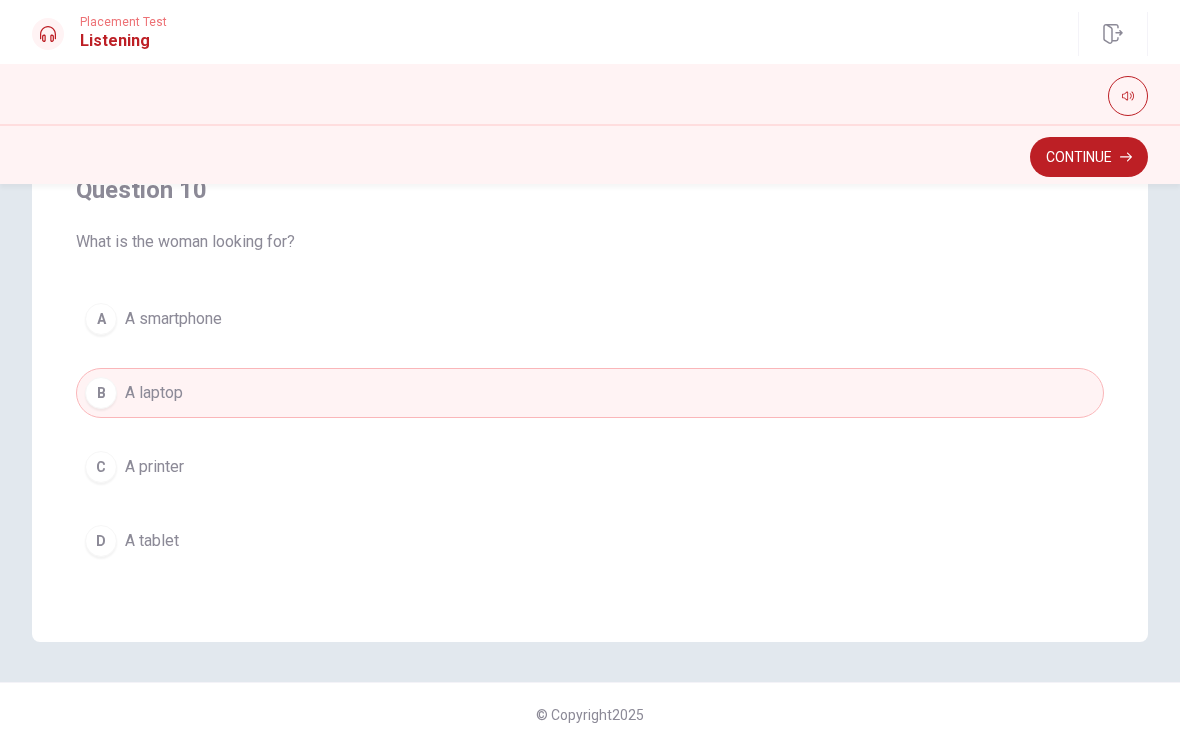 click on "Continue" at bounding box center (1089, 157) 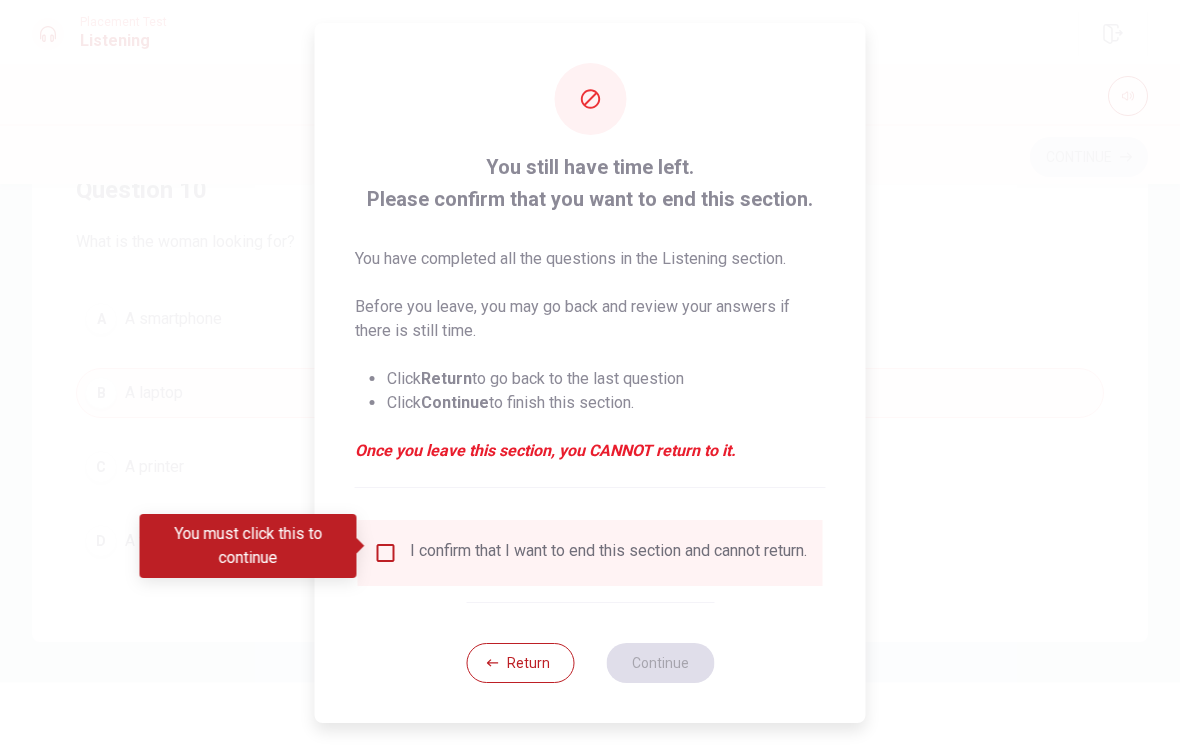 click at bounding box center (386, 553) 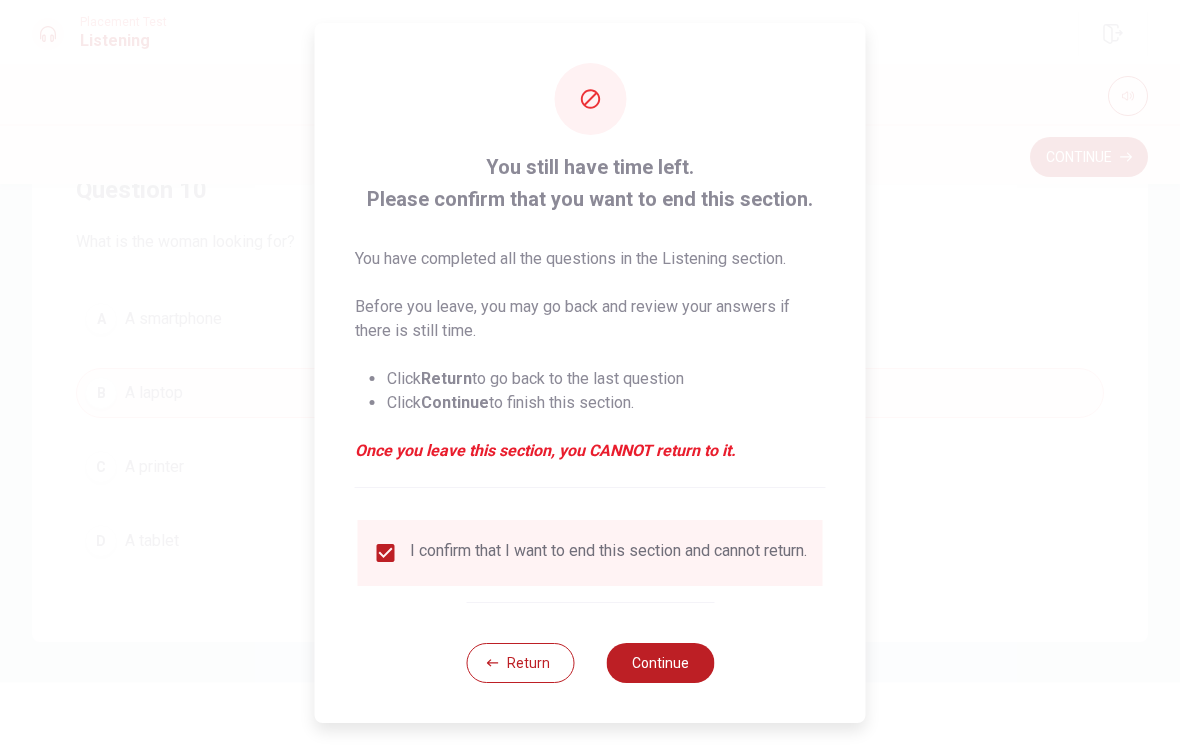 click on "Continue" at bounding box center (660, 663) 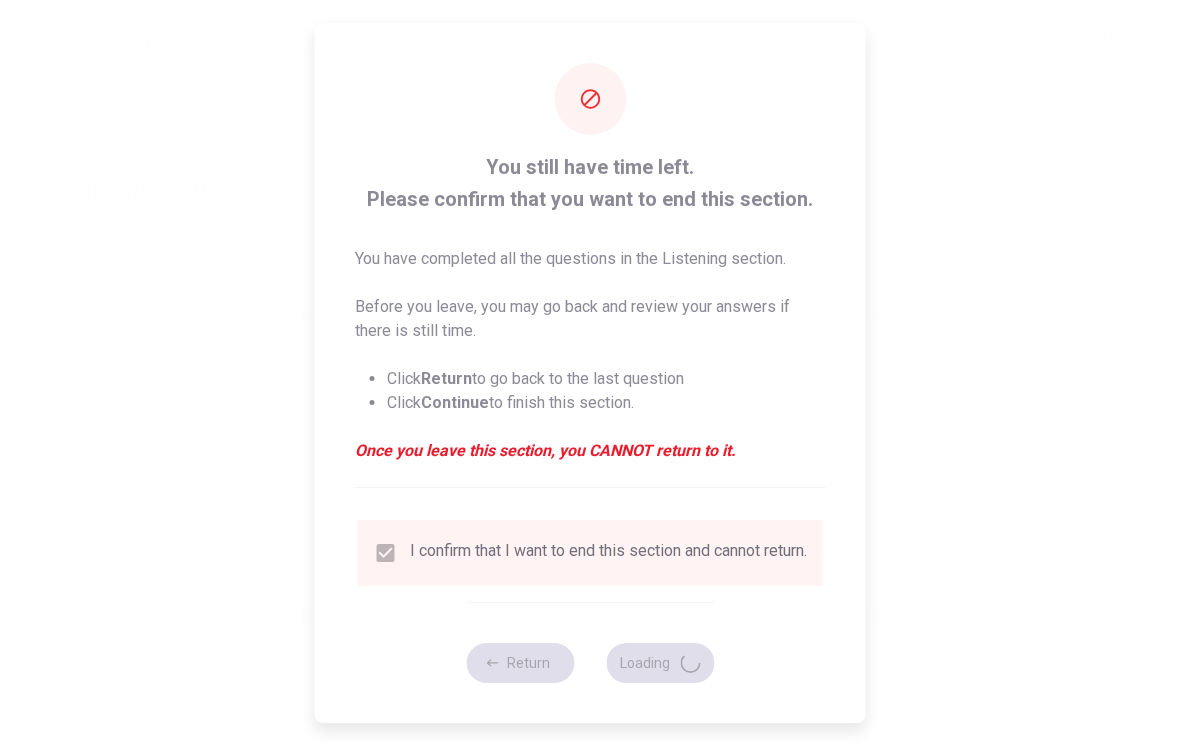 scroll, scrollTop: 0, scrollLeft: 0, axis: both 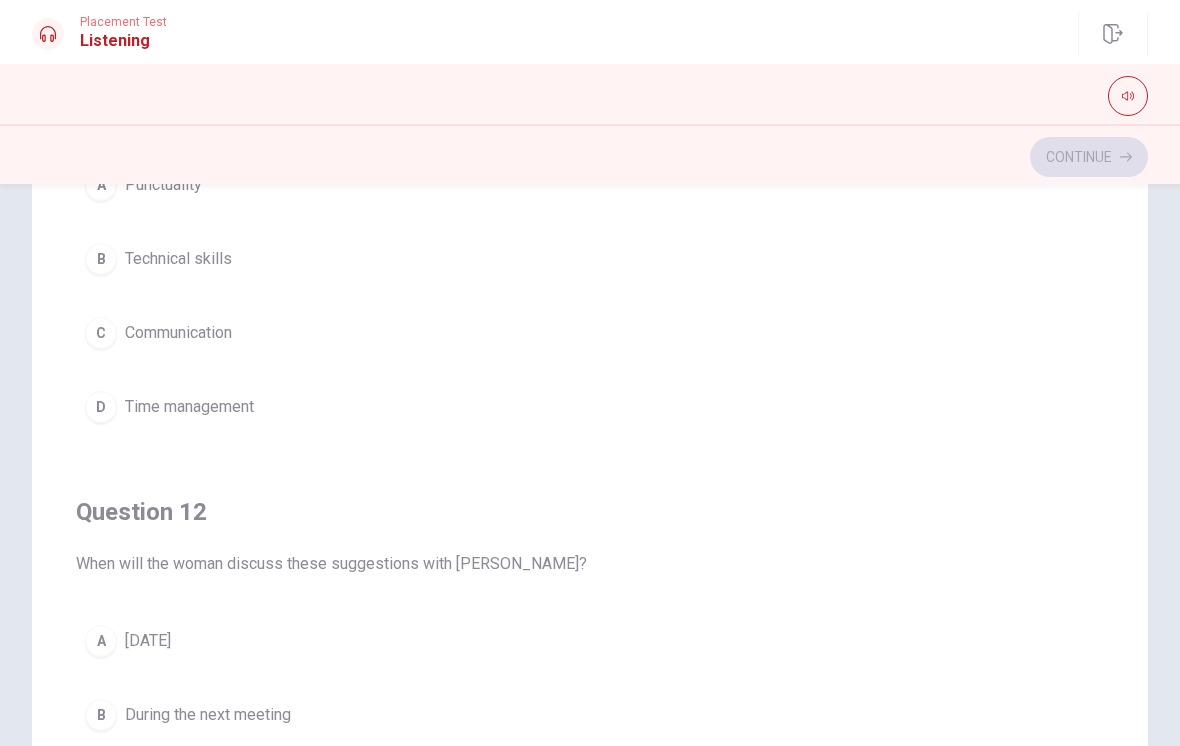click on "D Time management" at bounding box center [590, 407] 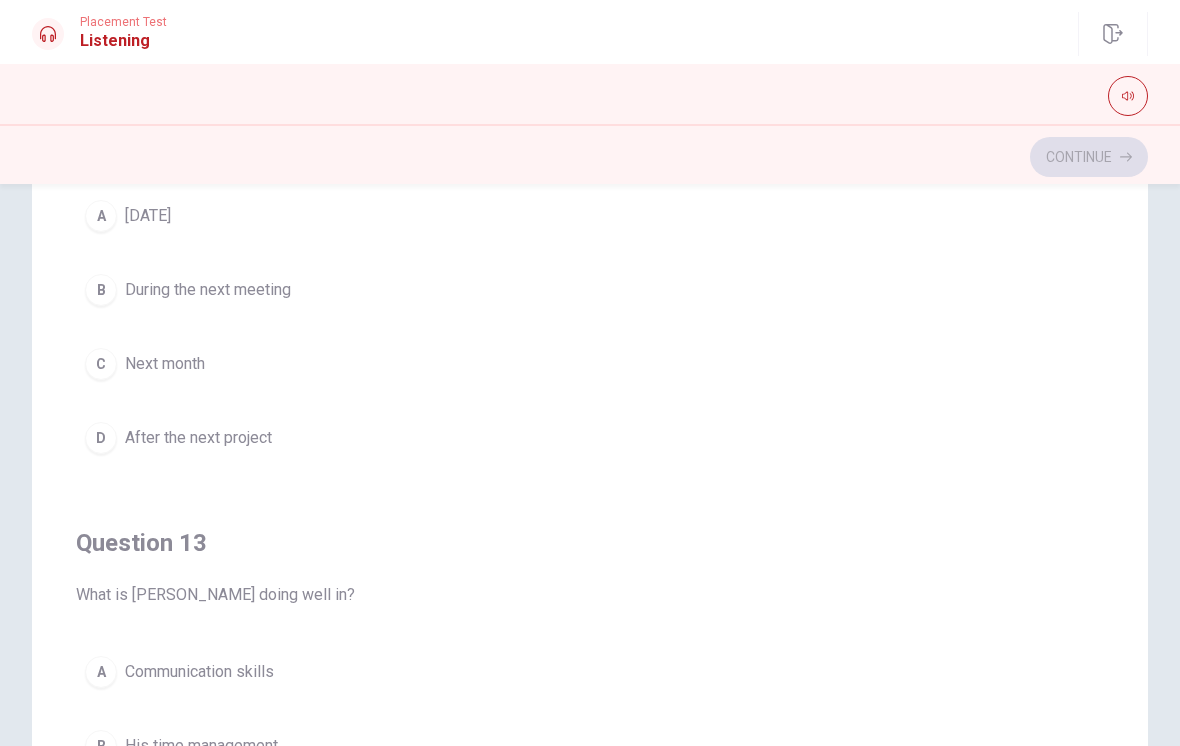 scroll, scrollTop: 526, scrollLeft: 0, axis: vertical 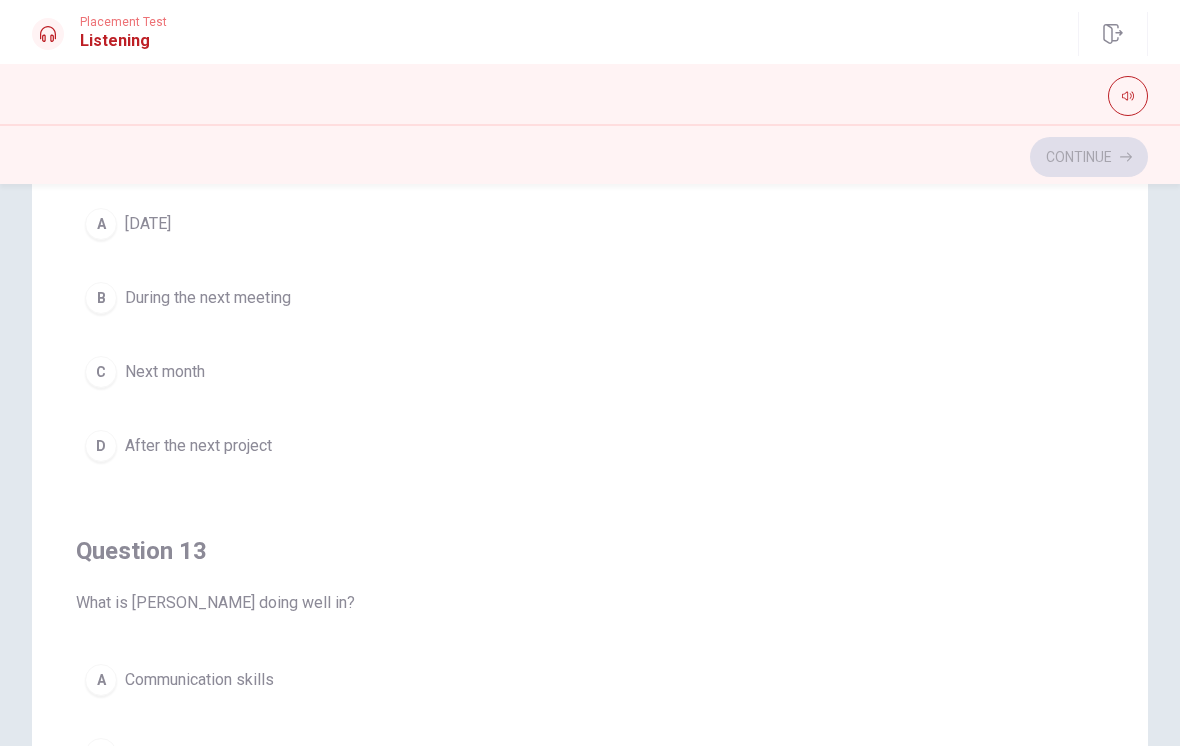 click on "B During the next meeting" at bounding box center [590, 298] 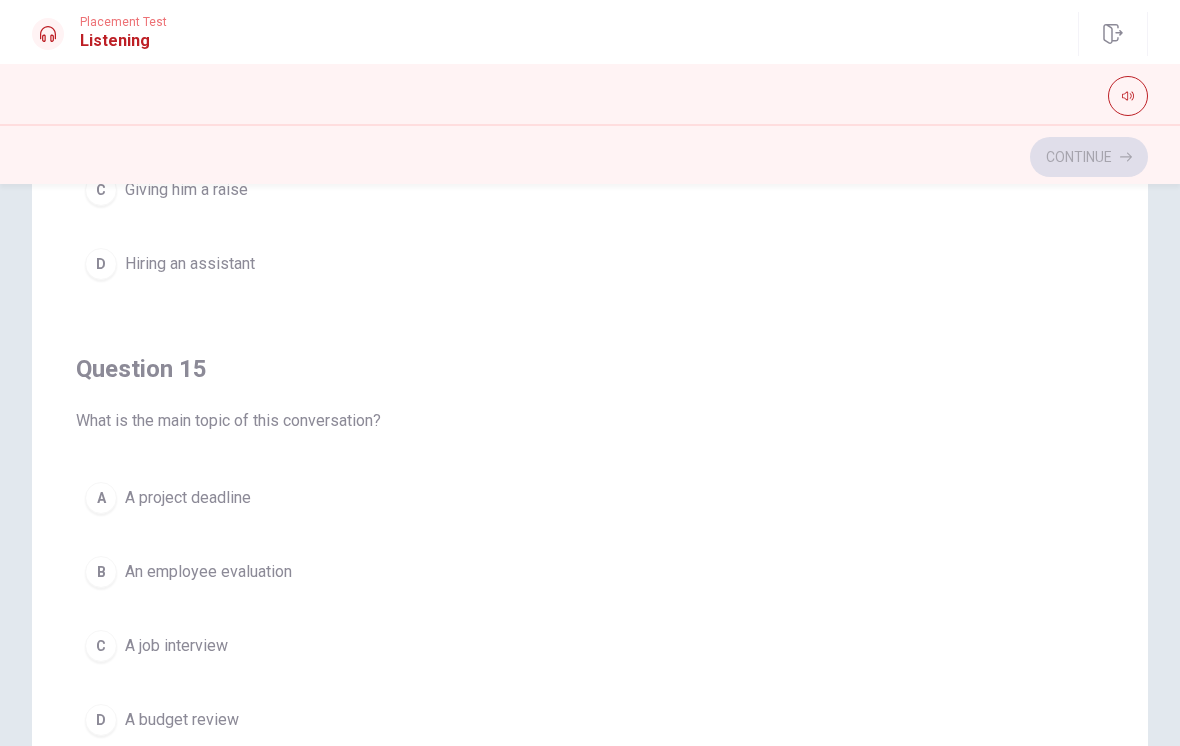 scroll, scrollTop: 1620, scrollLeft: 0, axis: vertical 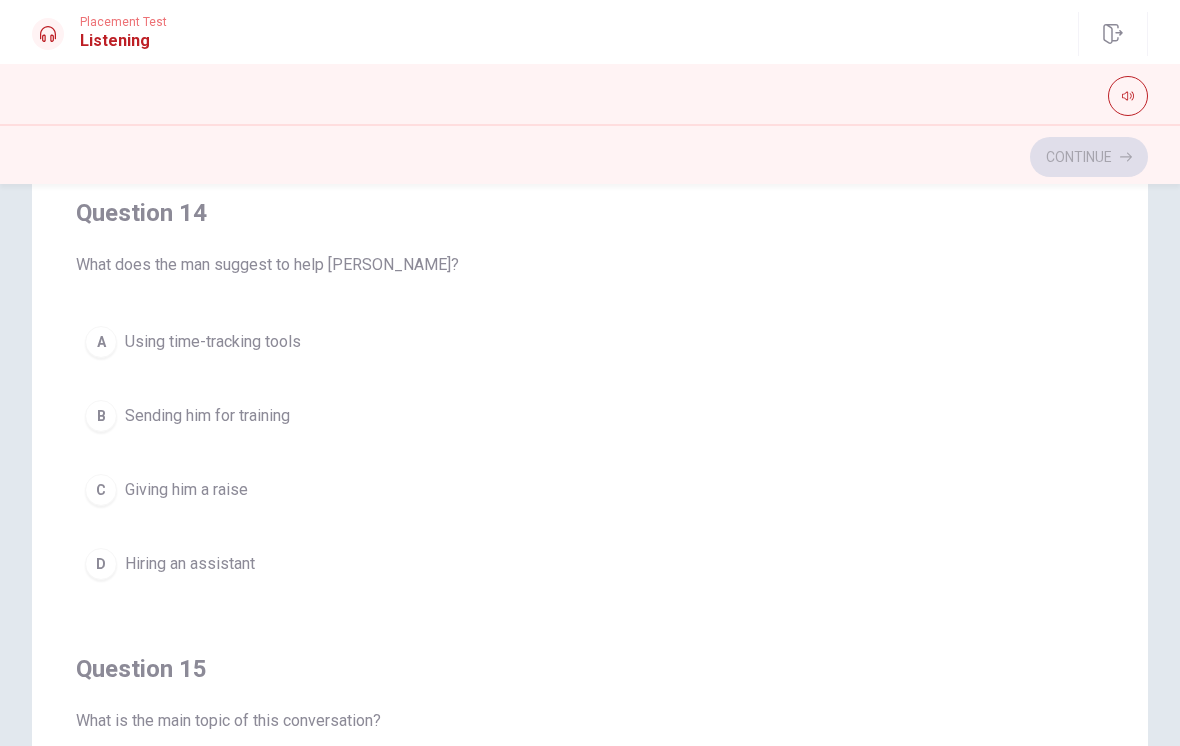click on "A Using time-tracking tools" at bounding box center (590, 342) 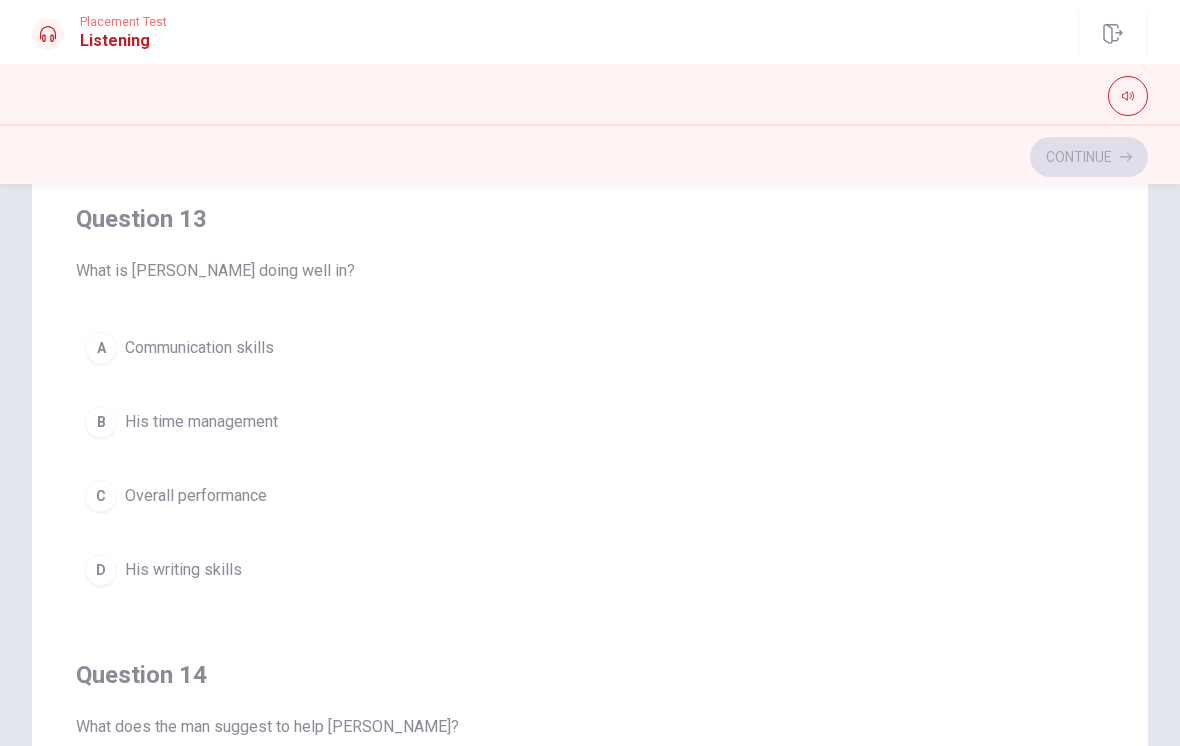 scroll, scrollTop: 859, scrollLeft: 0, axis: vertical 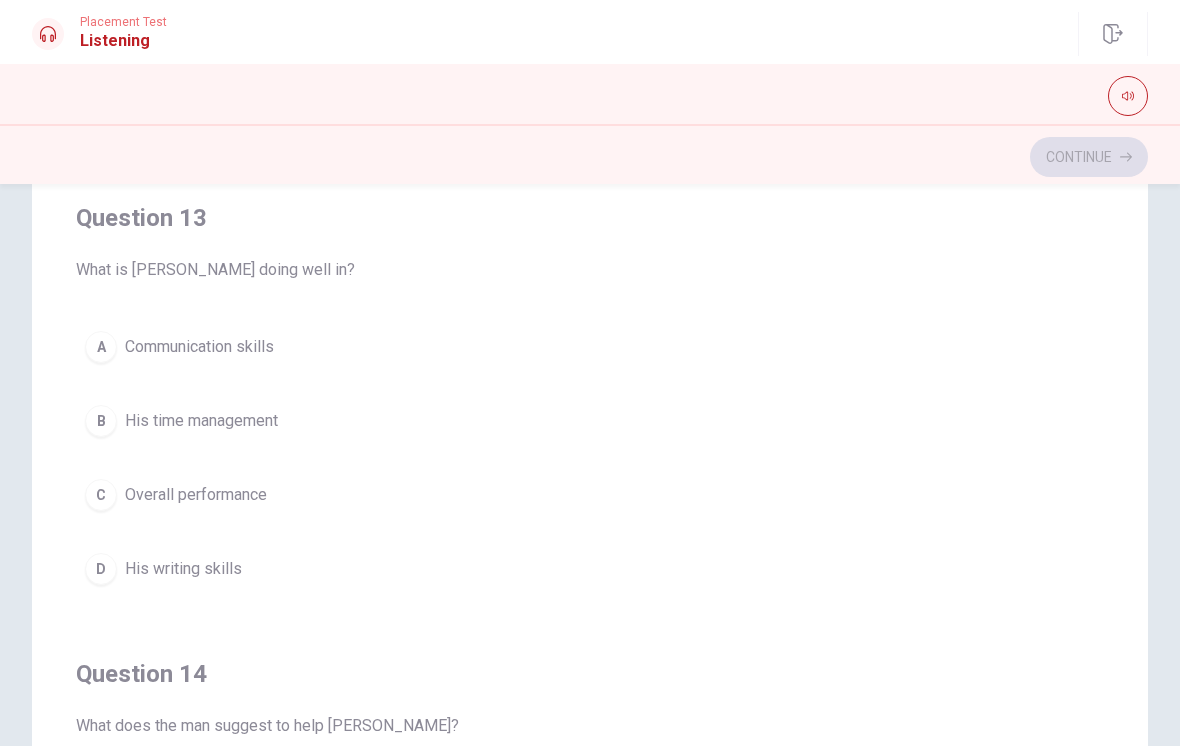 click on "B His time management" at bounding box center [590, 421] 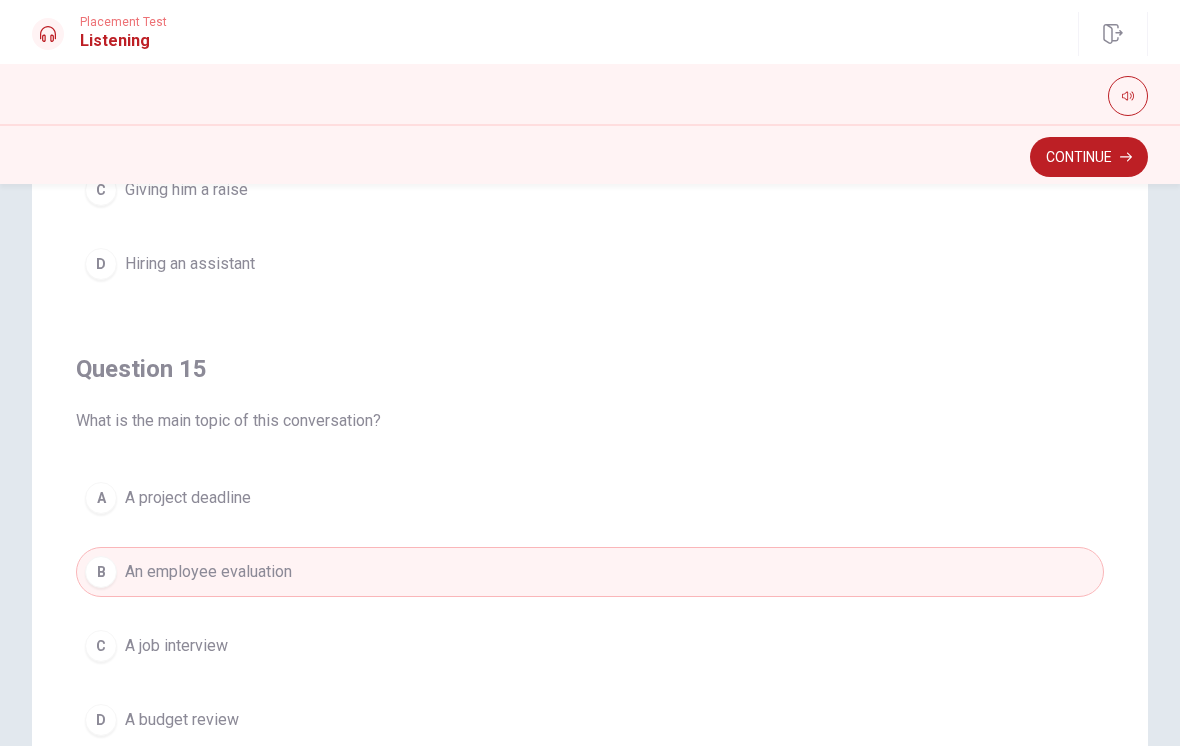 scroll, scrollTop: 1620, scrollLeft: 0, axis: vertical 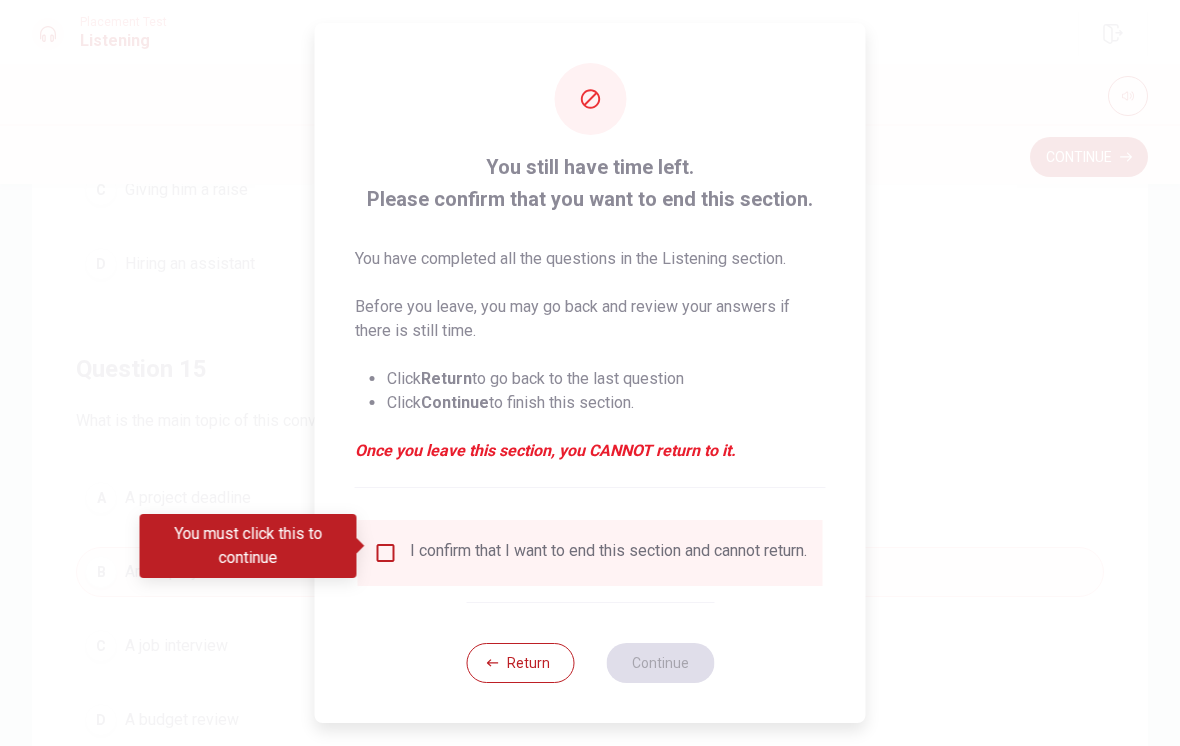 click at bounding box center (386, 553) 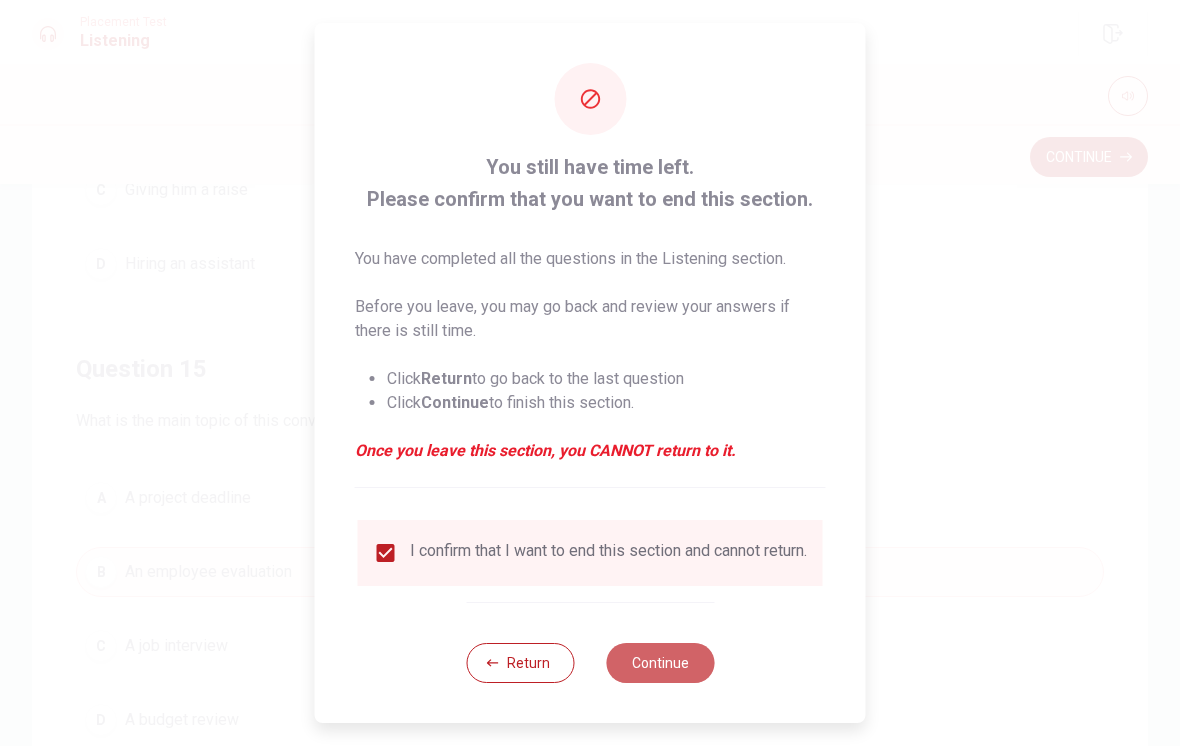click on "Continue" at bounding box center (660, 663) 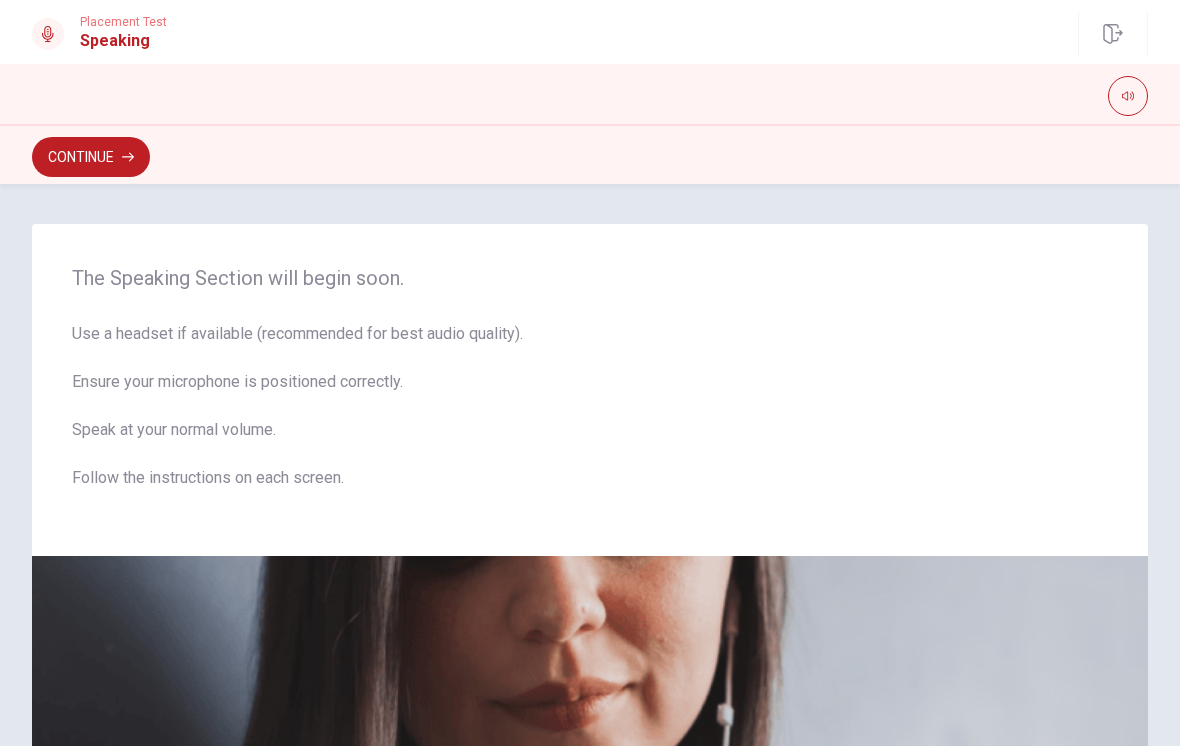 scroll, scrollTop: 0, scrollLeft: 0, axis: both 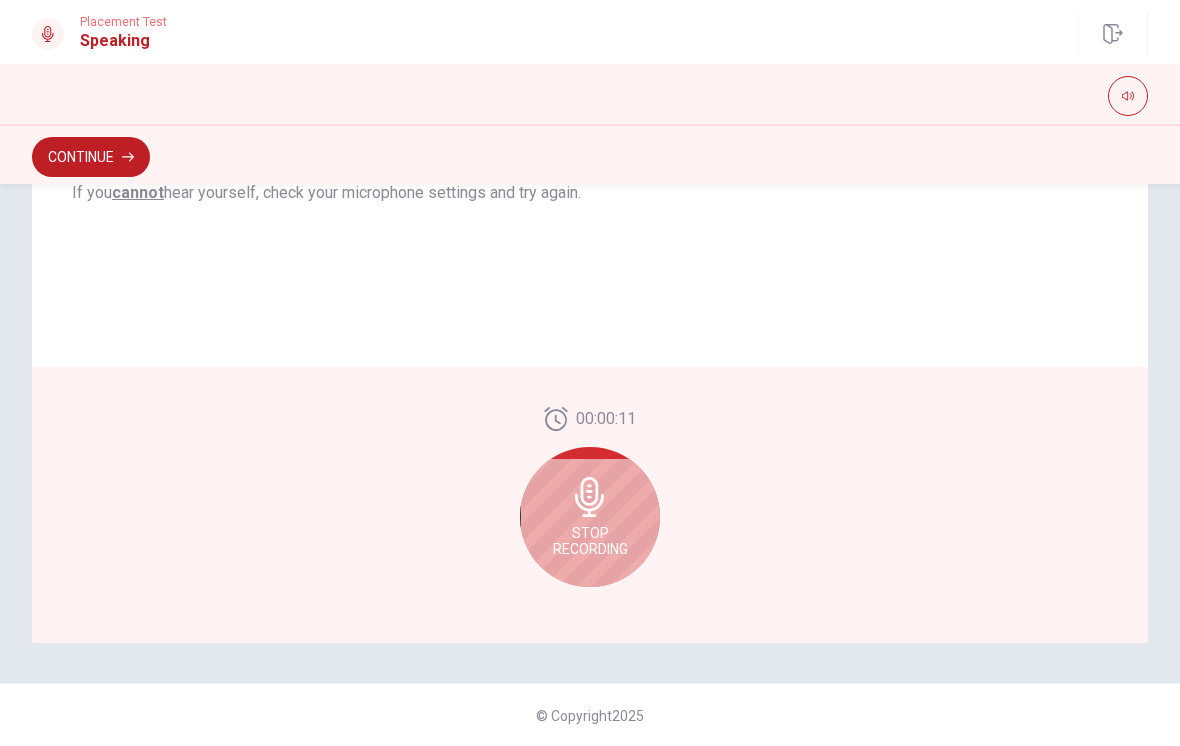click on "Stop   Recording" at bounding box center (590, 517) 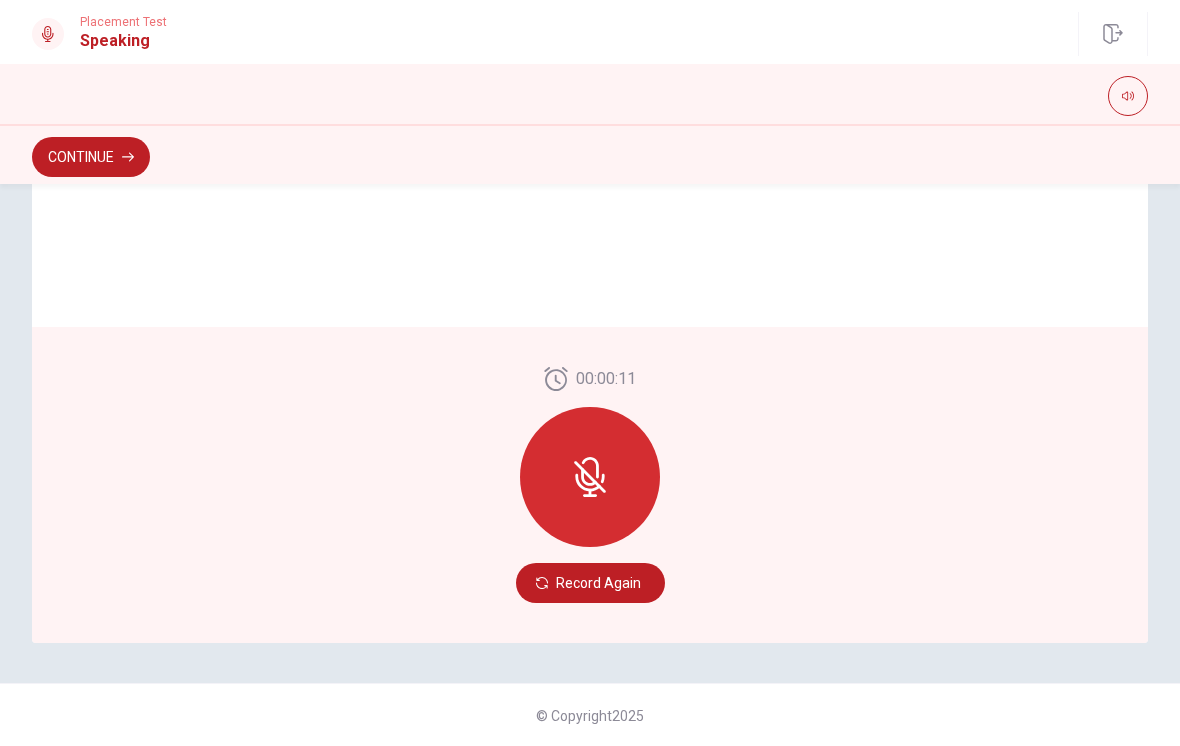 click on "Record Again" at bounding box center (590, 583) 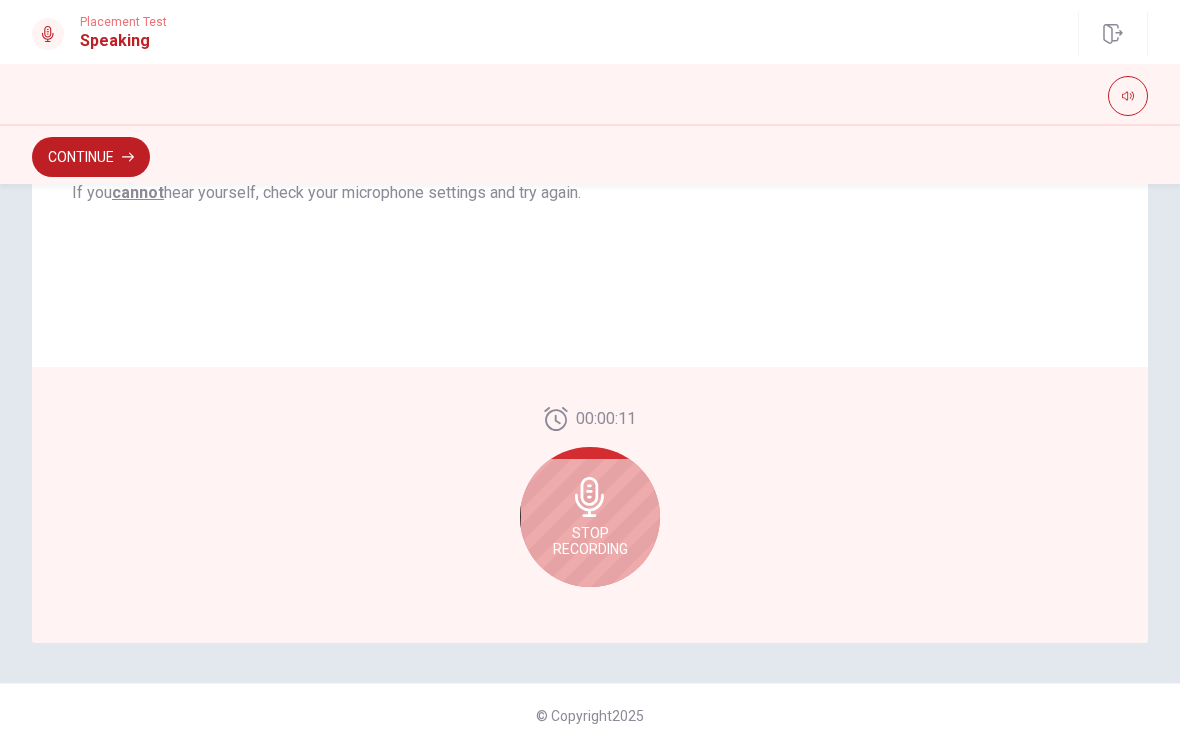 click on "Stop   Recording" at bounding box center (590, 517) 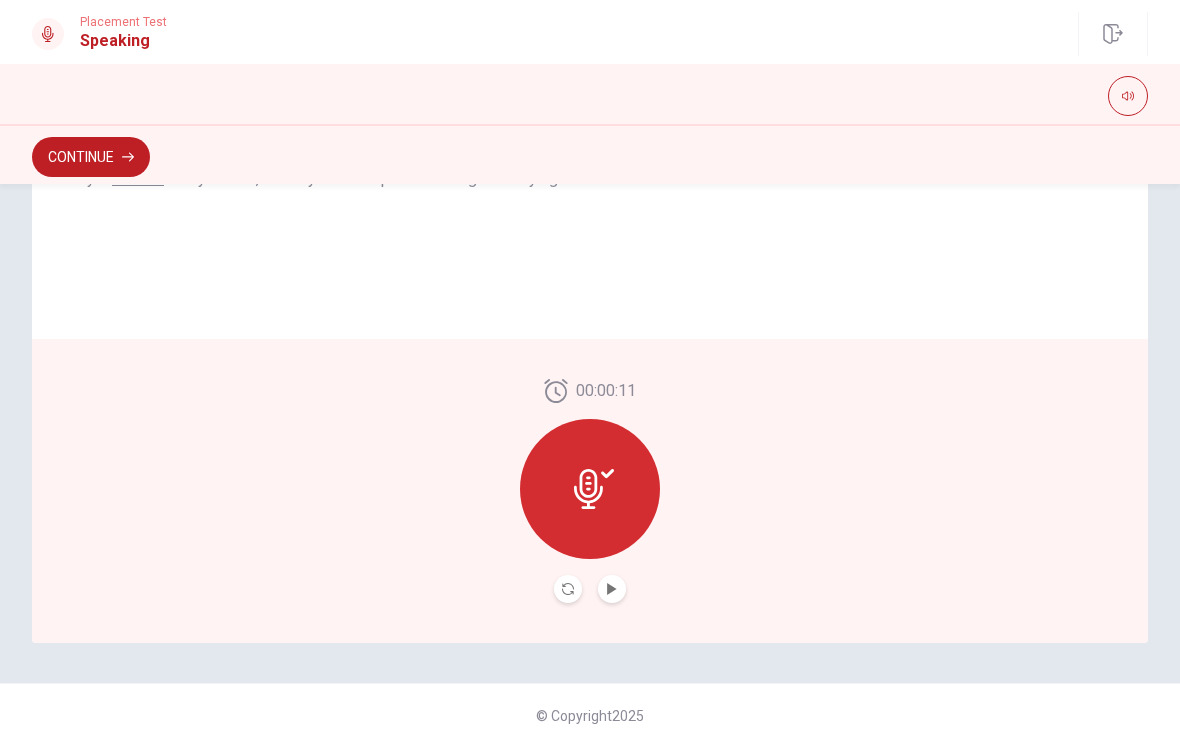 click at bounding box center (612, 589) 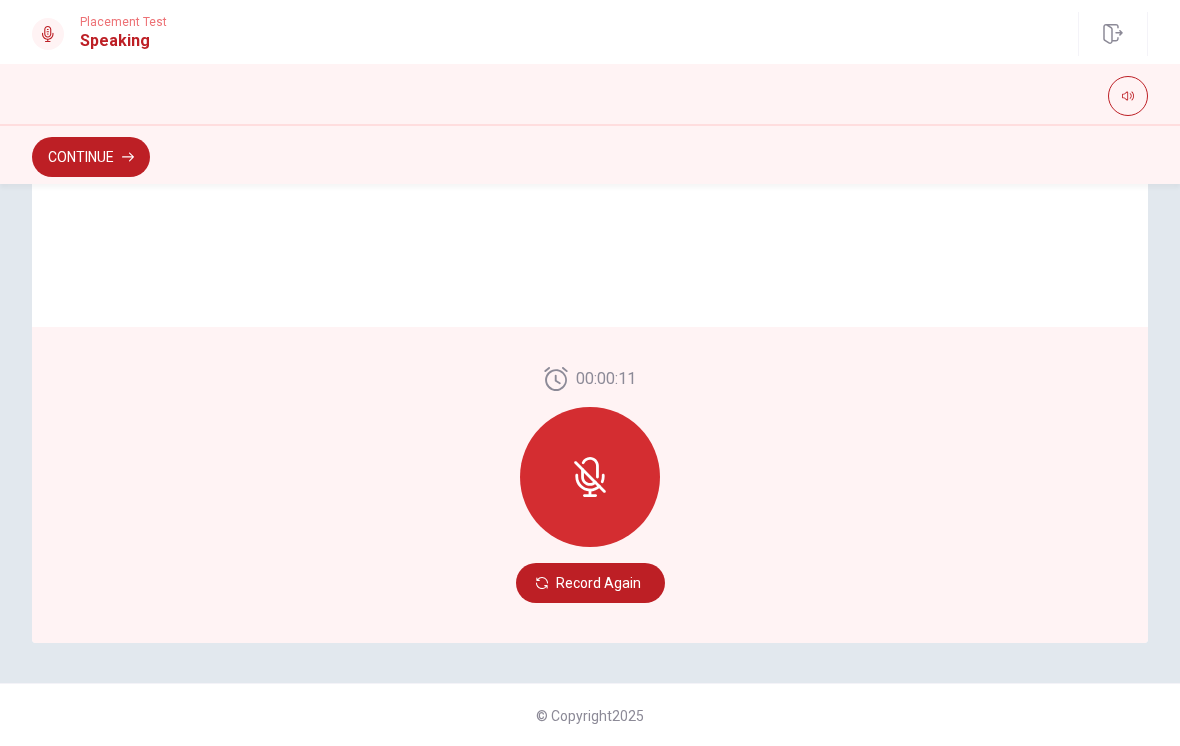 click on "Record Again" at bounding box center (590, 583) 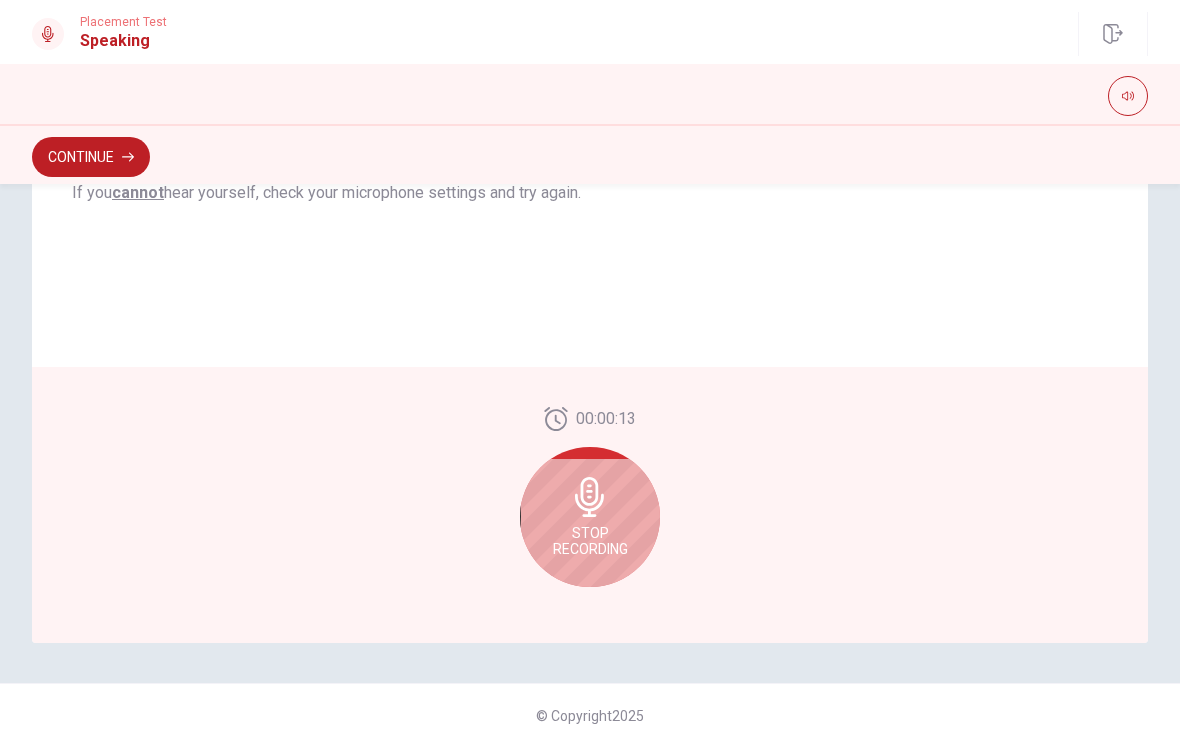 click on "Continue" at bounding box center [91, 157] 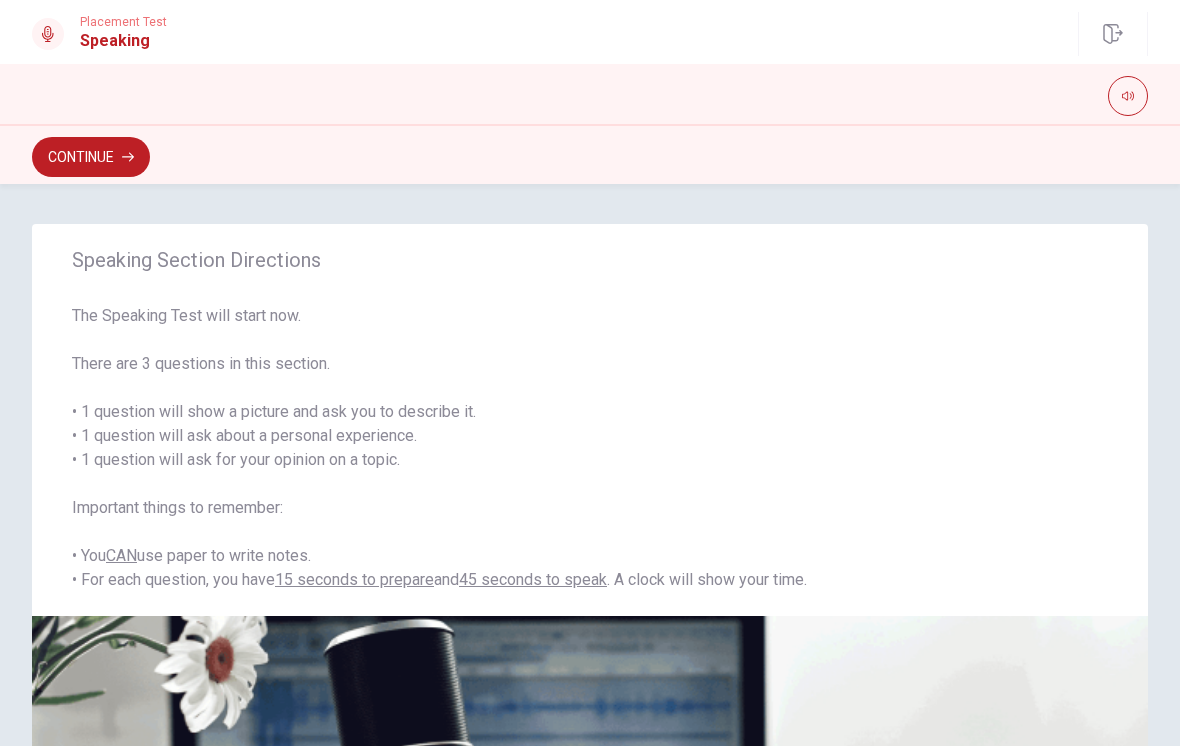 scroll, scrollTop: 0, scrollLeft: 0, axis: both 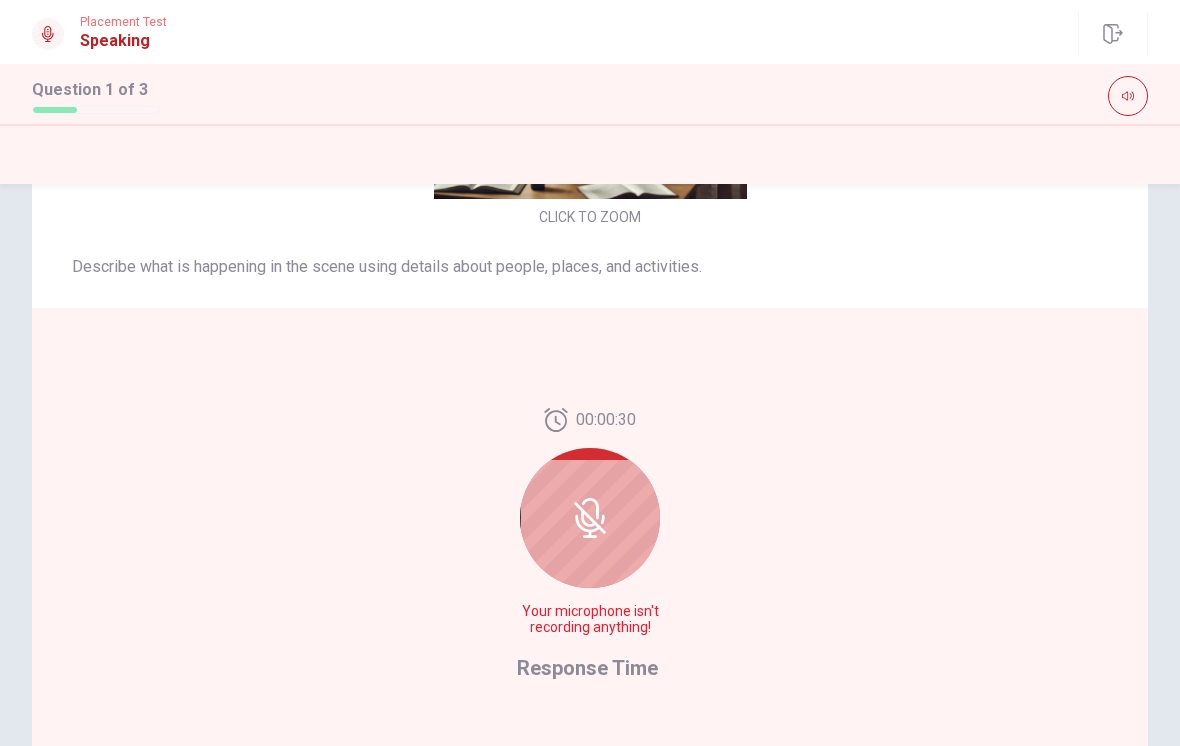 click at bounding box center (590, 518) 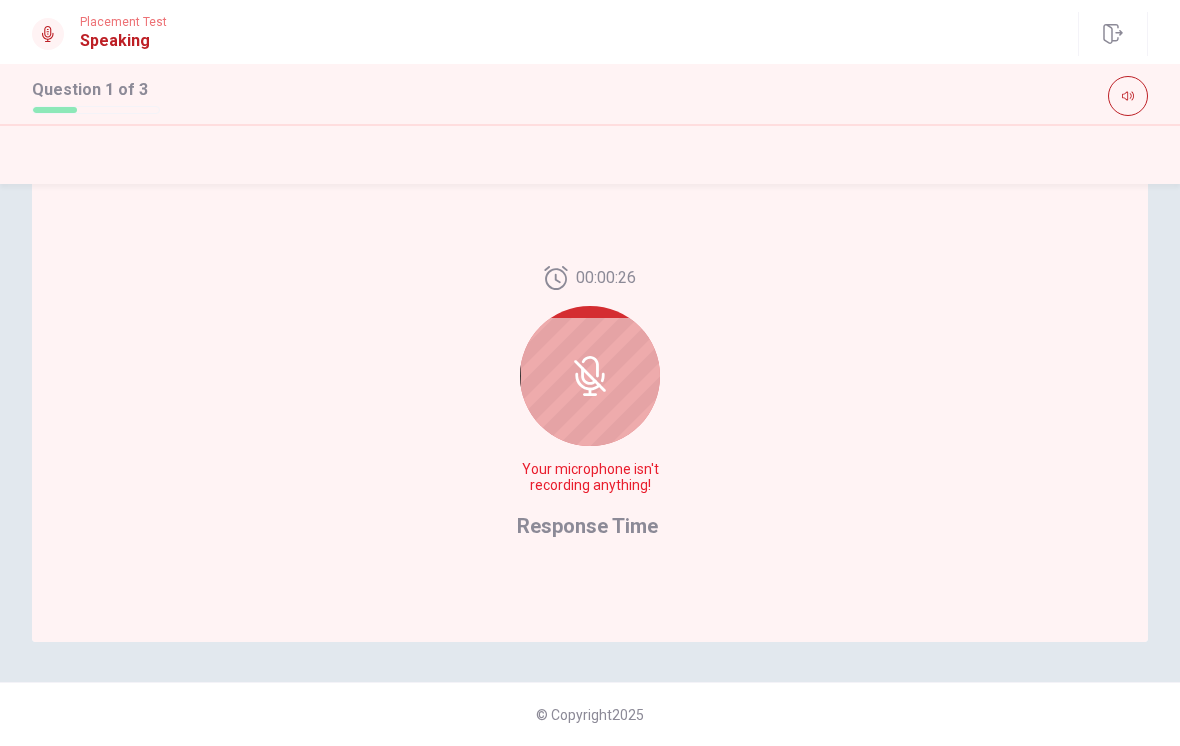 click on "00:00:26 Your microphone isn't recording anything! Response Time" at bounding box center (590, 404) 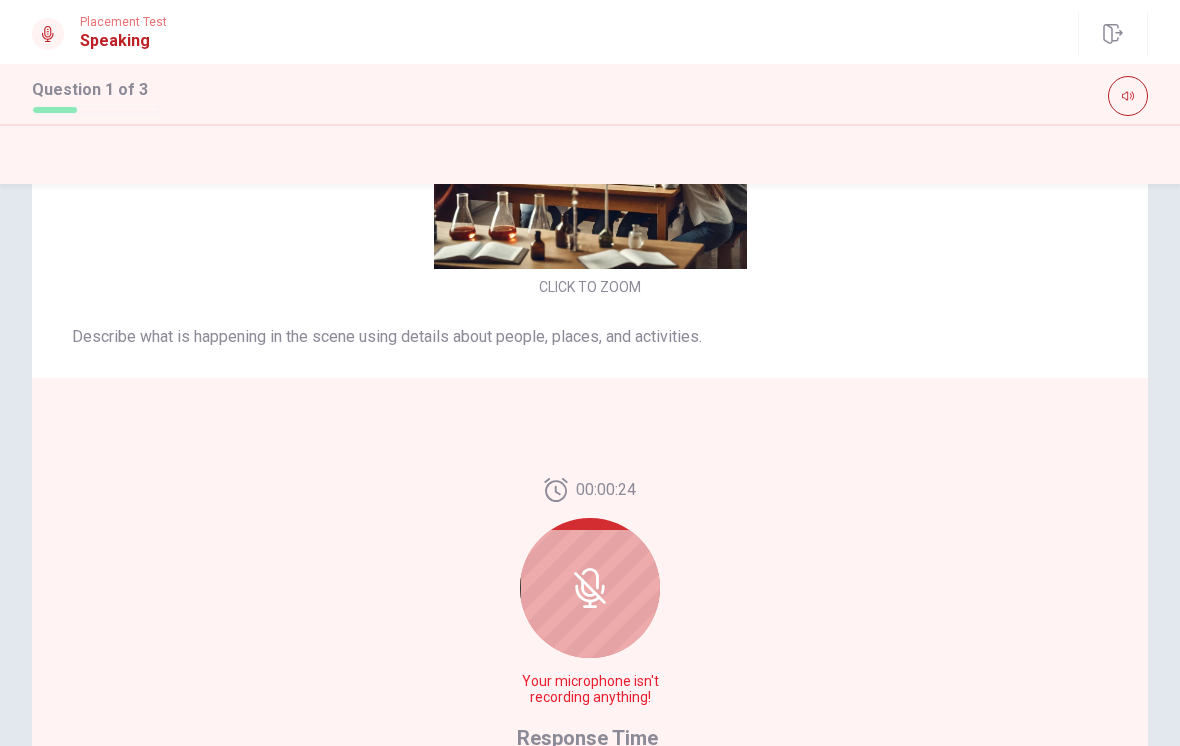 scroll, scrollTop: 242, scrollLeft: 0, axis: vertical 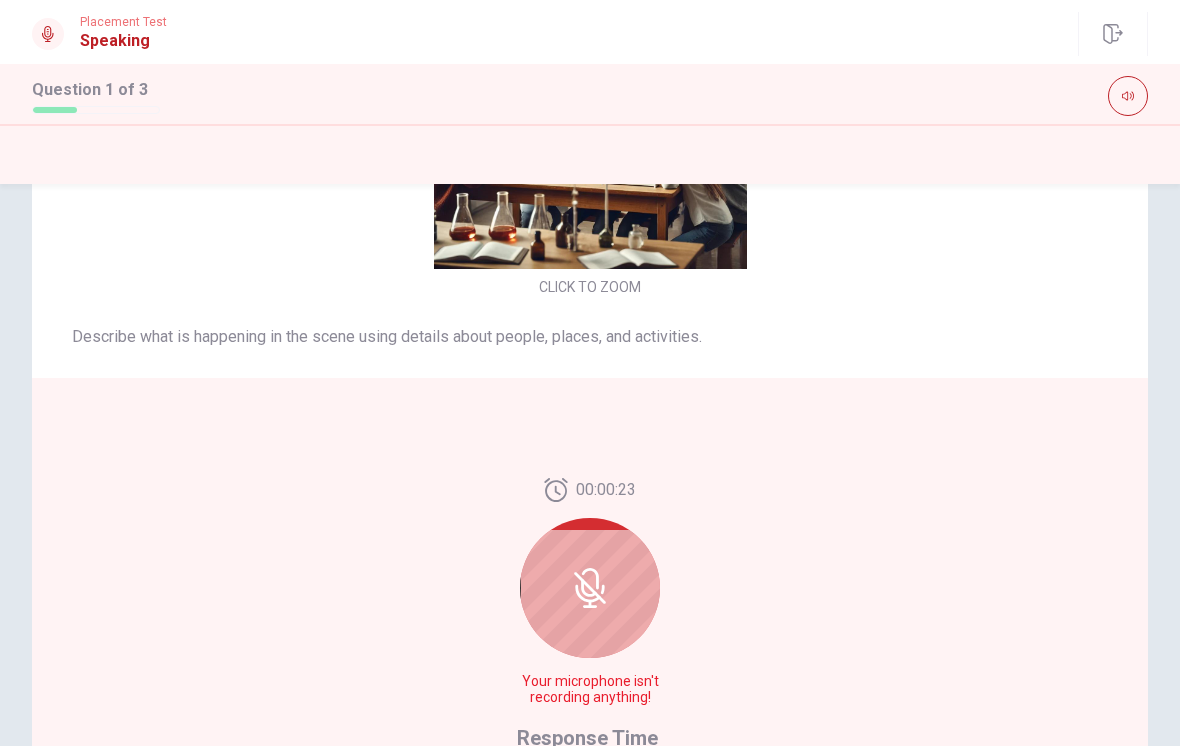click at bounding box center [590, 588] 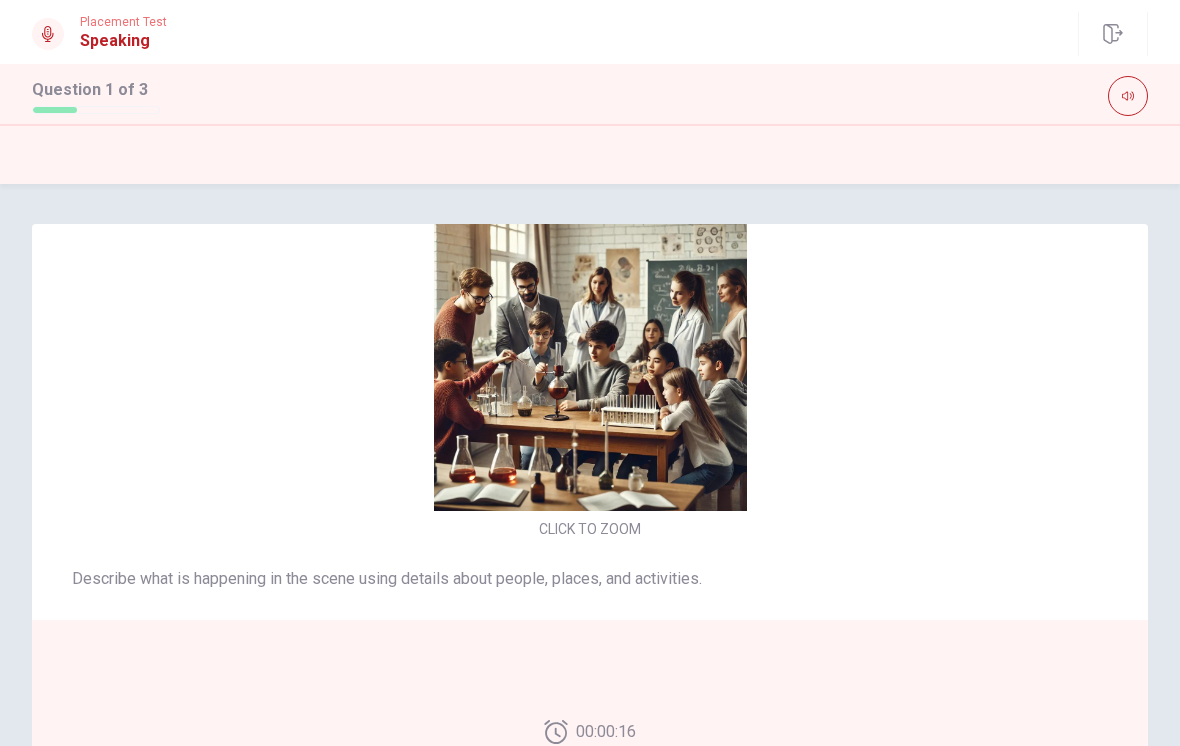 scroll, scrollTop: 0, scrollLeft: 0, axis: both 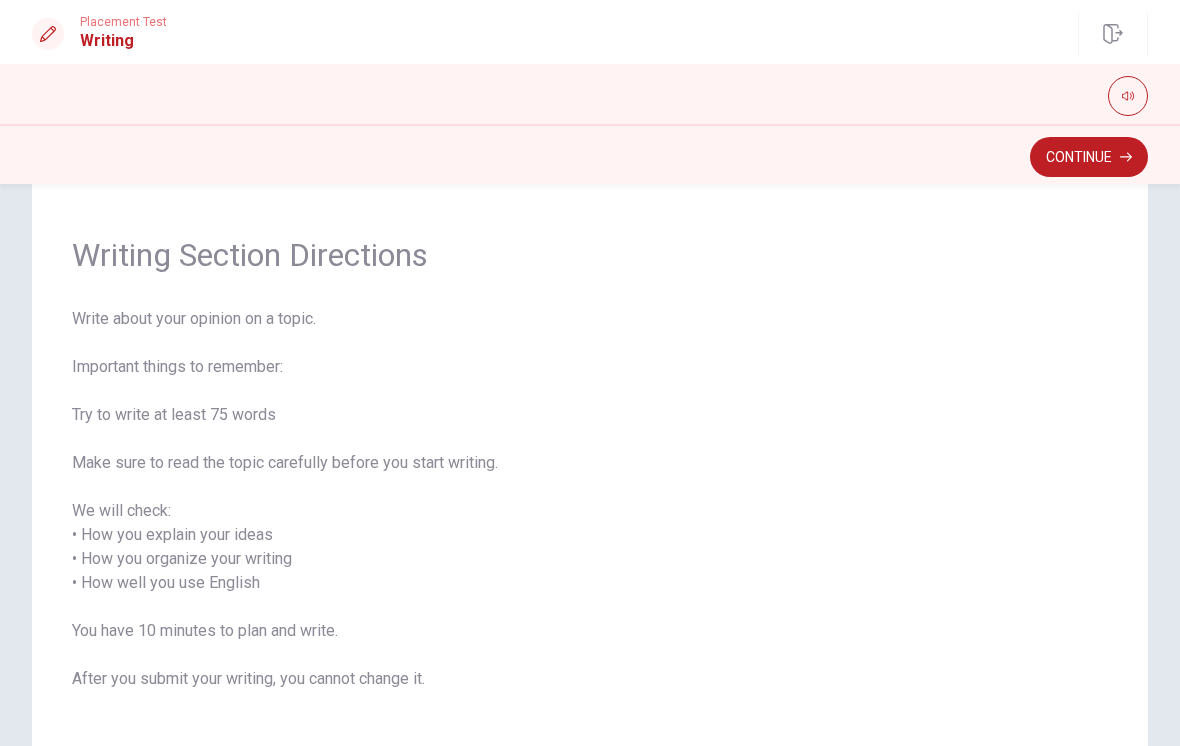click on "Continue" at bounding box center [1089, 157] 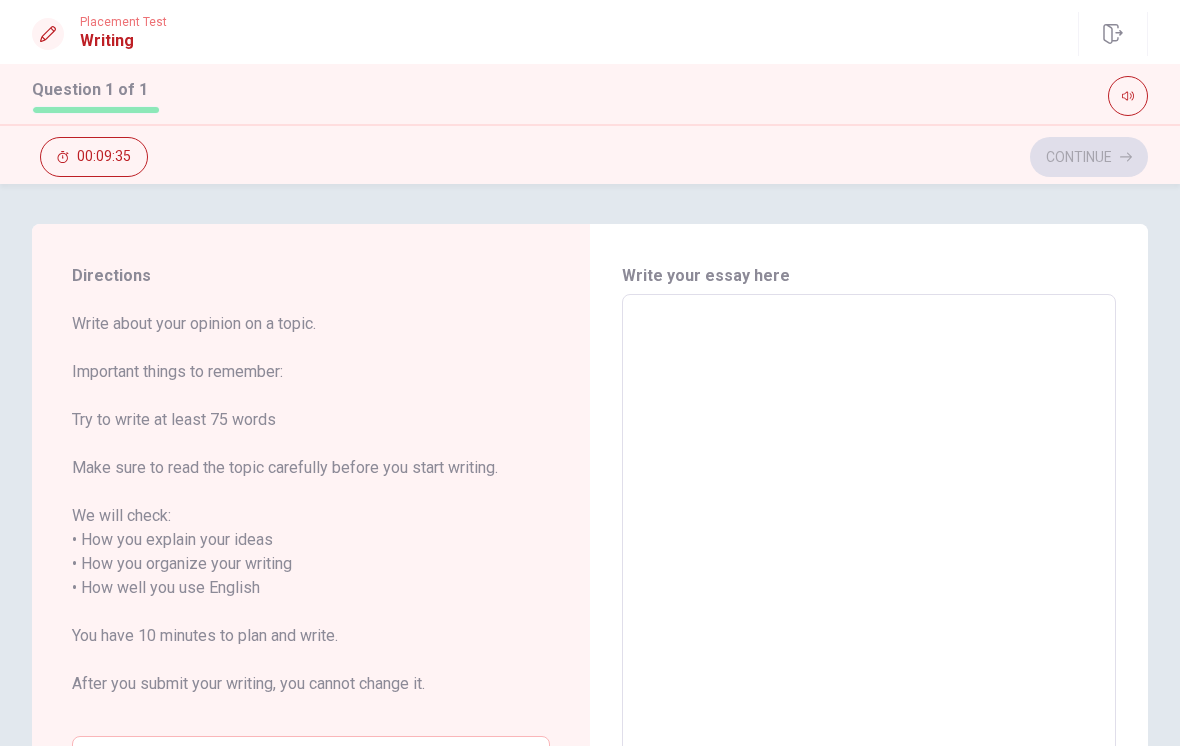 scroll, scrollTop: 0, scrollLeft: 0, axis: both 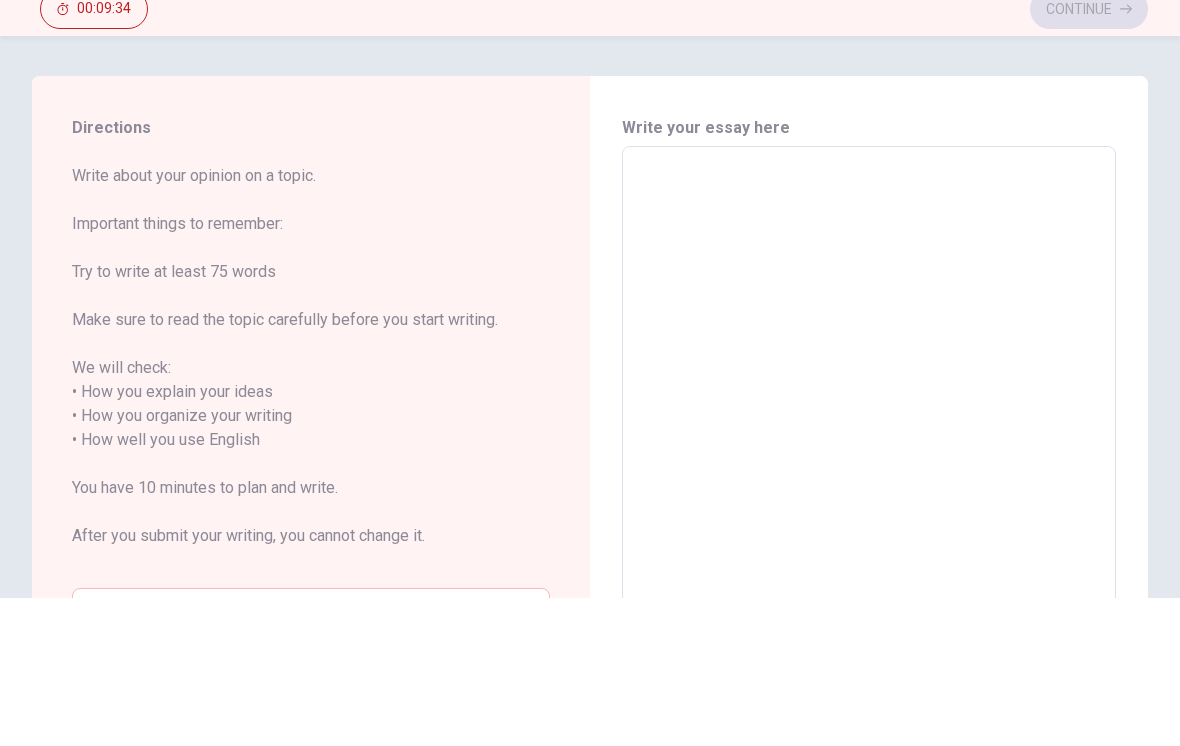 type on "M" 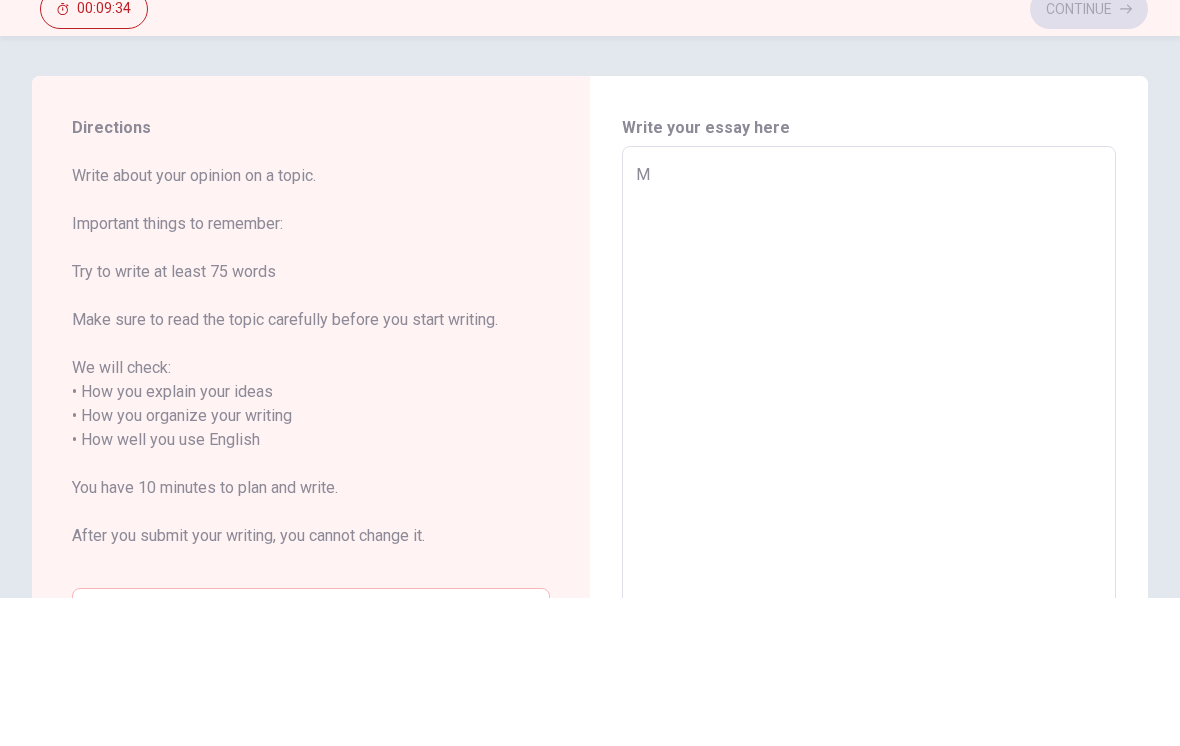 type on "x" 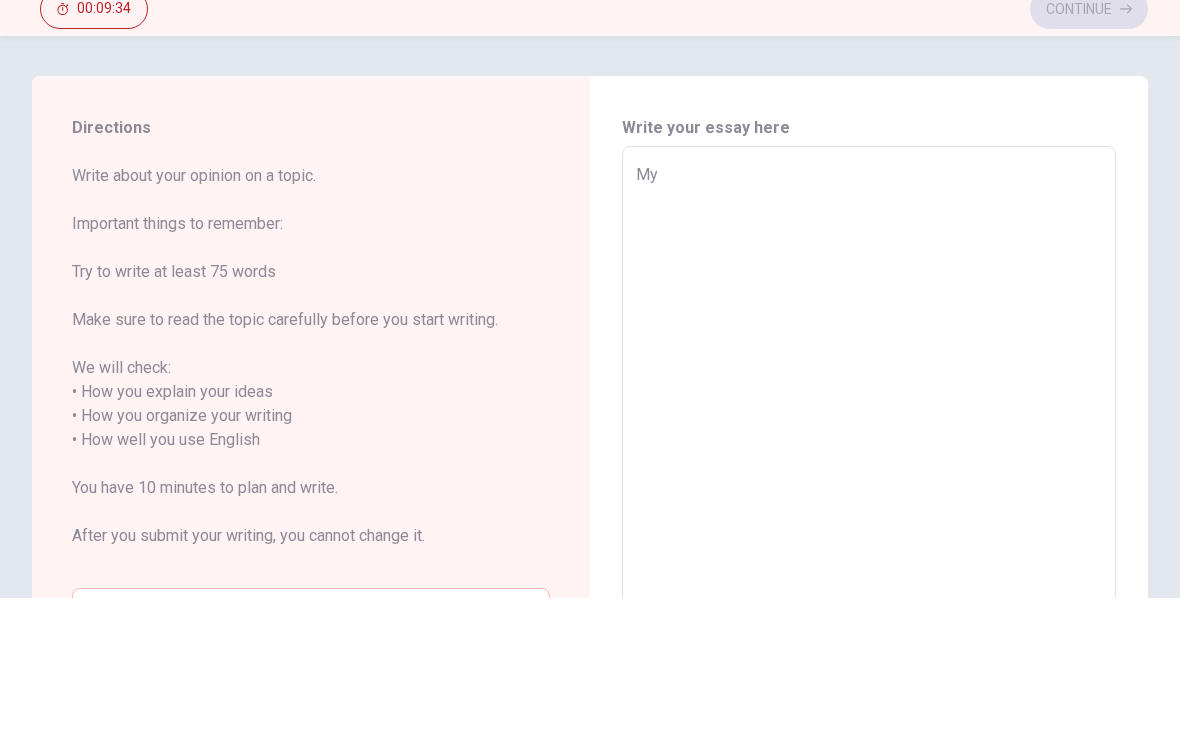 type on "x" 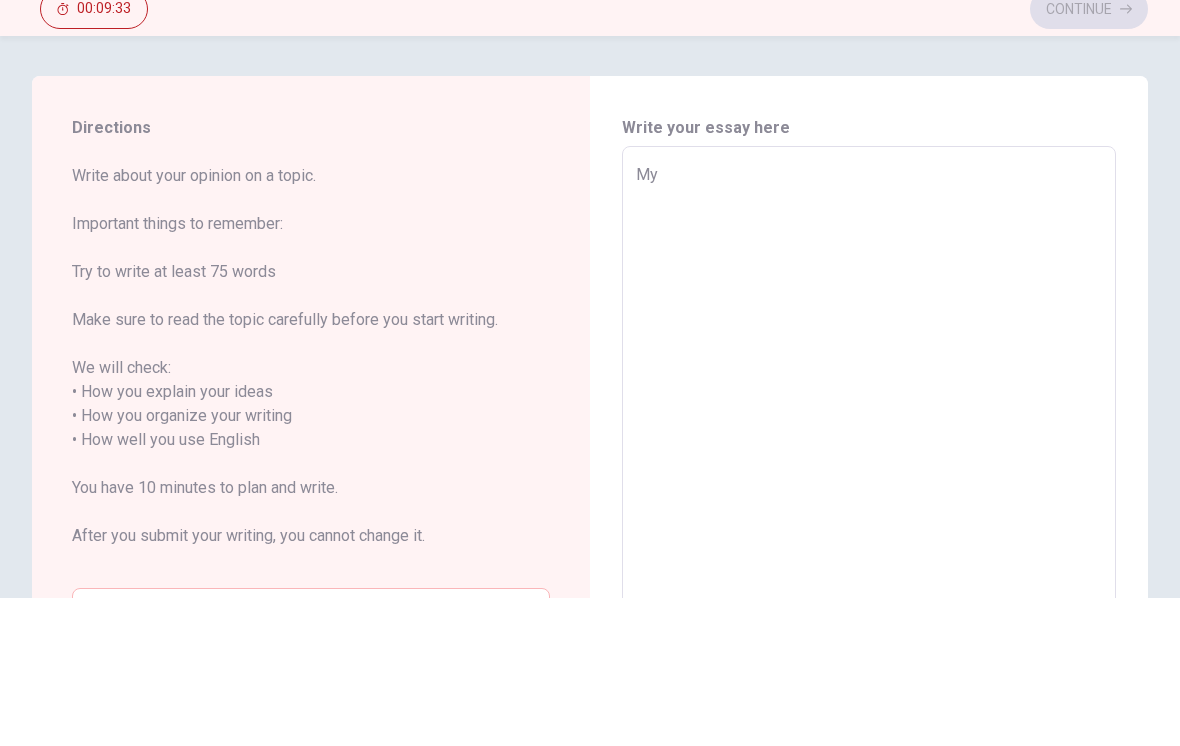 type on "My f" 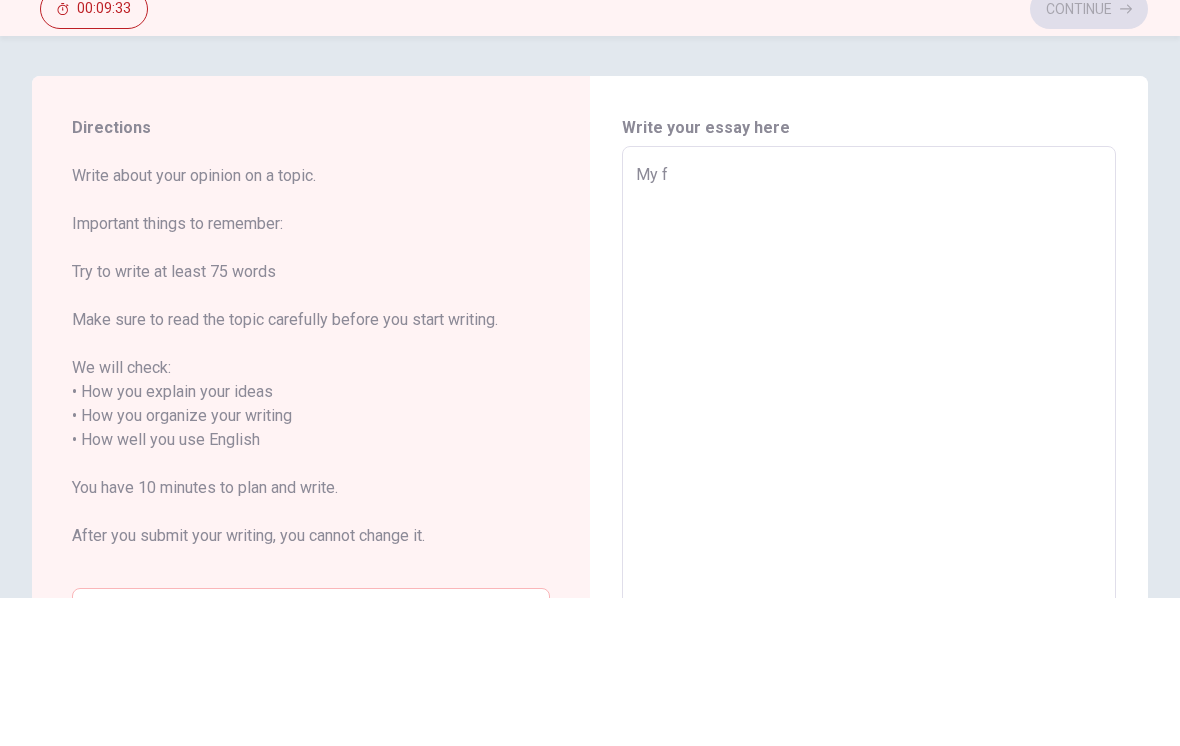 type on "x" 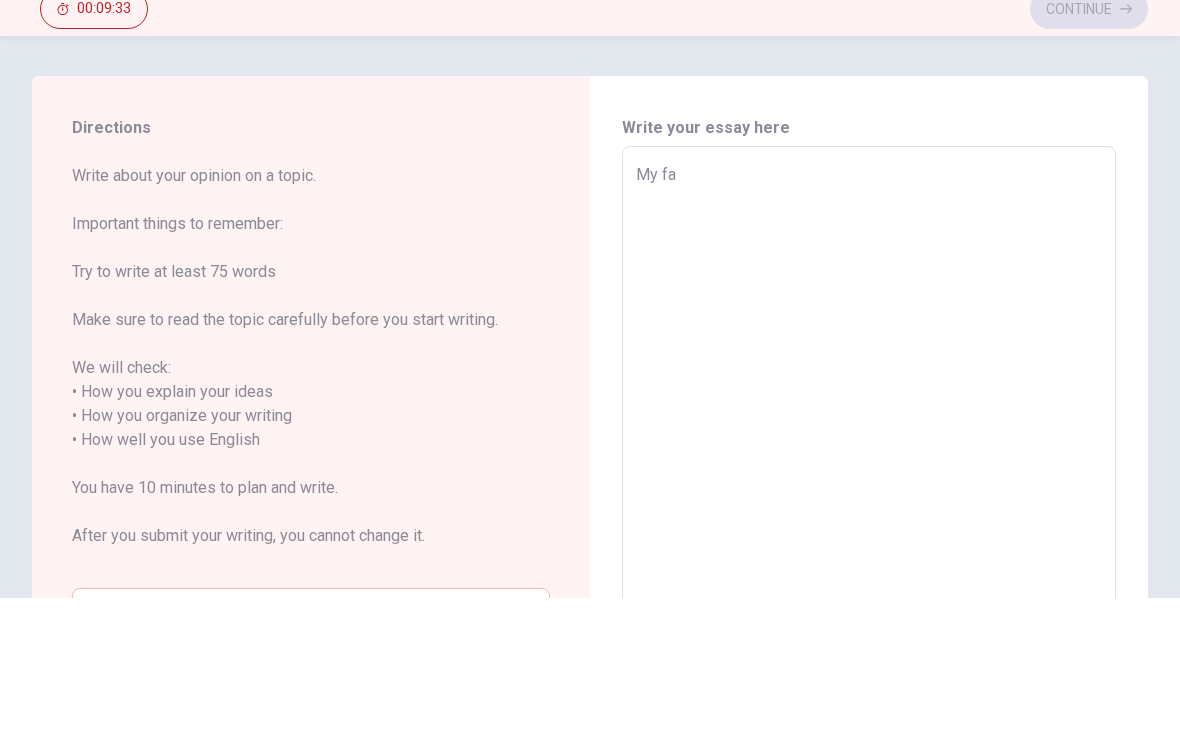 type on "x" 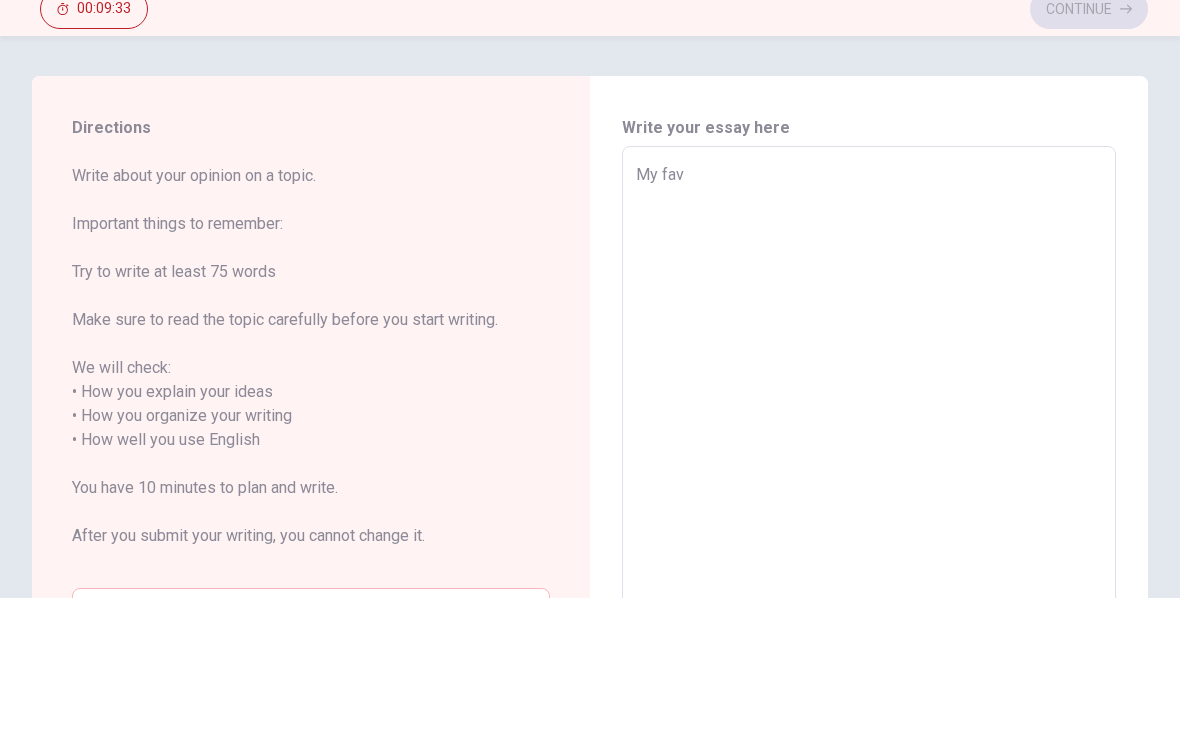 type on "x" 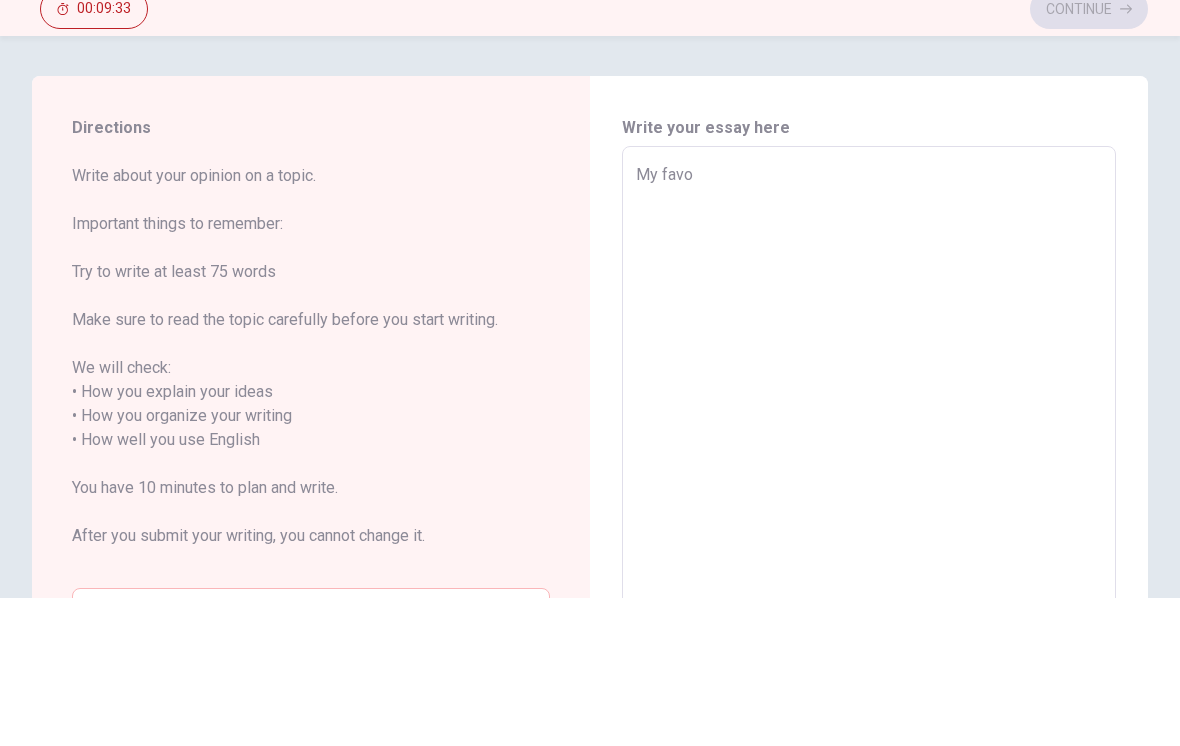 type on "x" 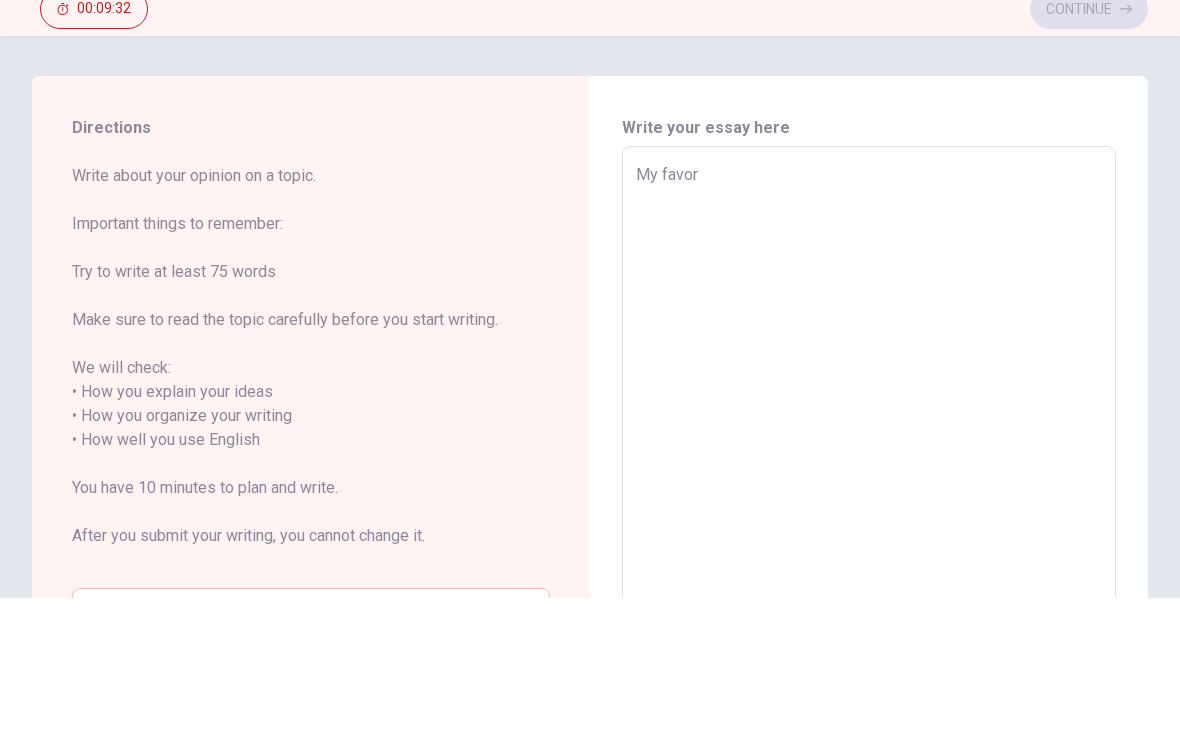 type on "x" 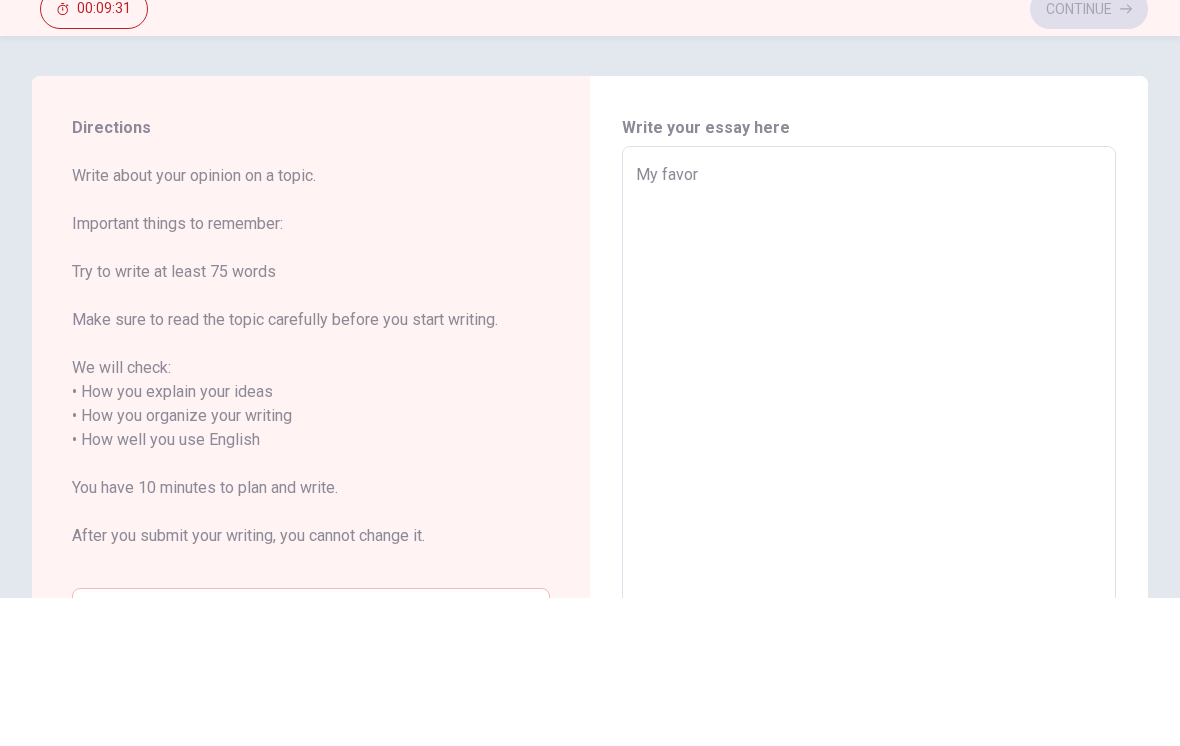 type on "My favorite" 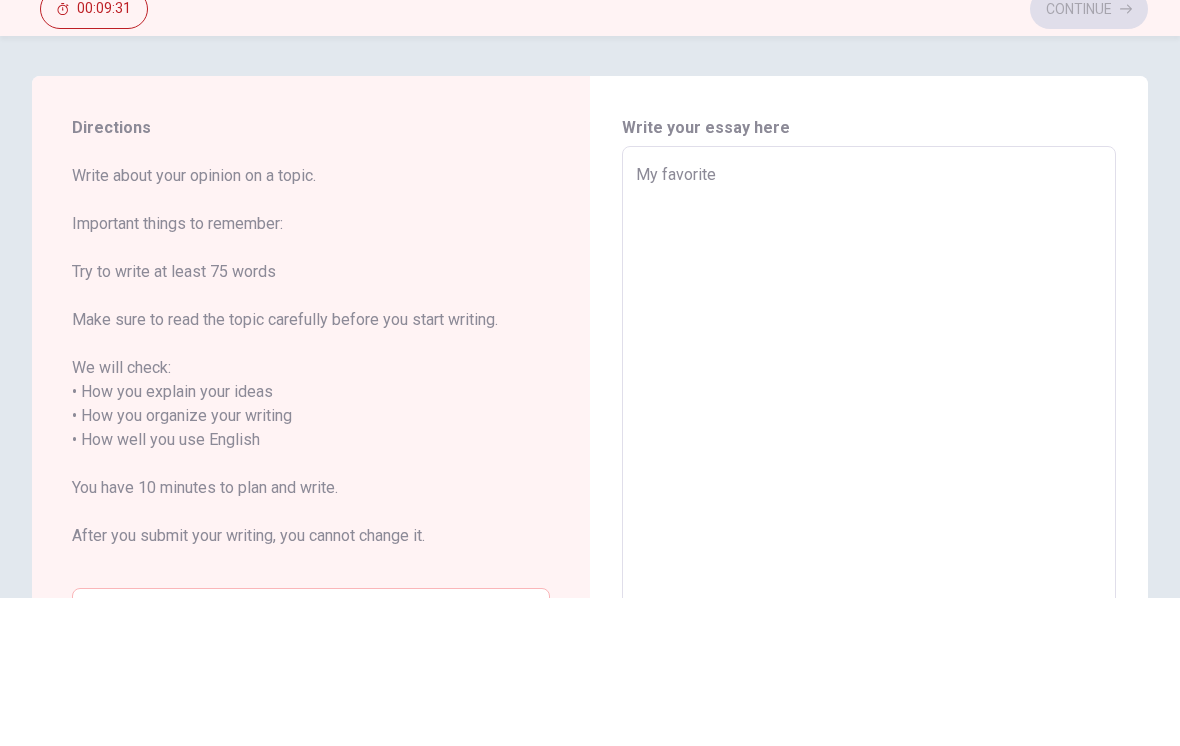 type on "My favorite" 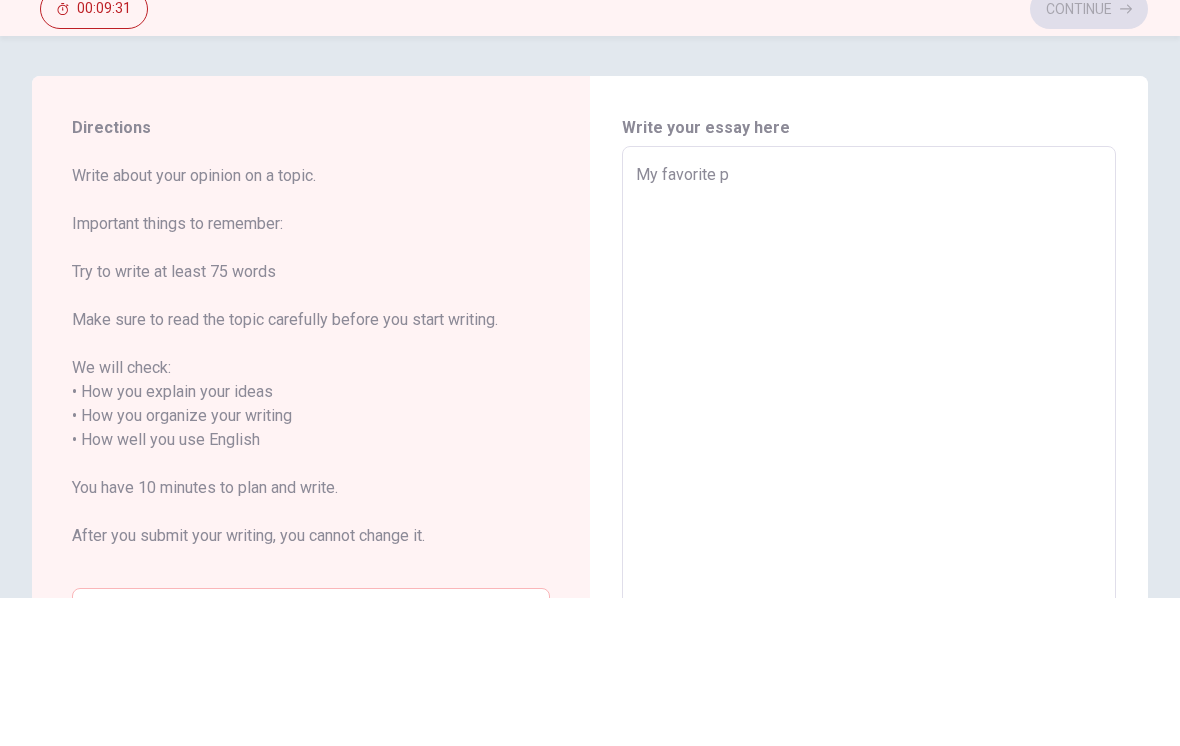 type on "x" 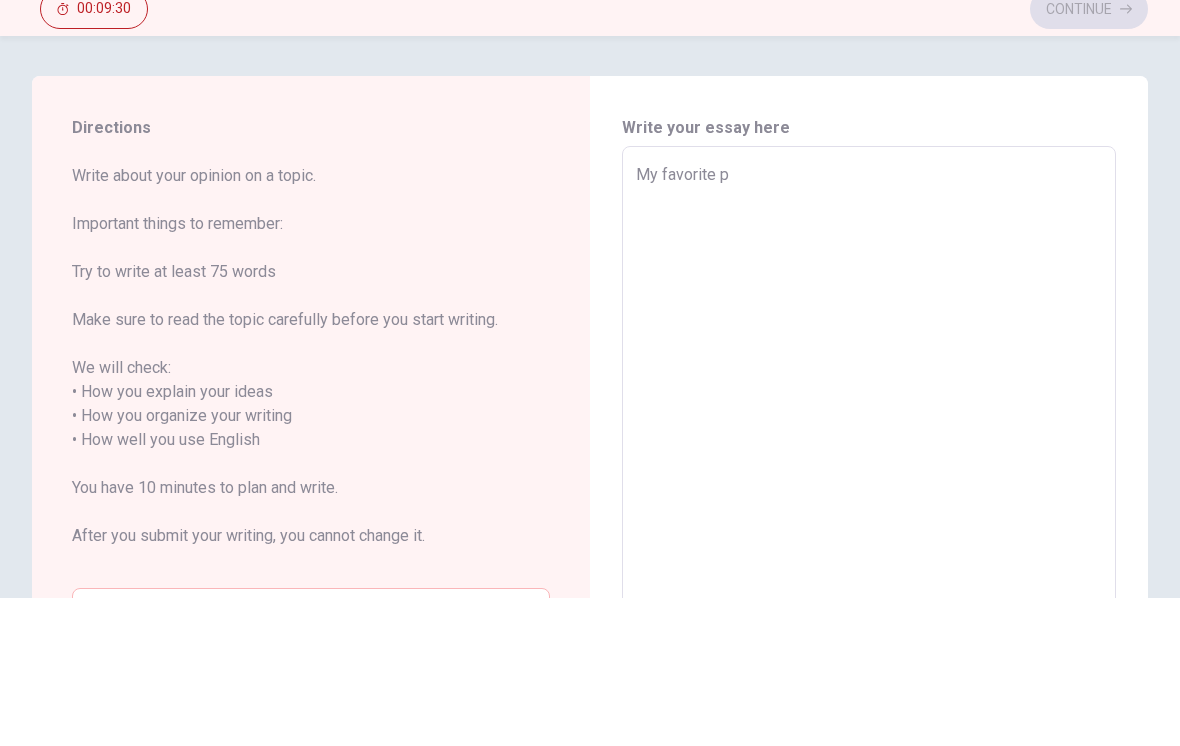 type on "My favorite pl" 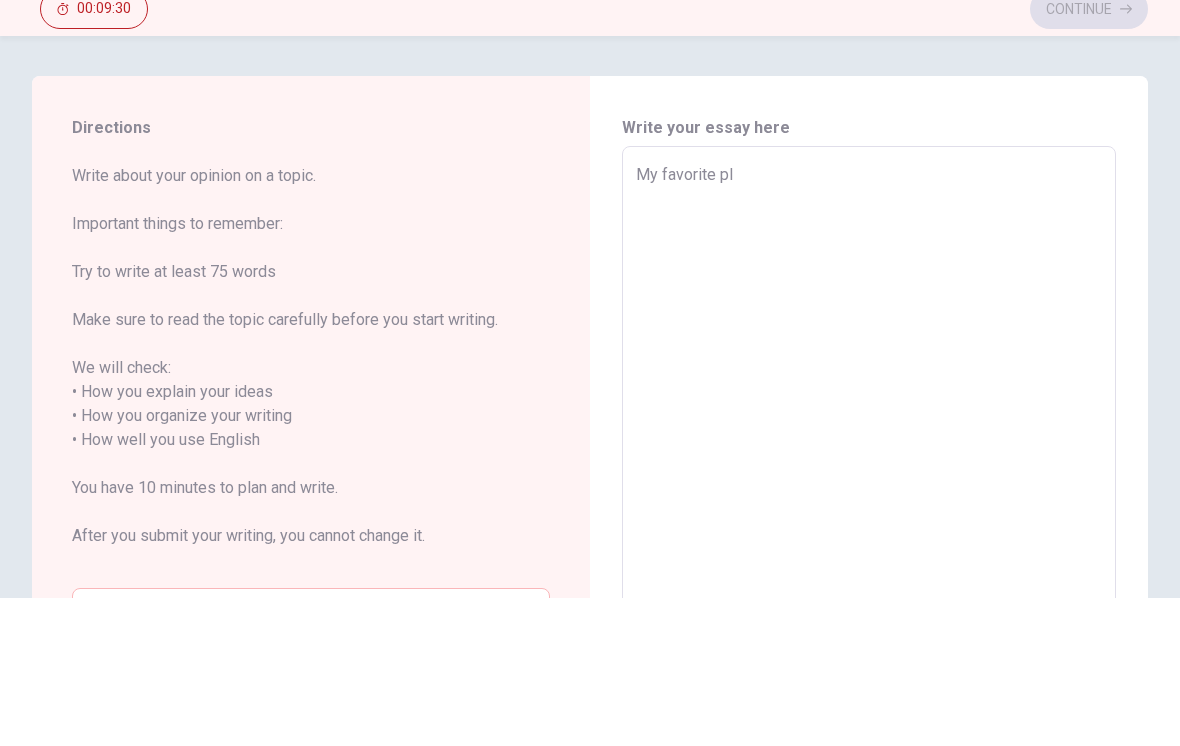 type on "x" 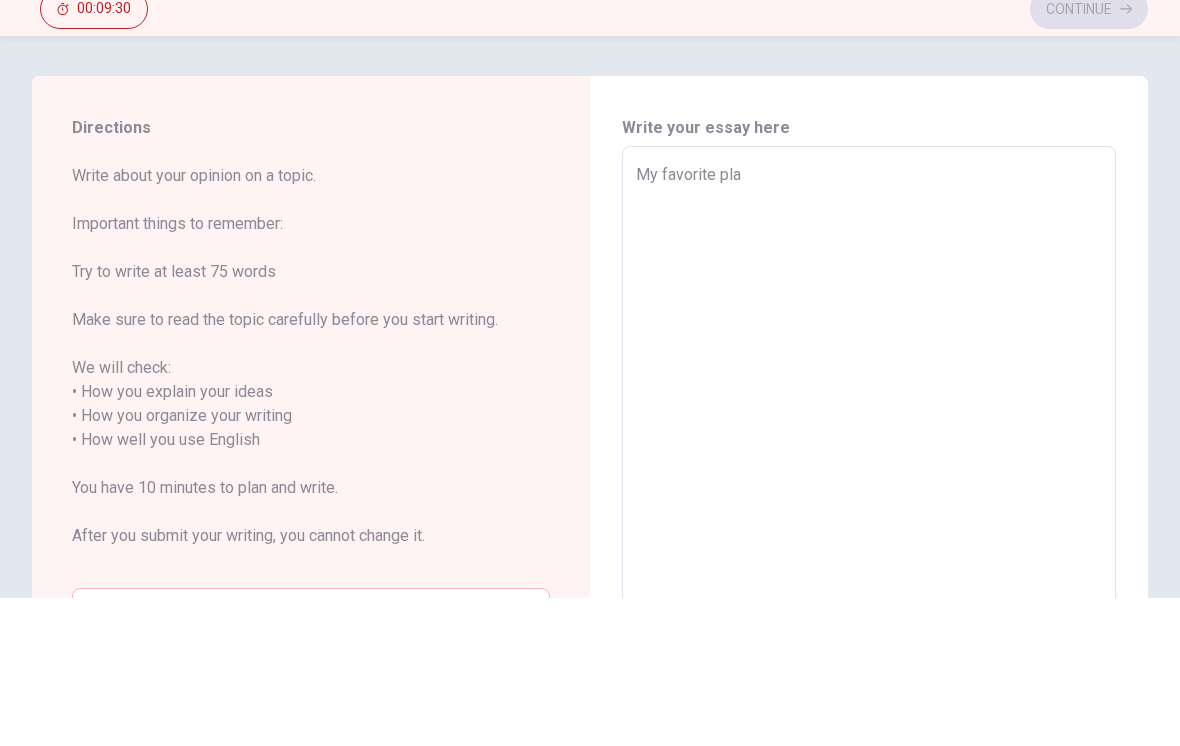 type on "x" 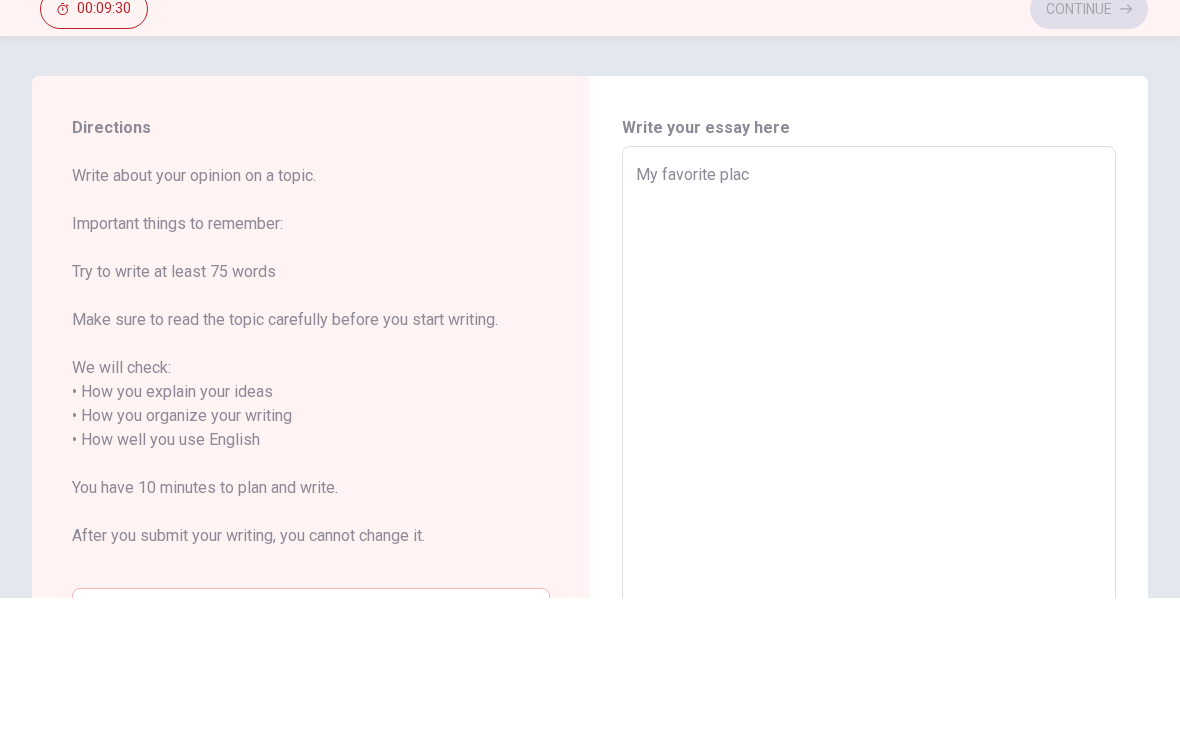 type on "x" 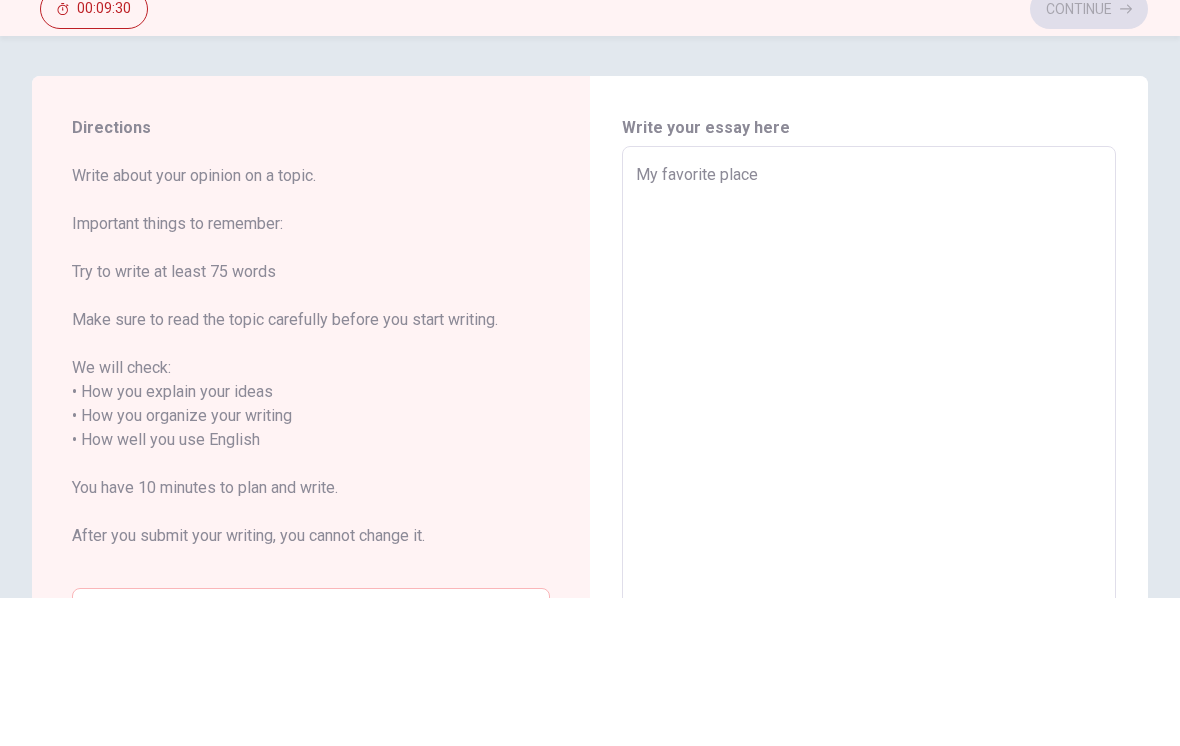 type on "x" 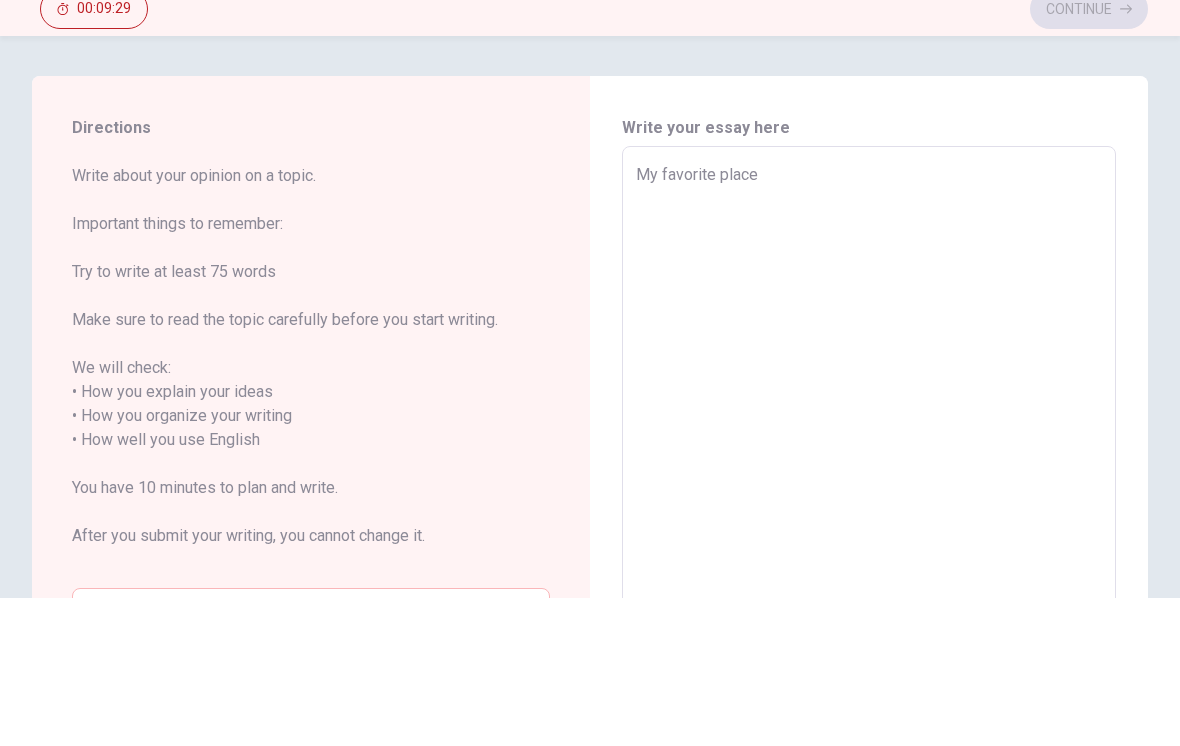 type on "My favorite place" 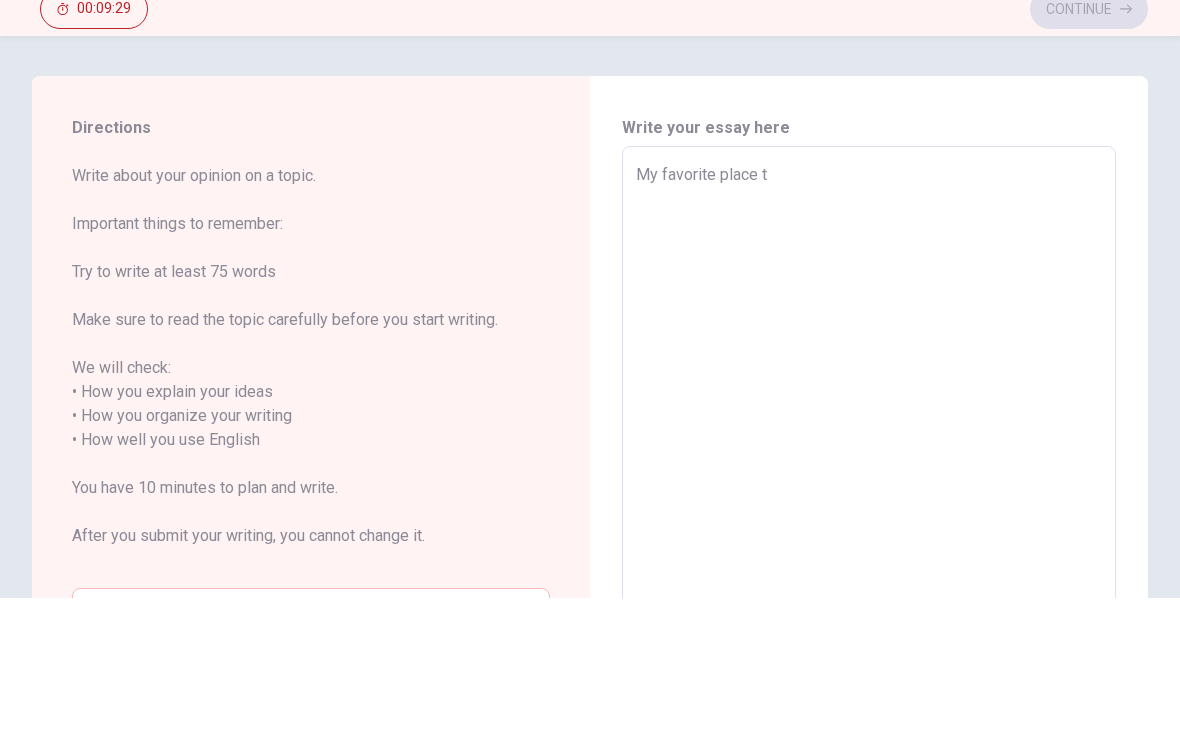 type on "x" 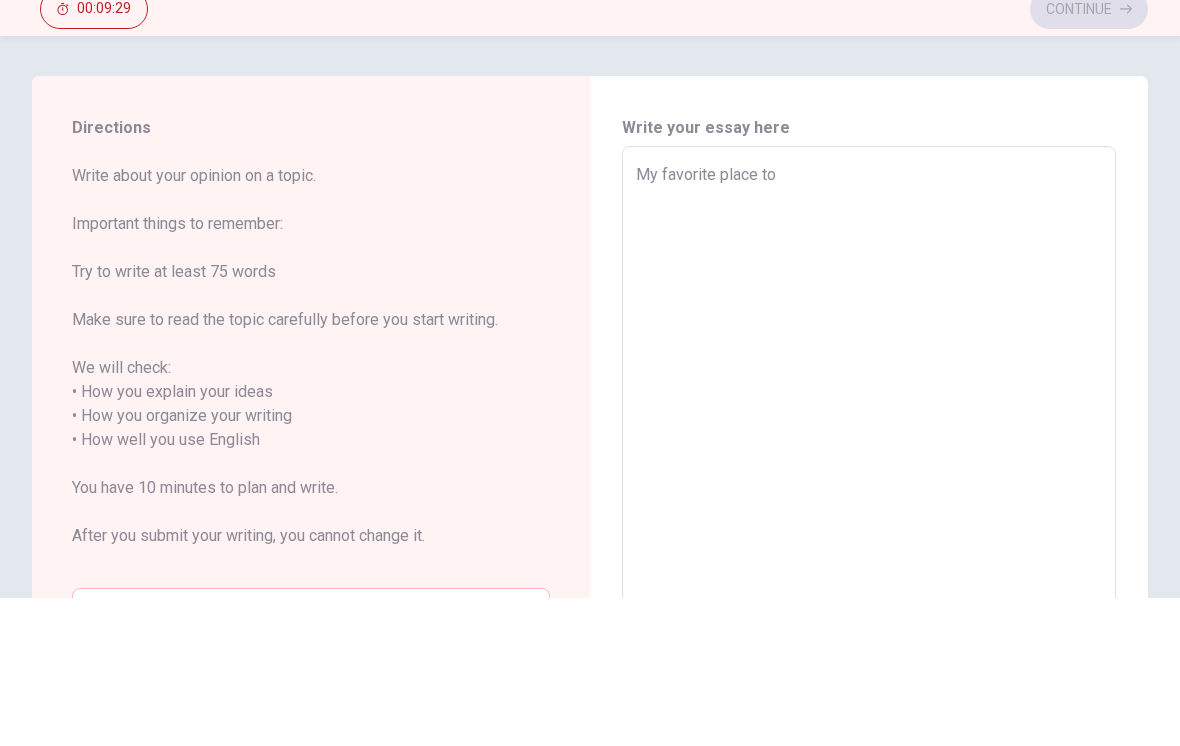 type on "x" 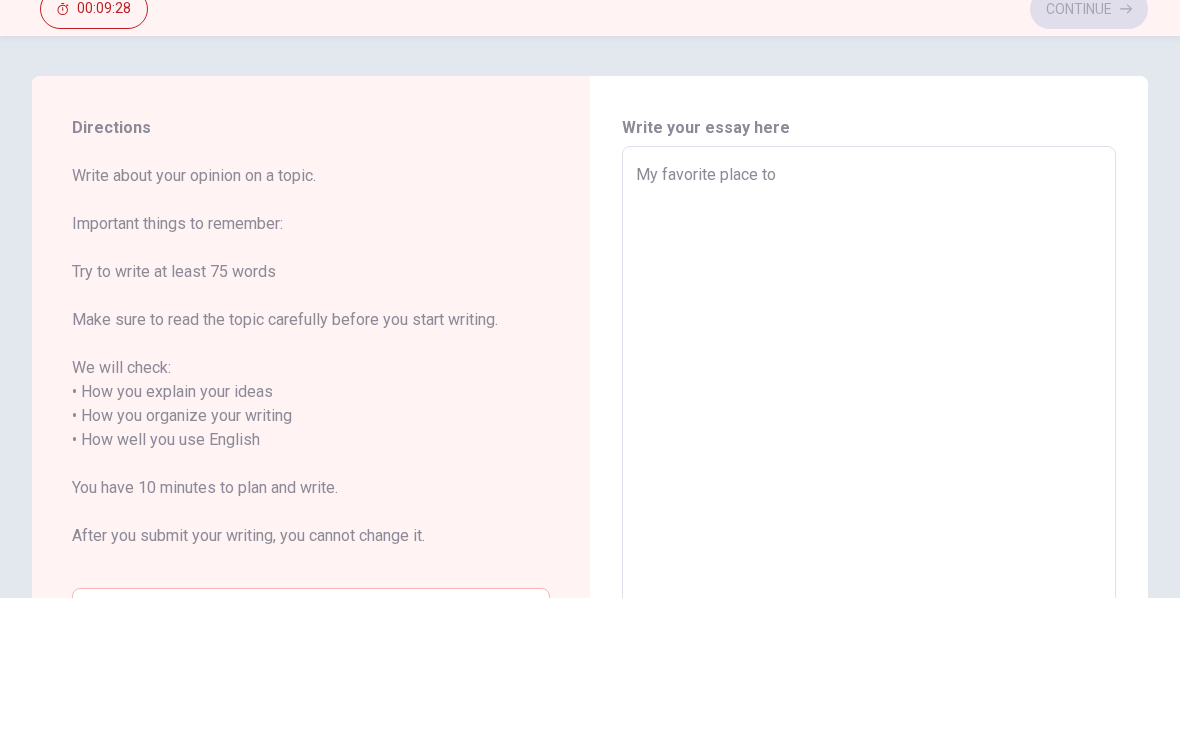 type on "My favorite place to r" 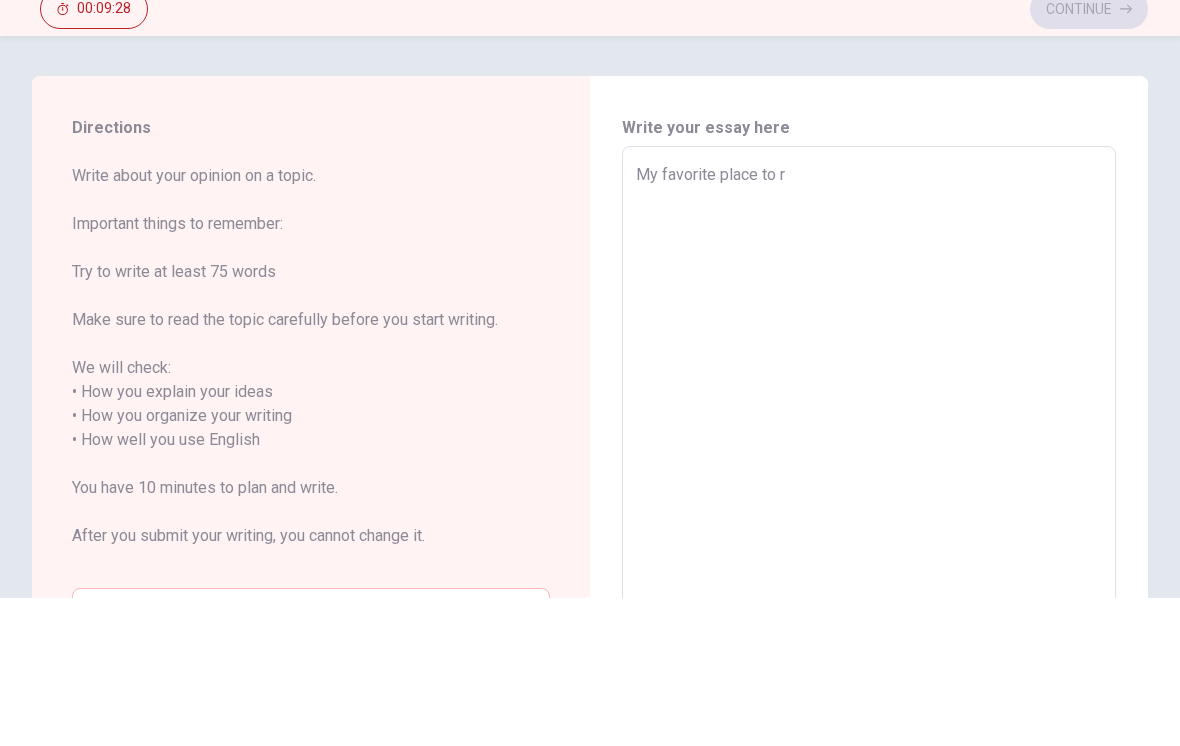 type on "x" 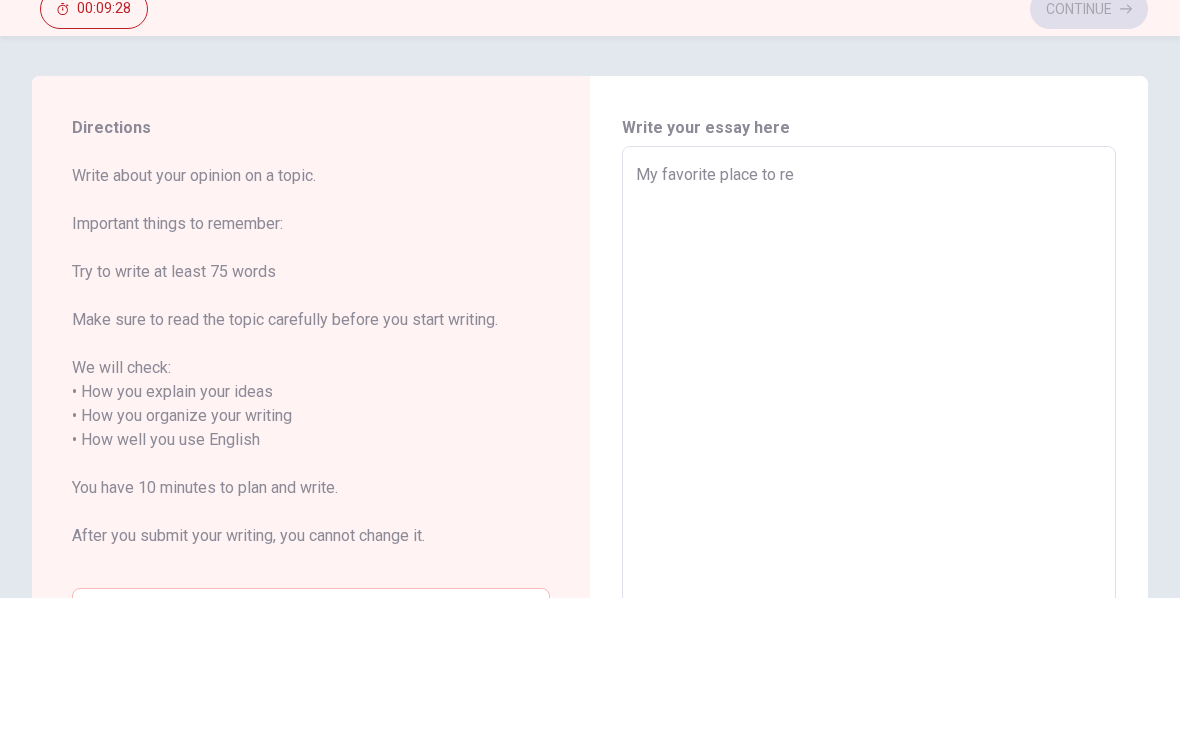 type on "x" 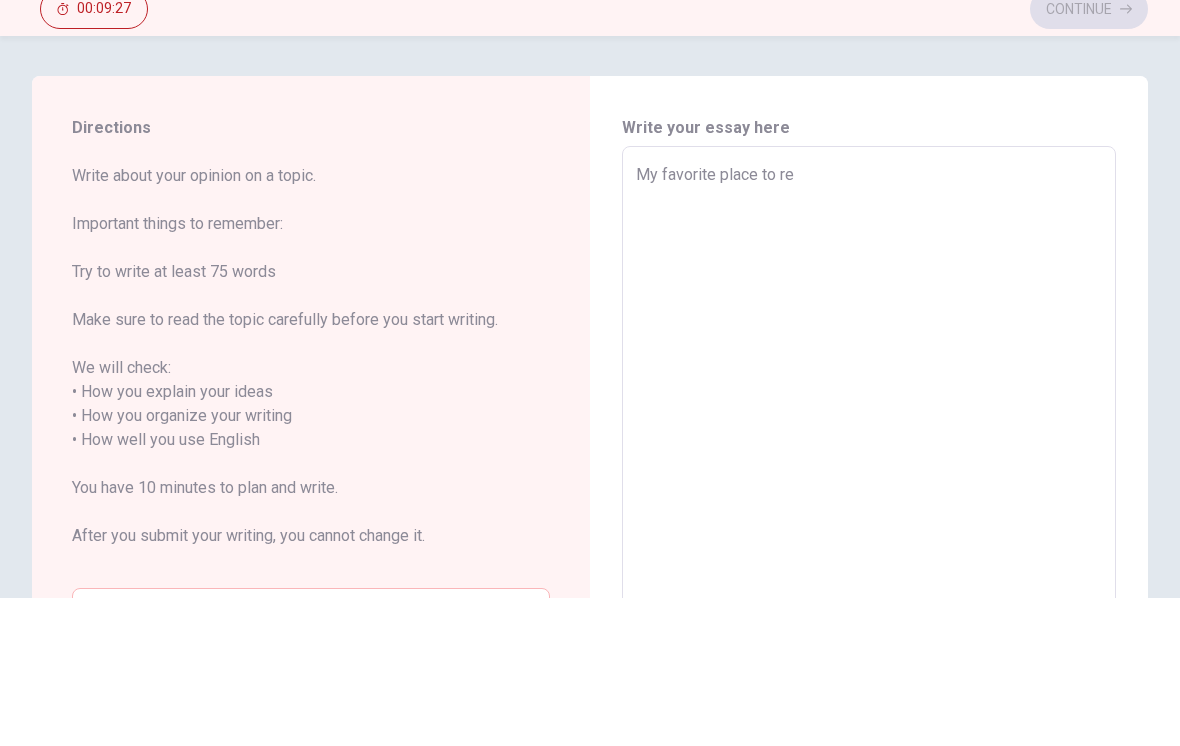 type on "My favorite place to rel" 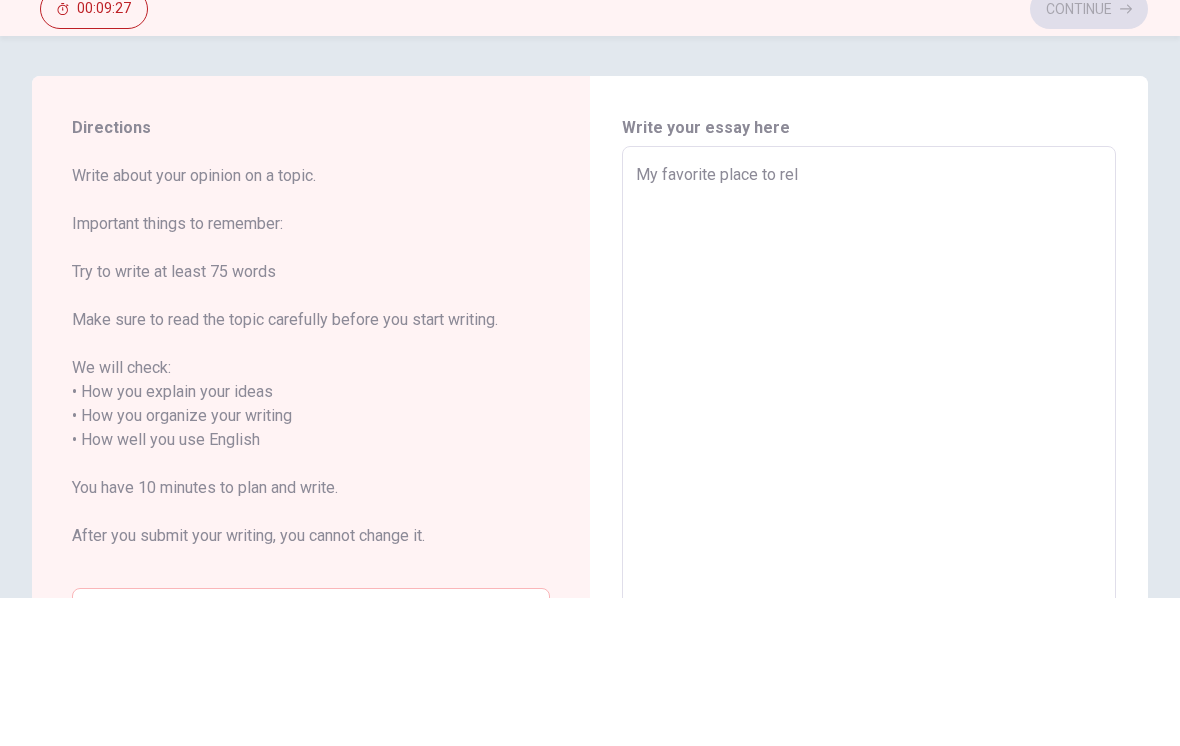 type on "x" 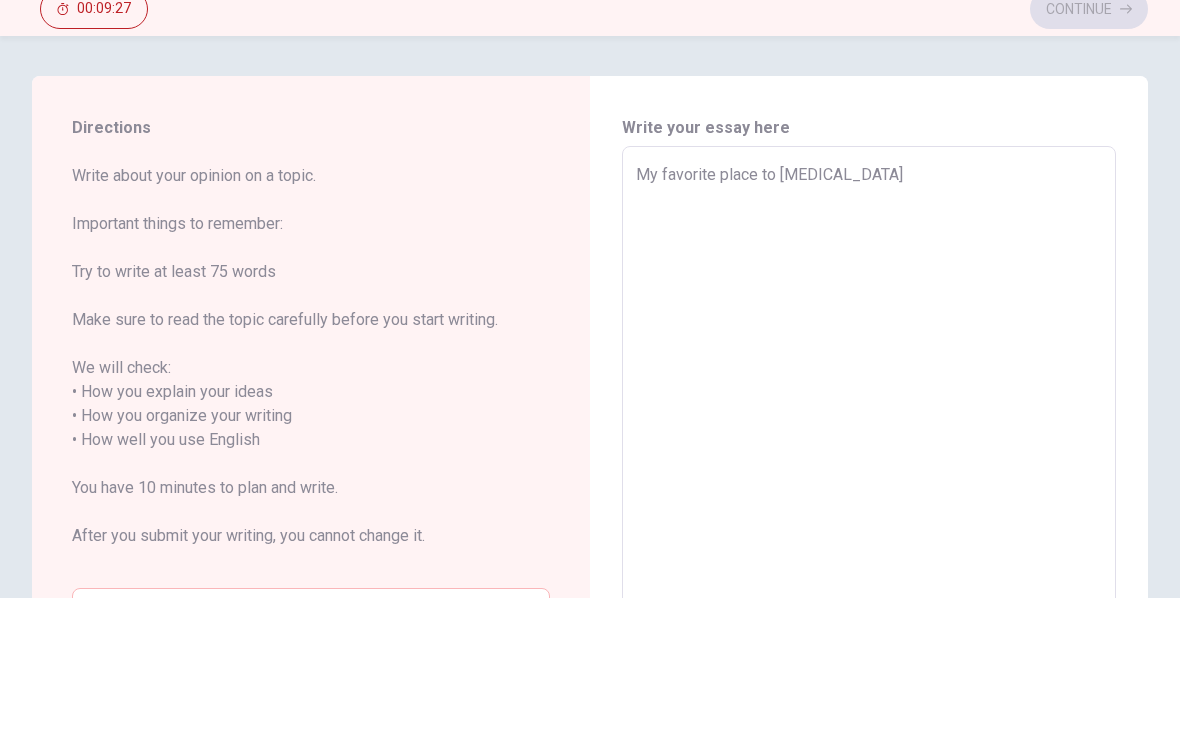 type on "x" 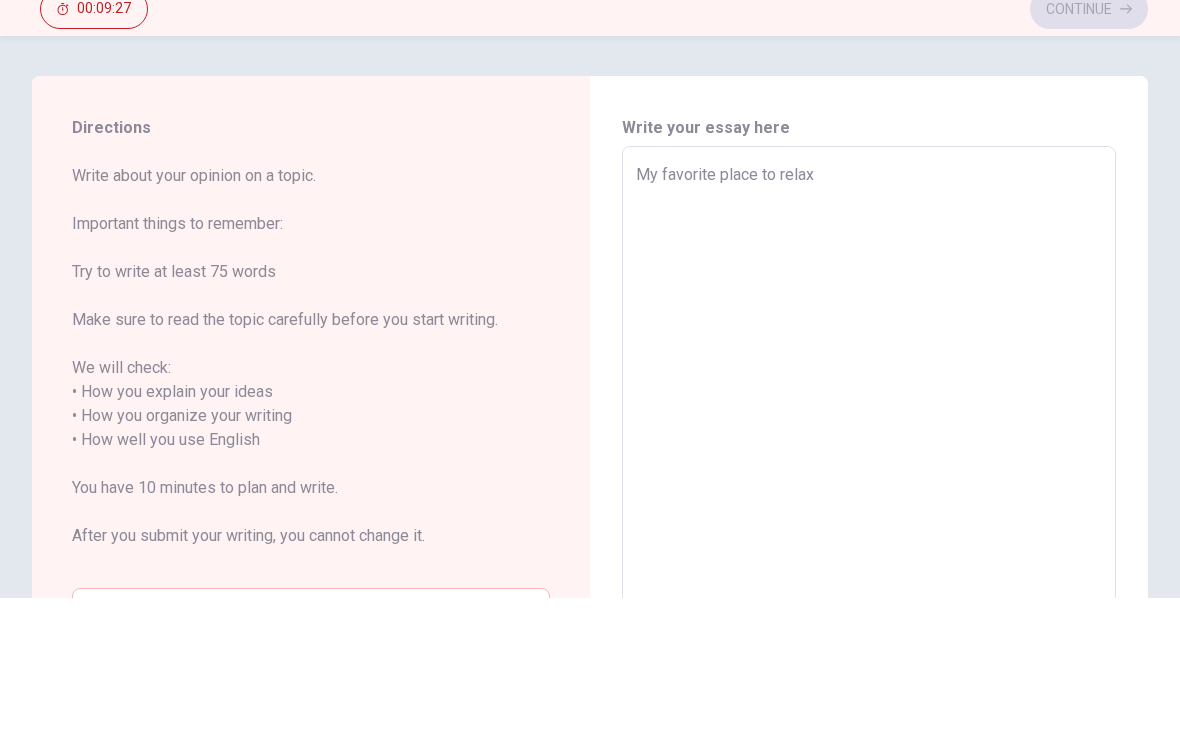 type on "x" 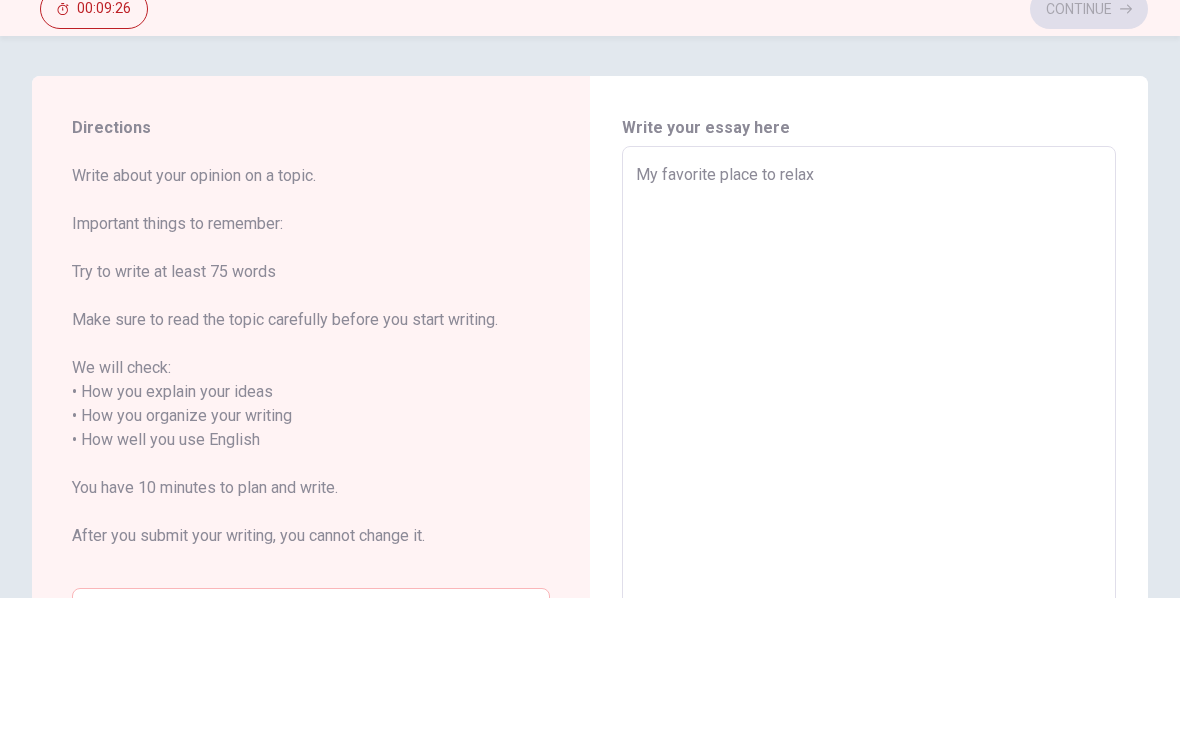 type on "My favorite place to relax" 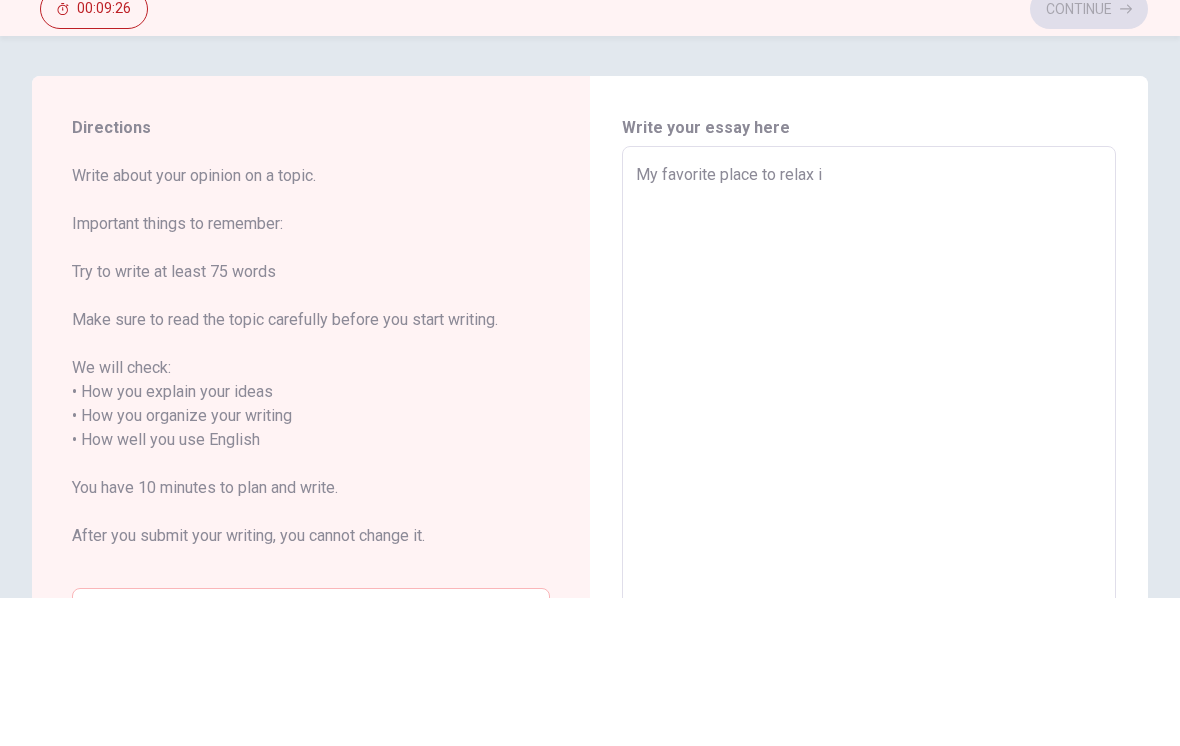 type on "x" 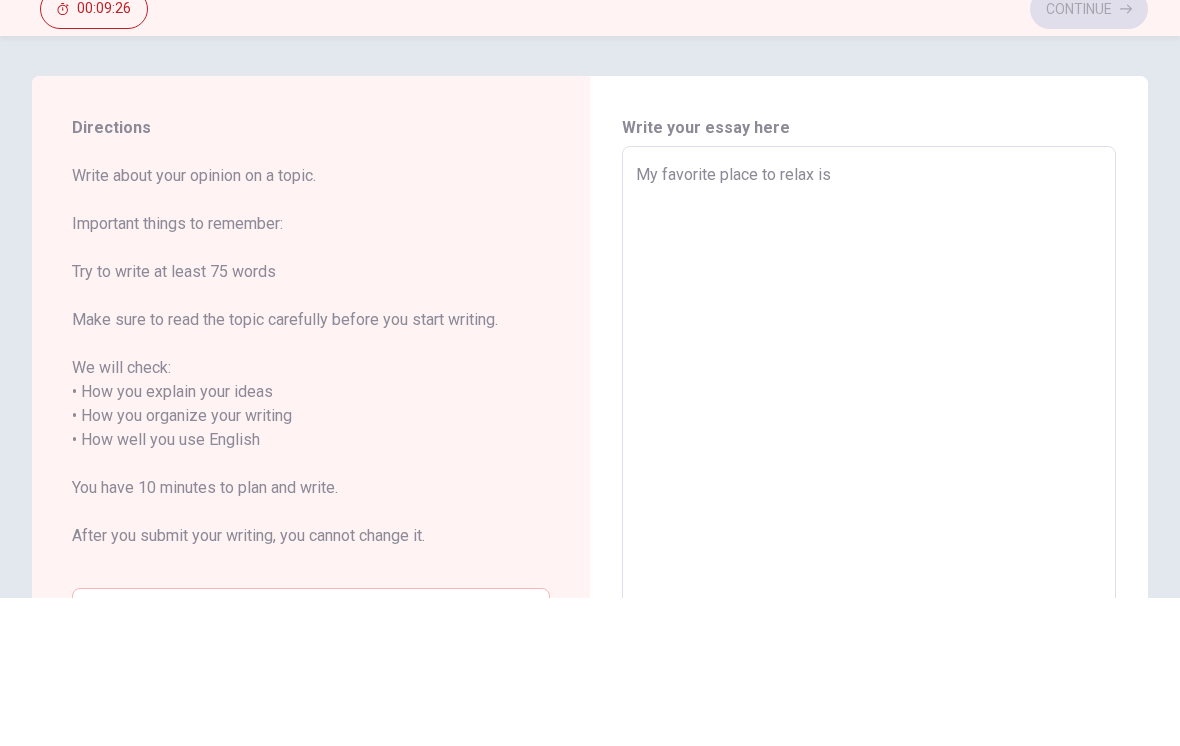 type on "x" 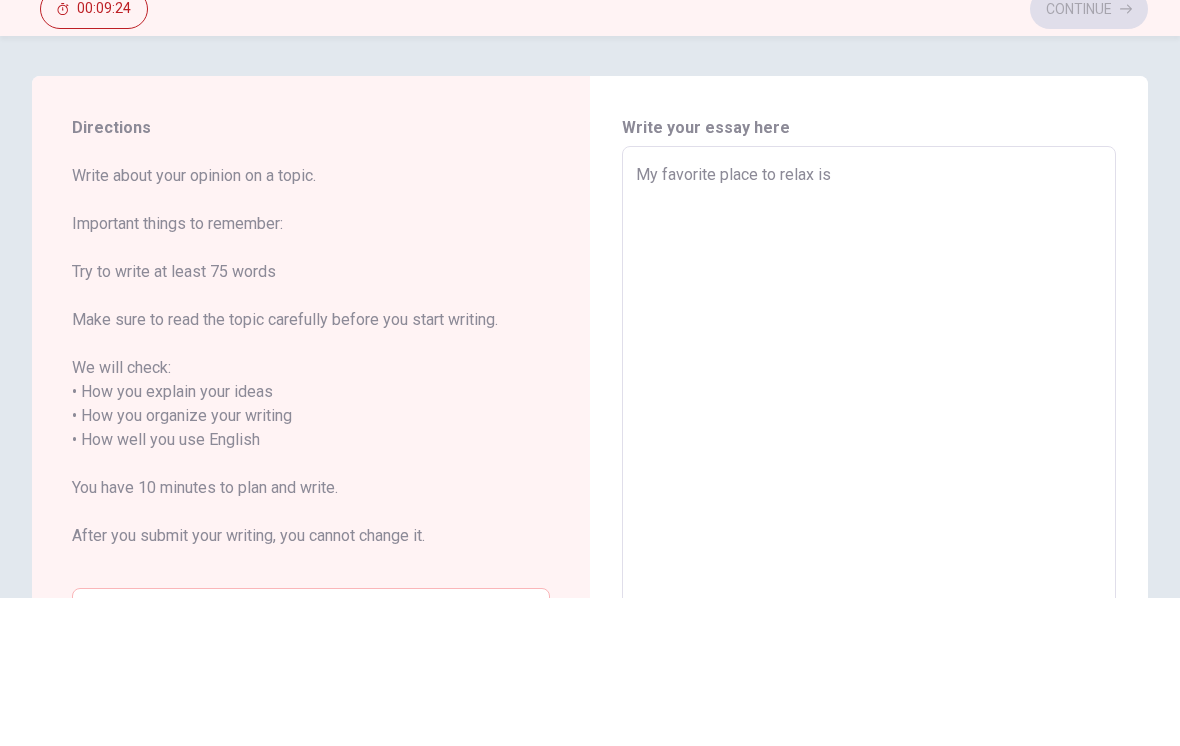 type on "x" 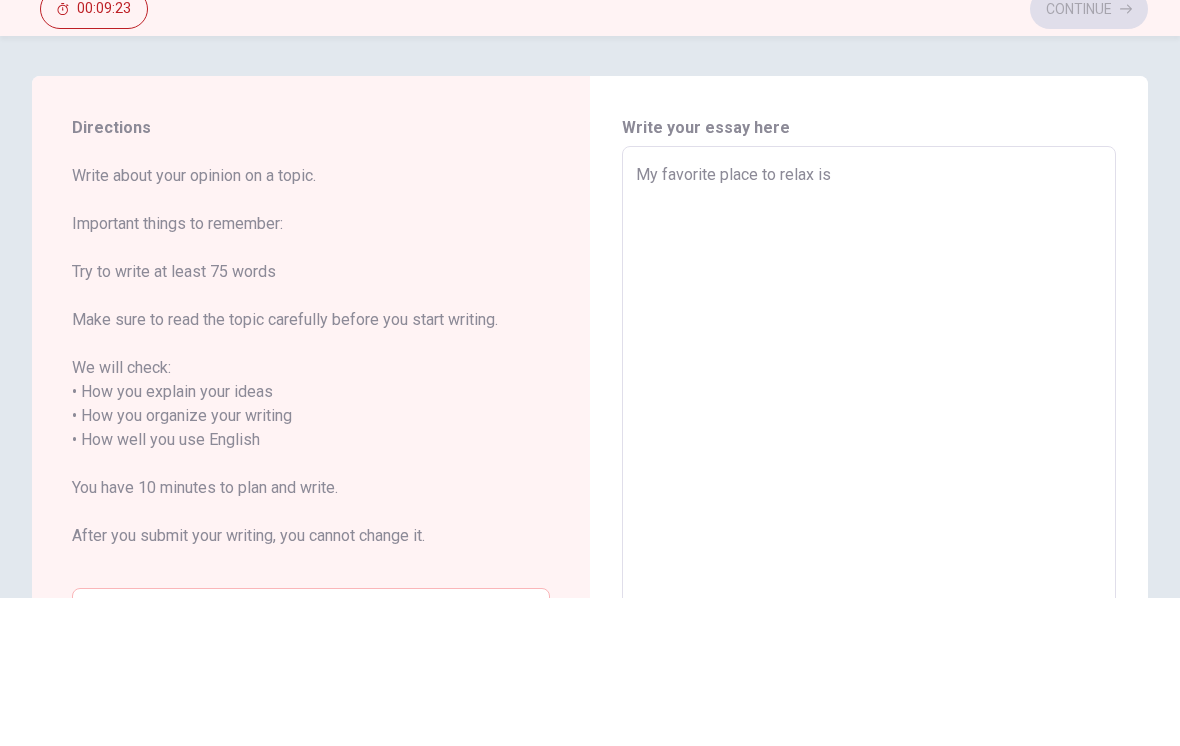 type on "My favorite place to relax is t" 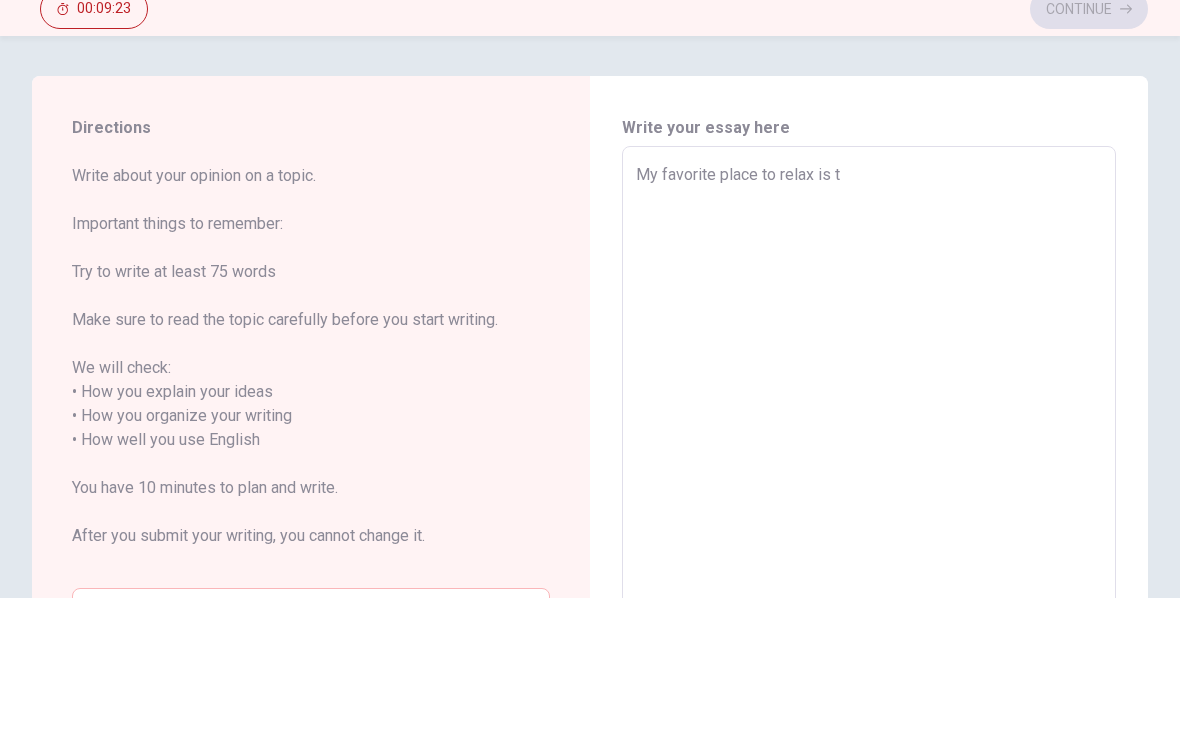 type on "x" 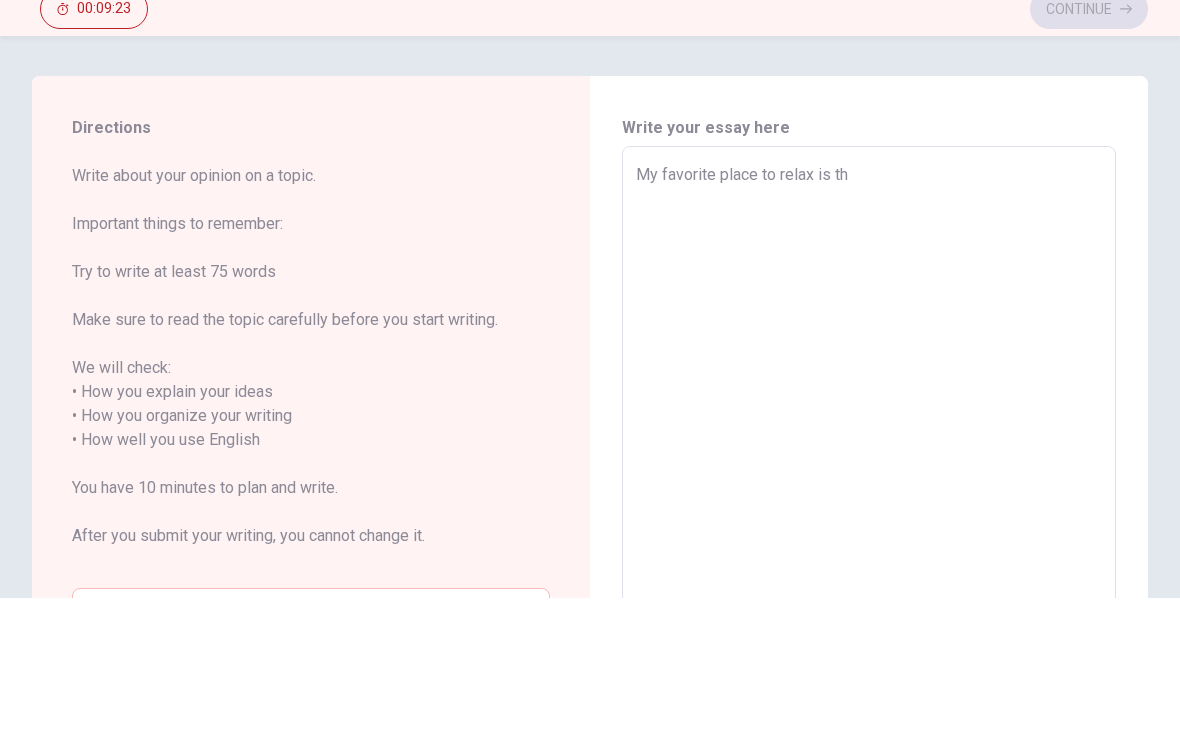 type on "x" 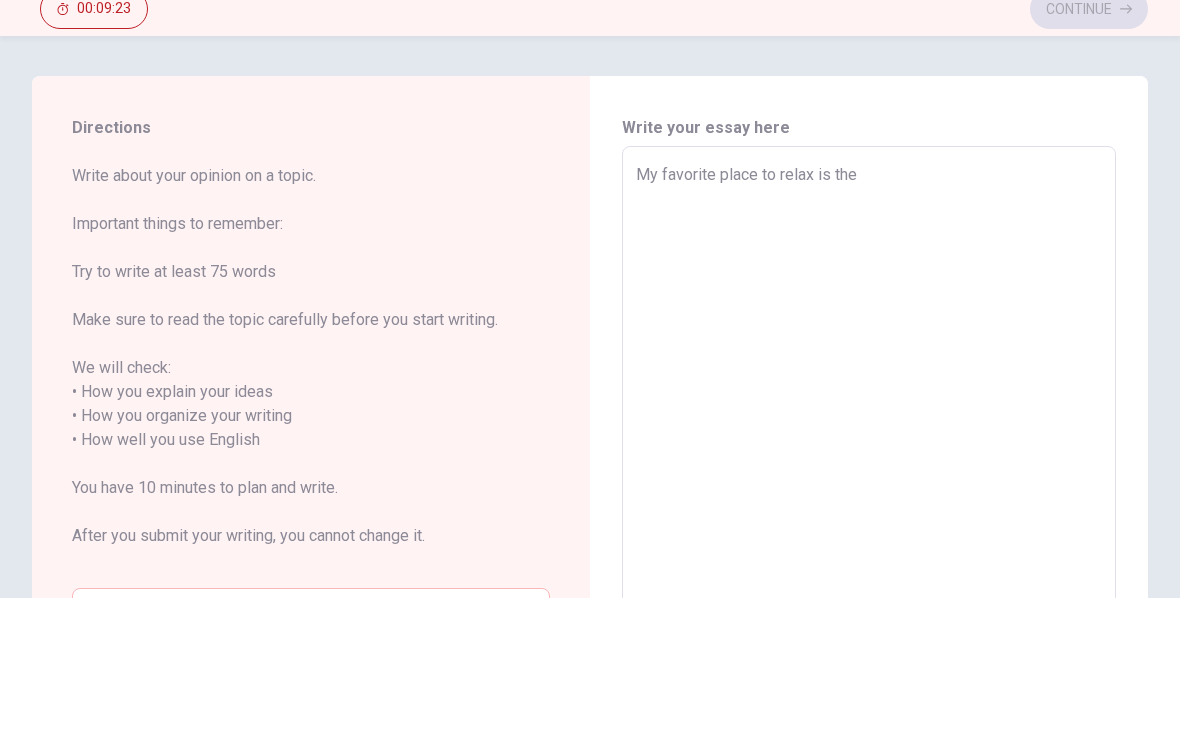 type on "x" 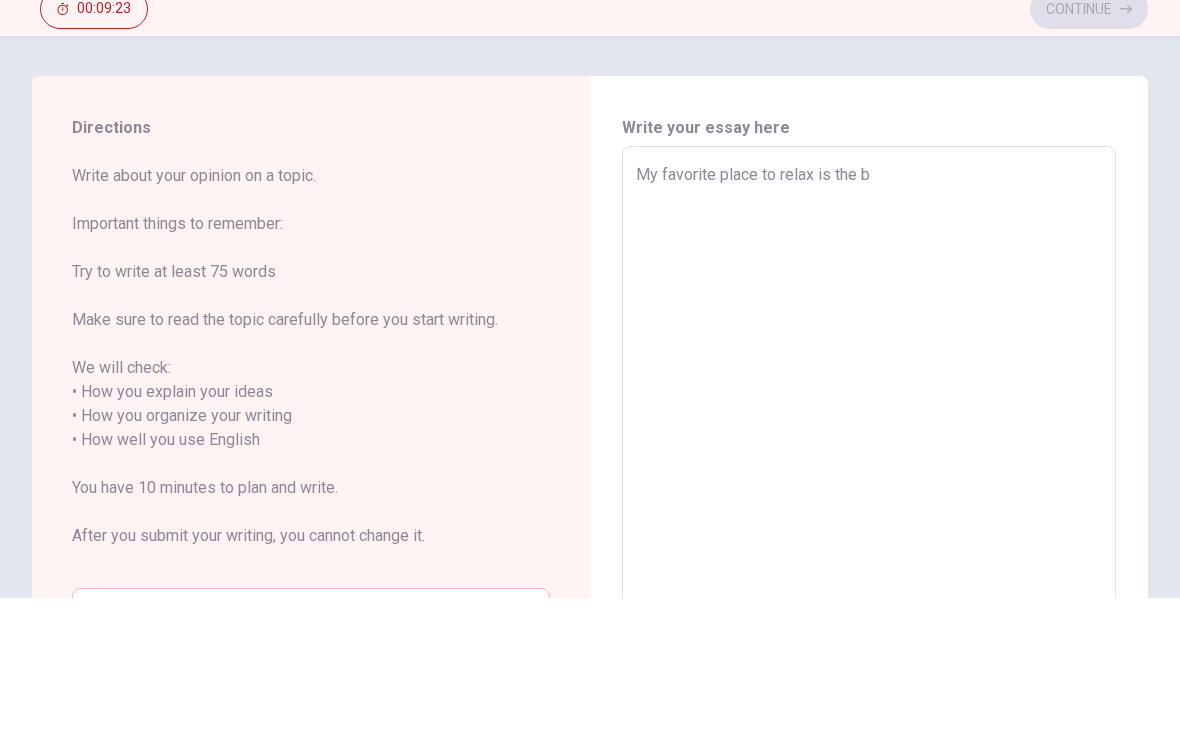 type on "x" 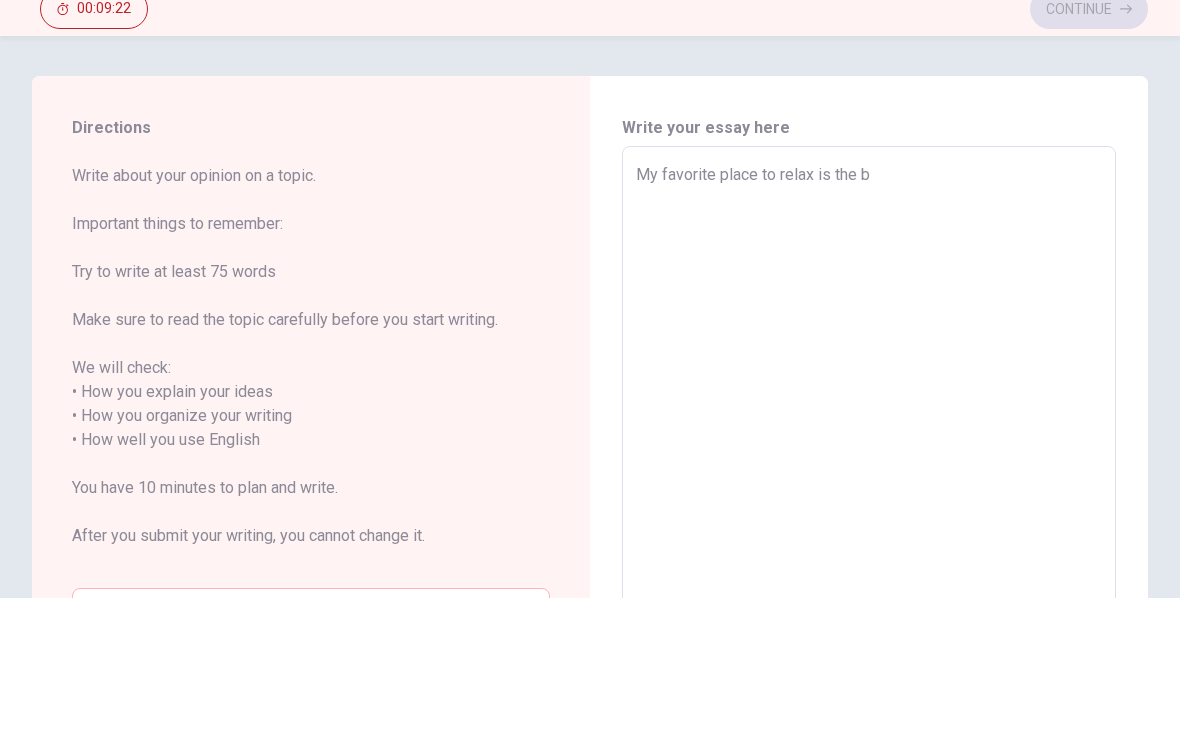 type on "My favorite place to relax is the be" 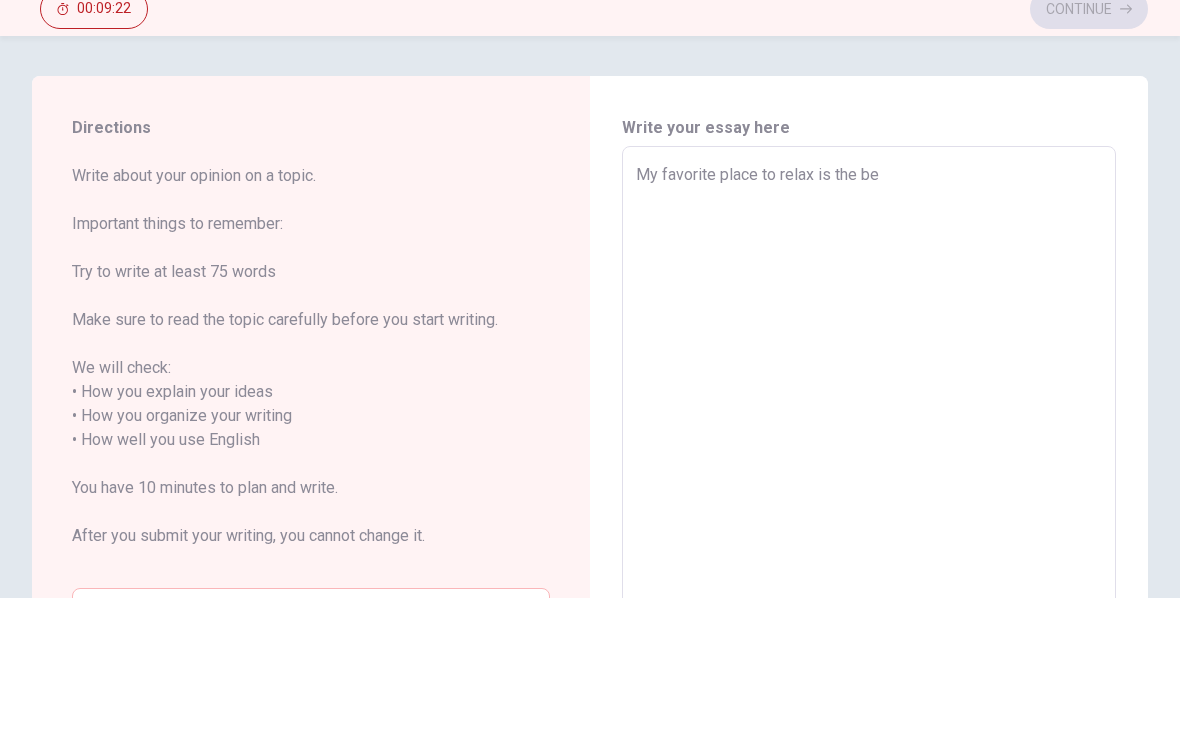 type on "x" 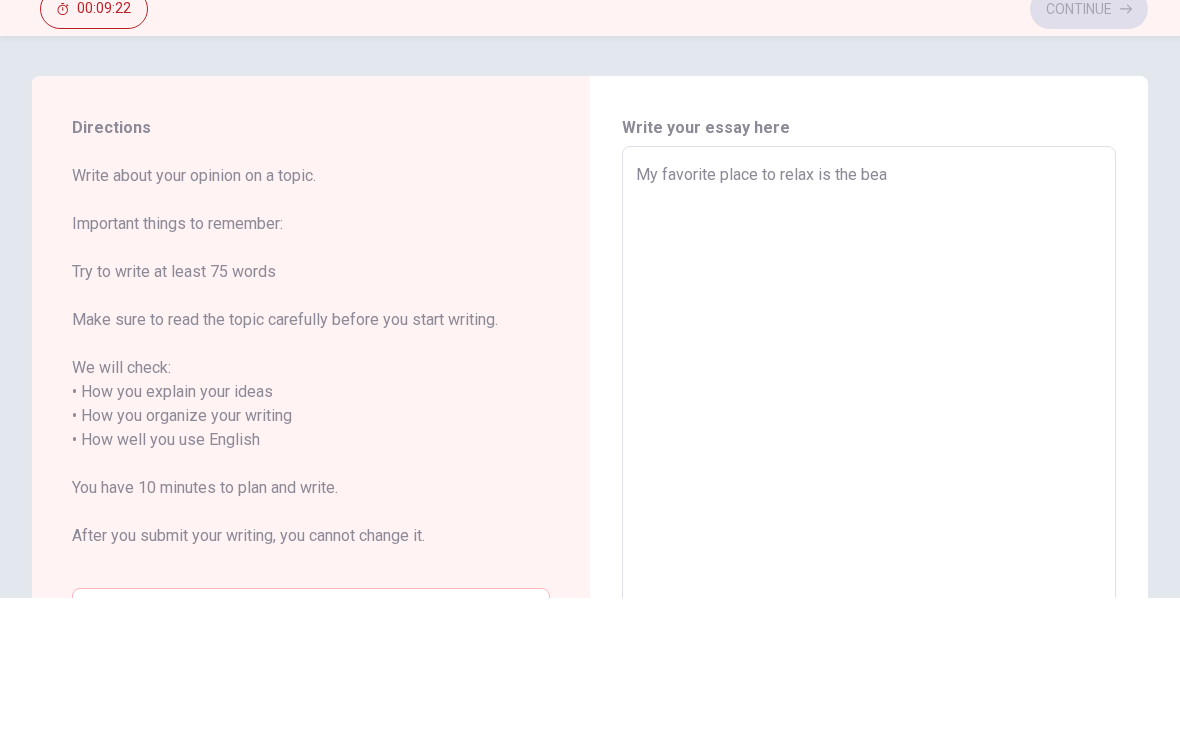 type on "x" 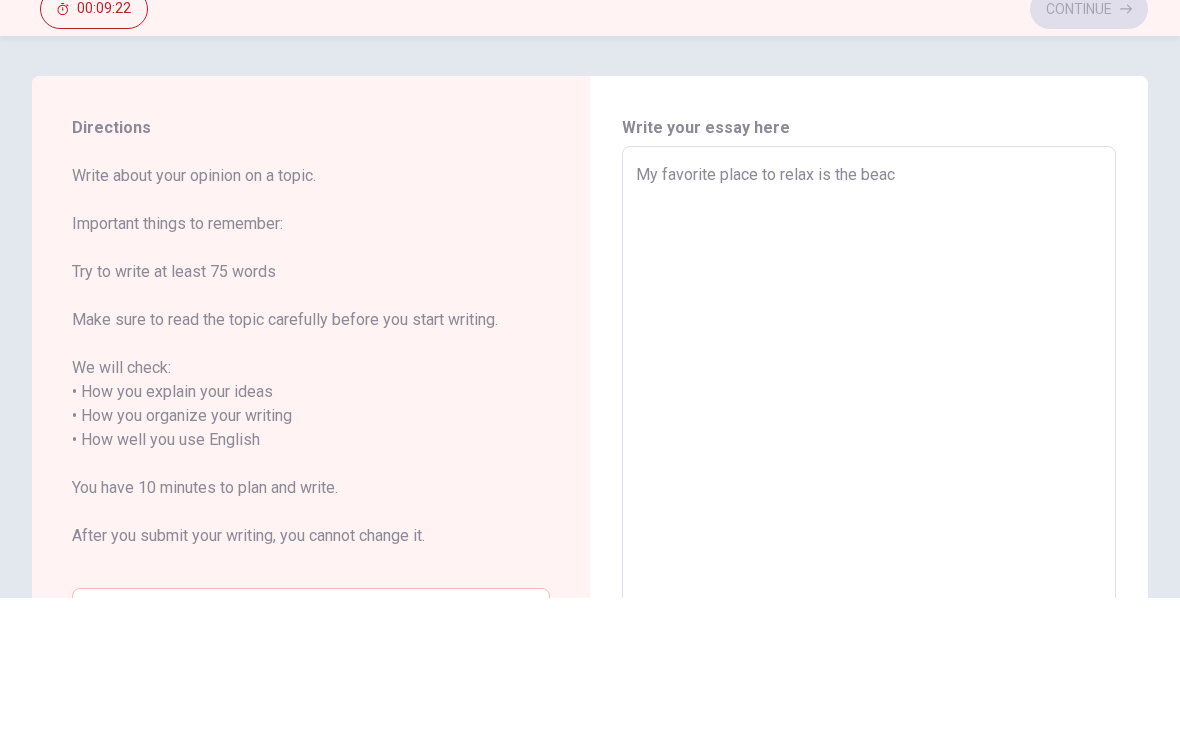 type on "x" 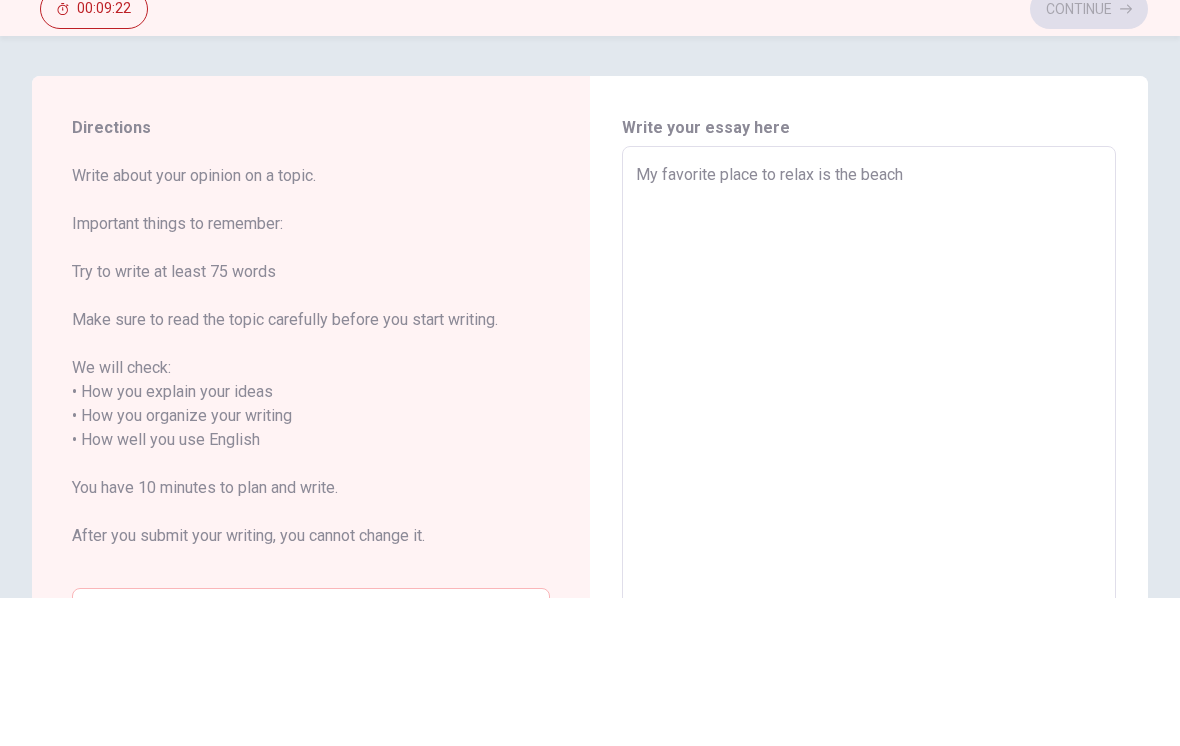 type on "x" 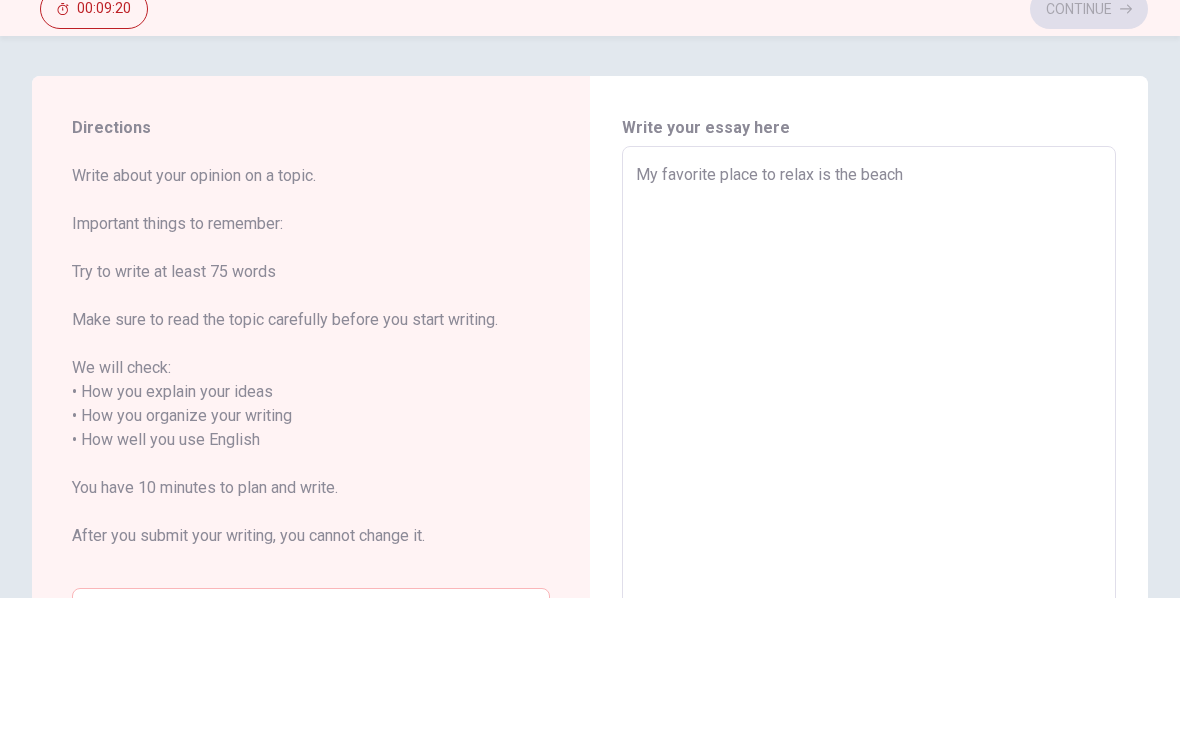 type on "x" 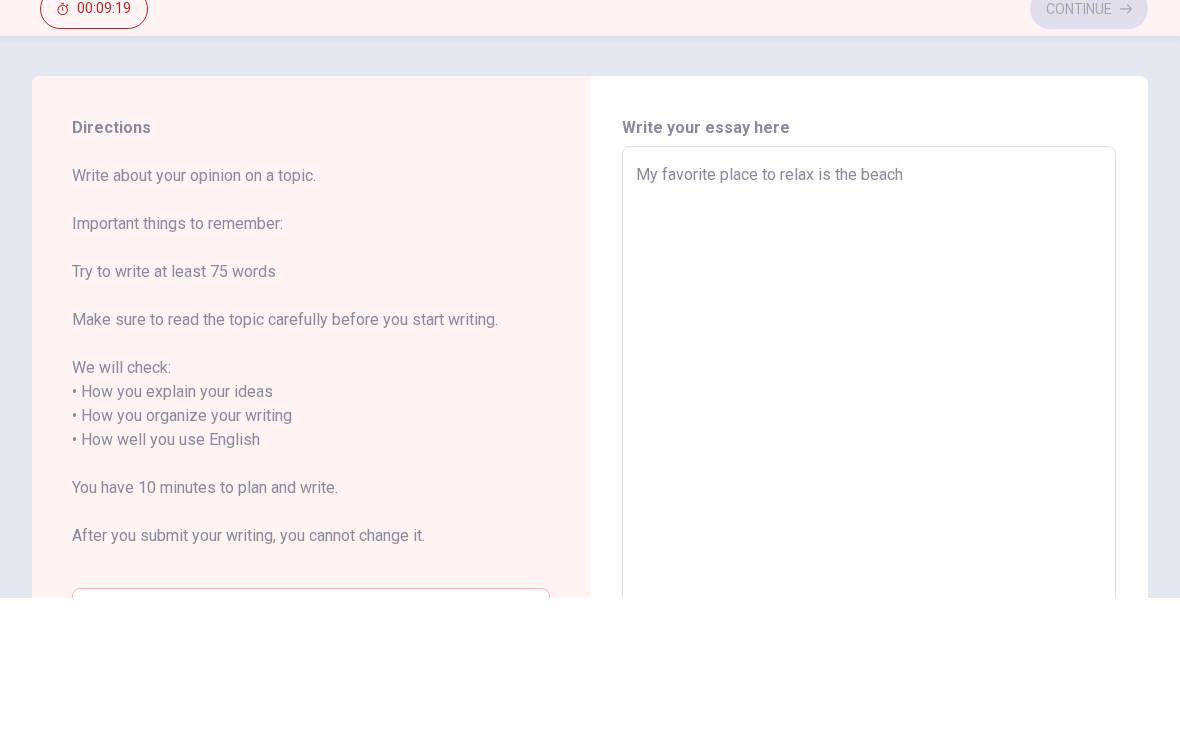 type on "My favorite place to relax is the beach b" 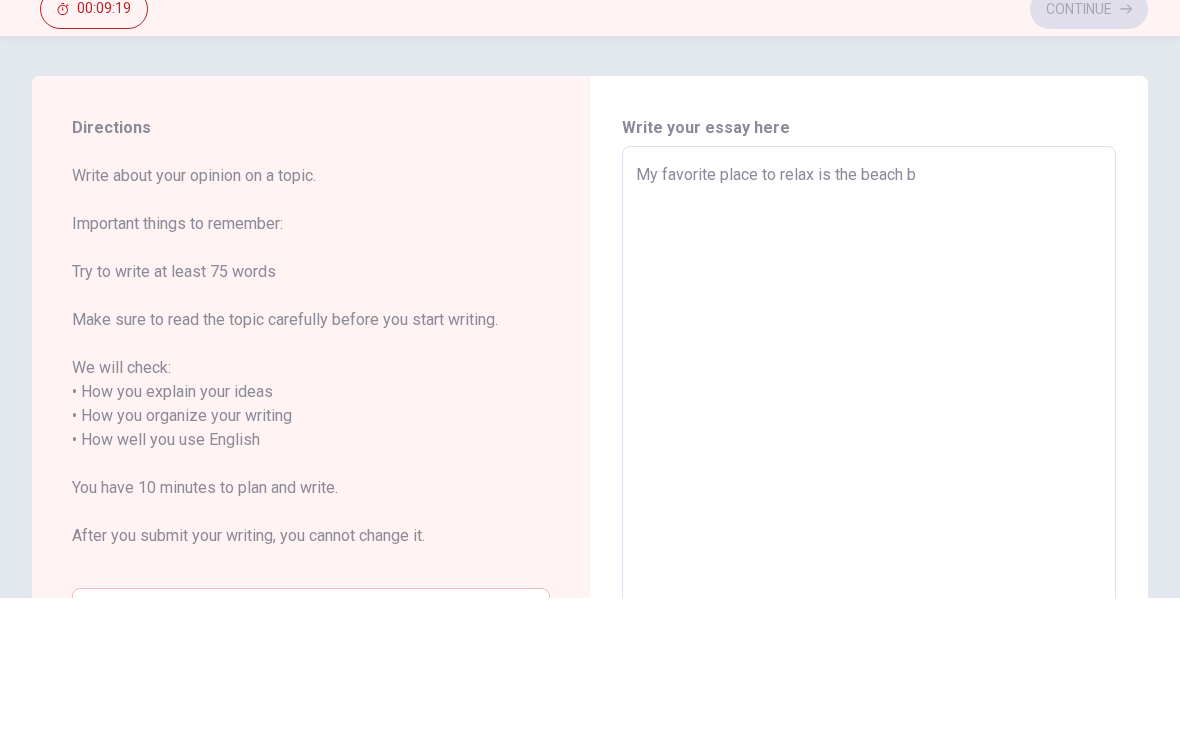 type on "x" 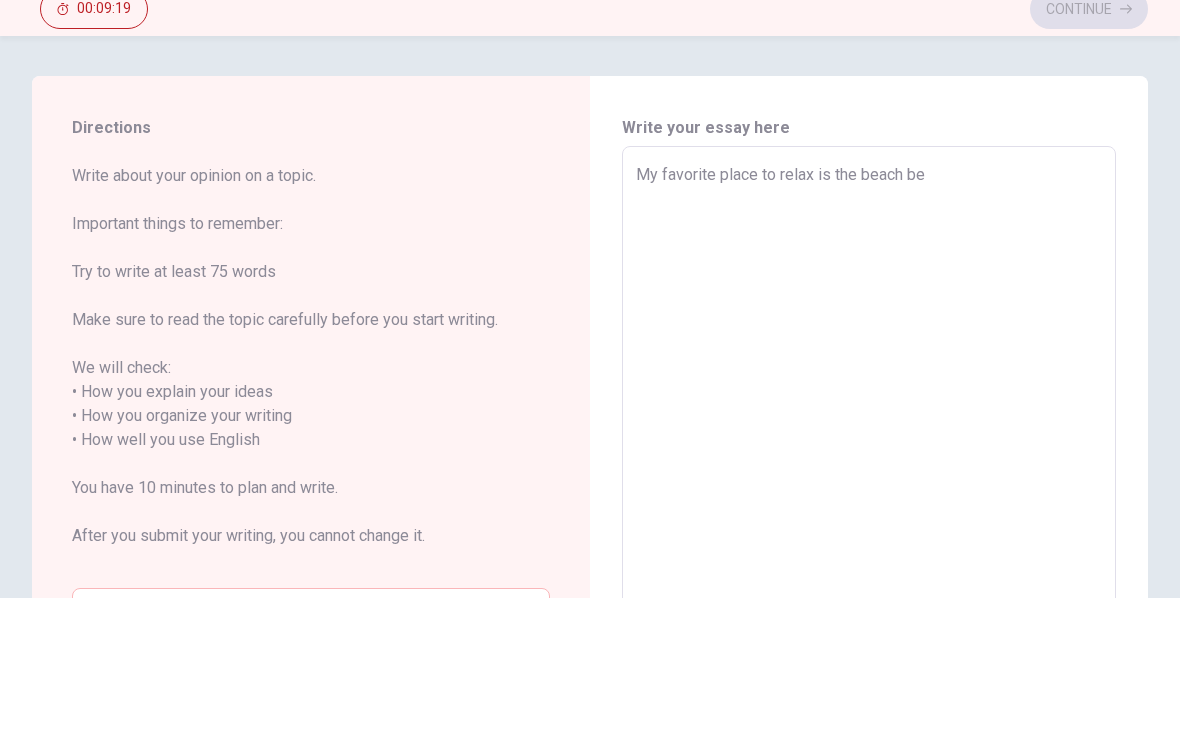 type on "x" 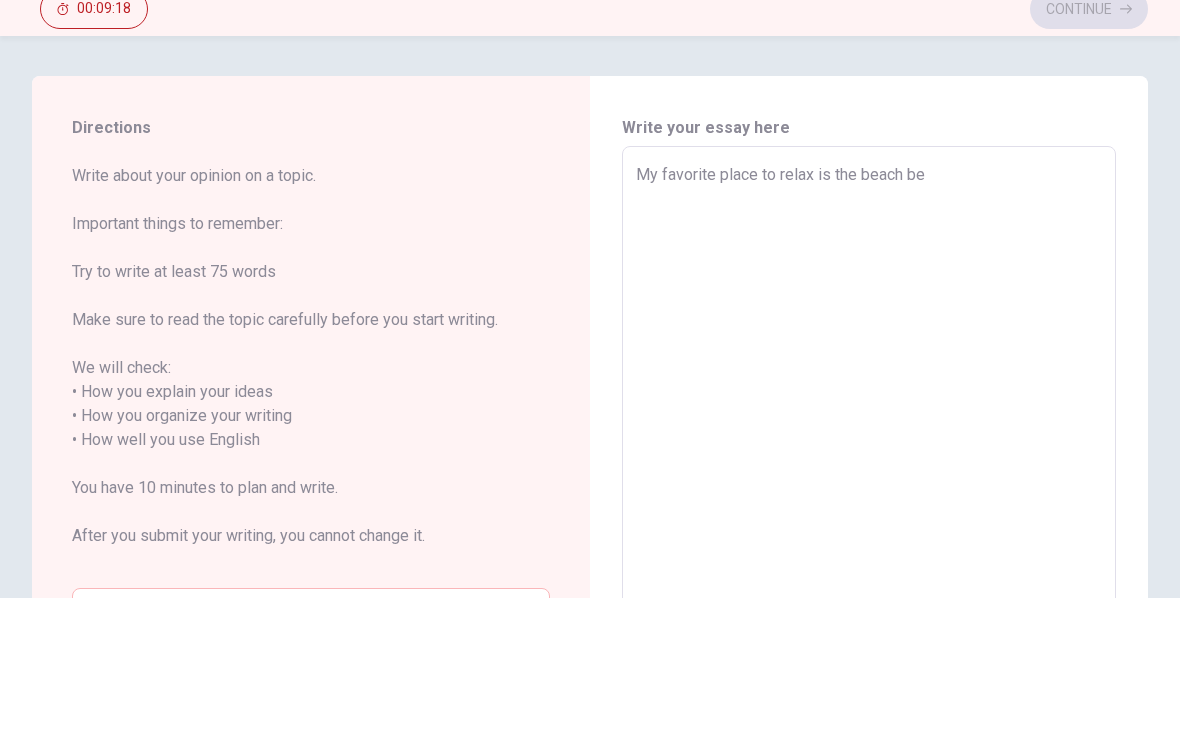 type on "My favorite place to relax is the beach bec" 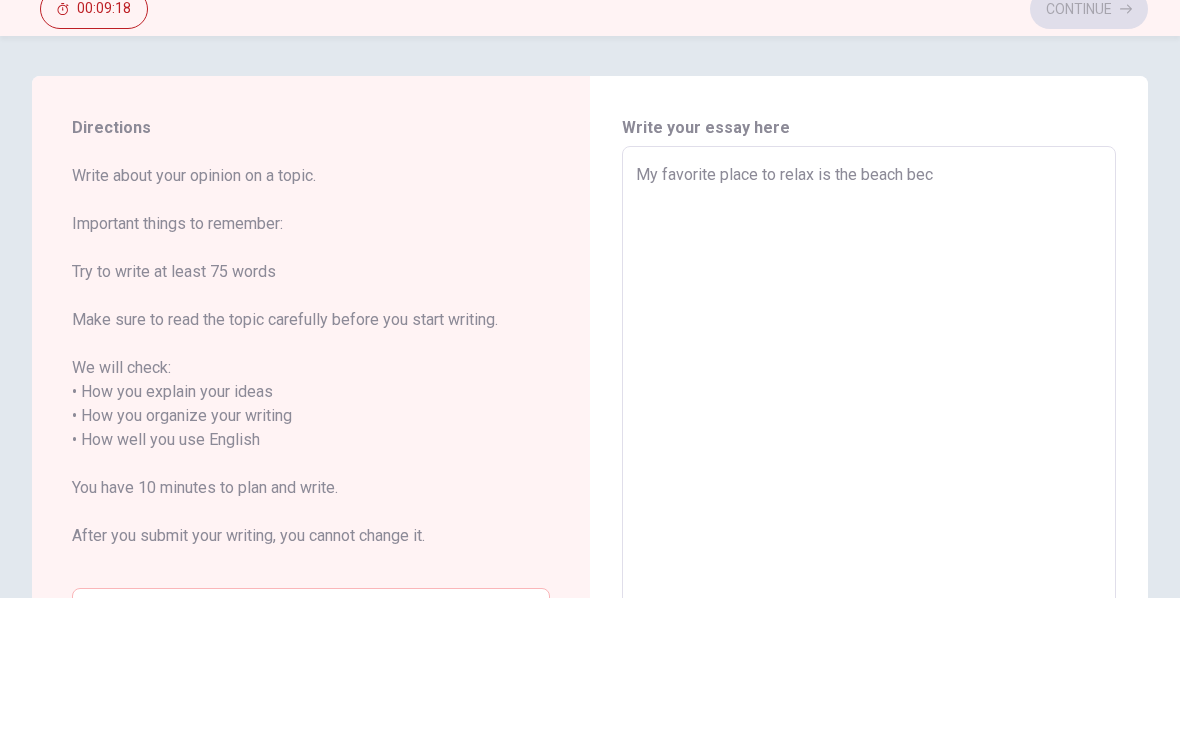 type on "x" 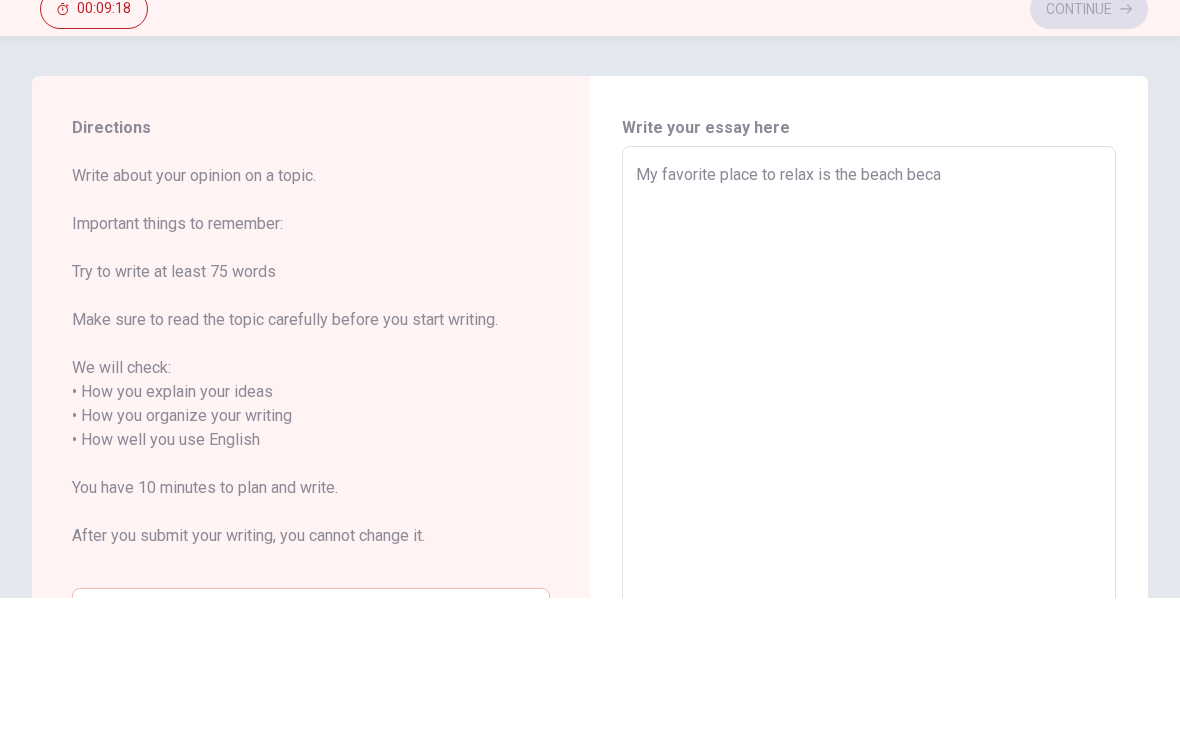 type on "x" 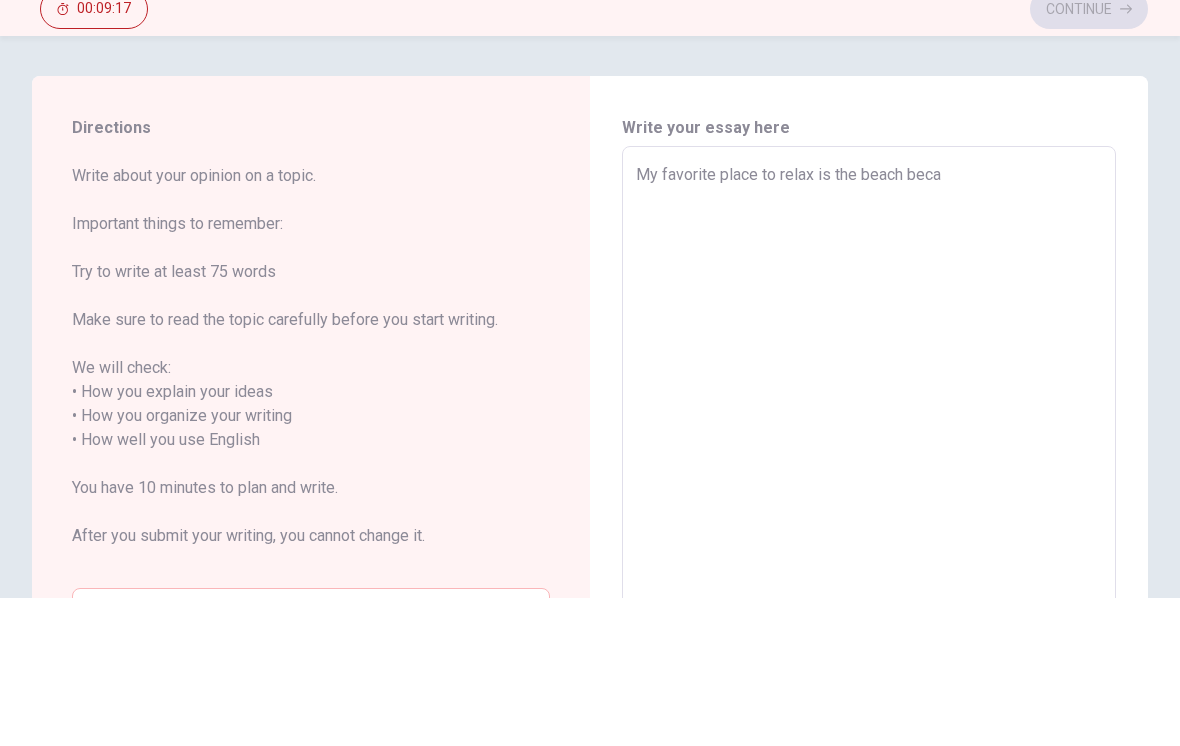 type on "My favorite place to relax is the beach becau" 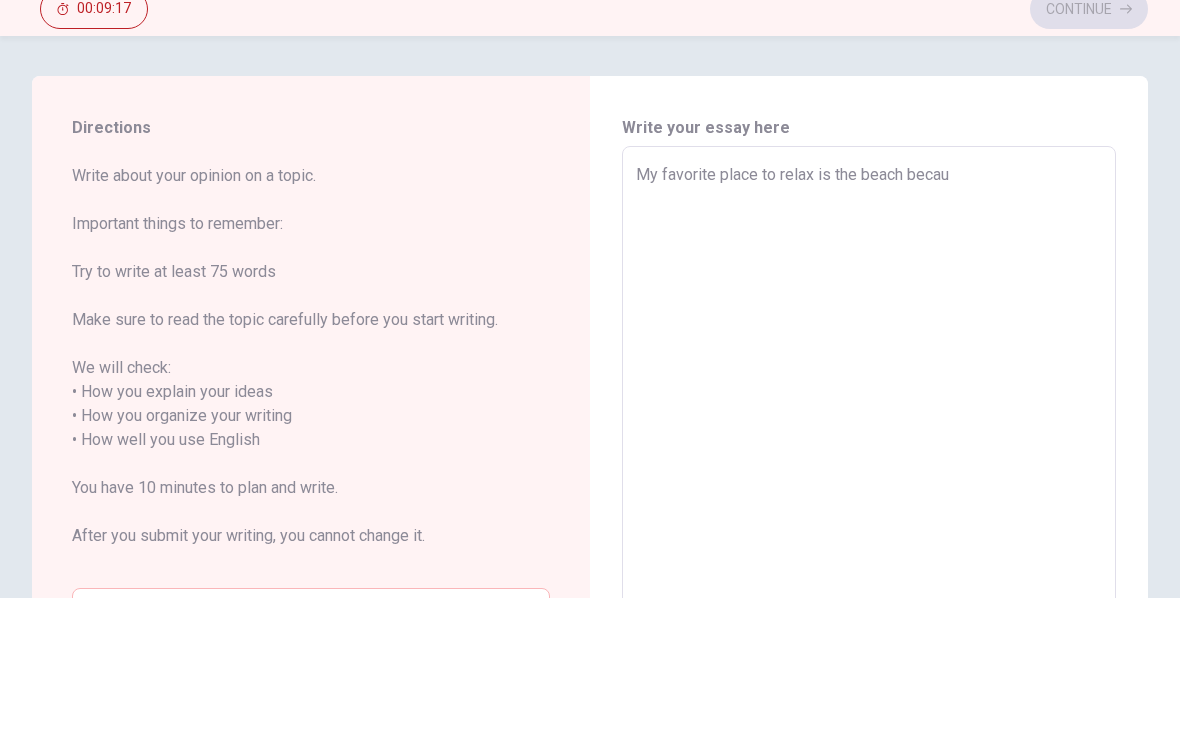 type on "x" 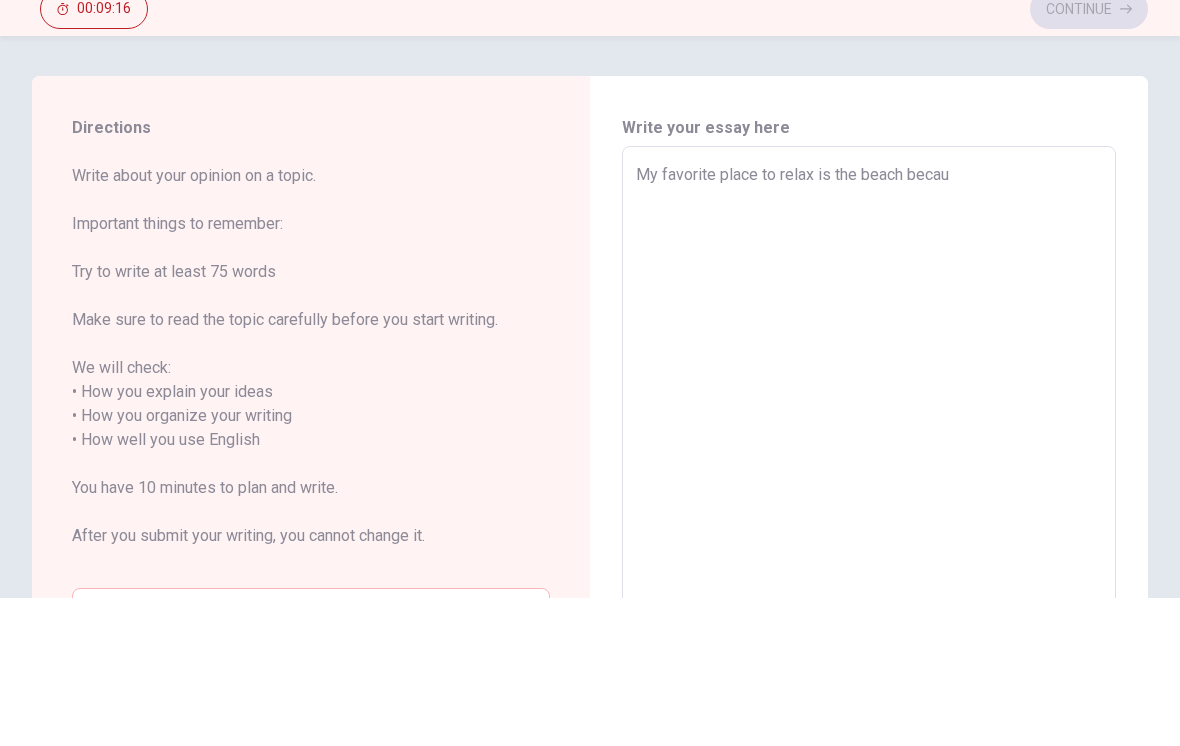 type on "My favorite place to relax is the beach because" 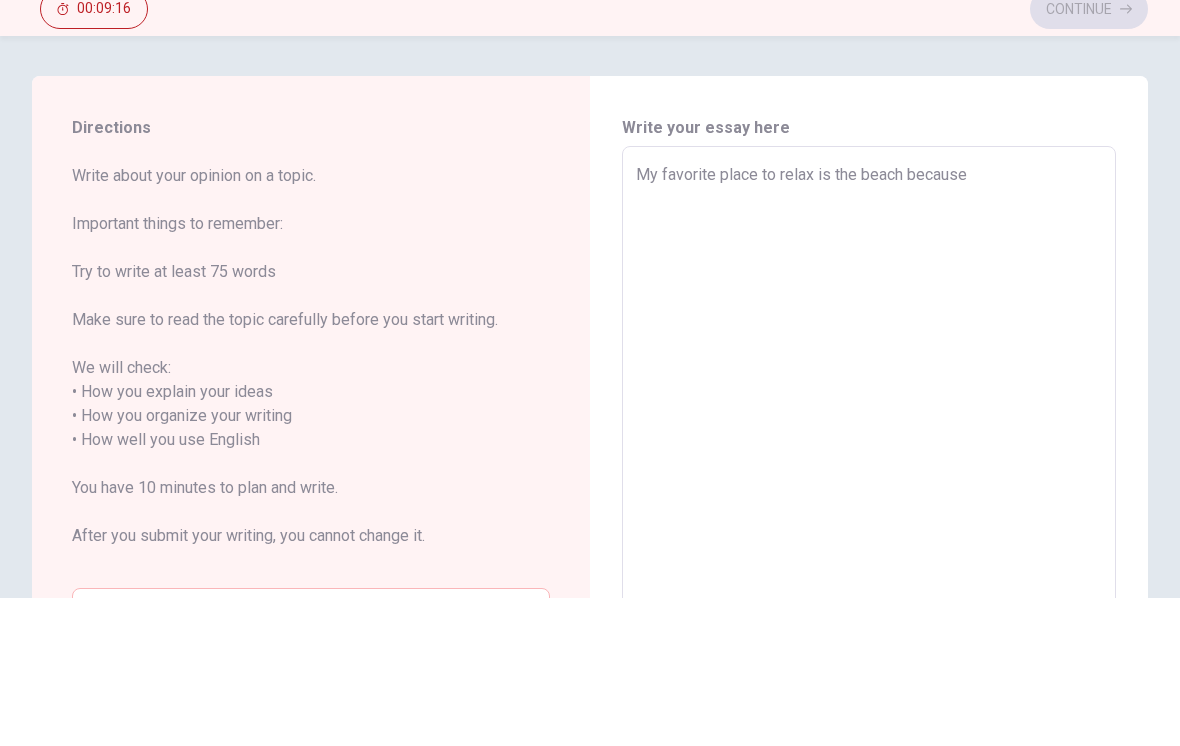 type on "My favorite place to relax is the beach because" 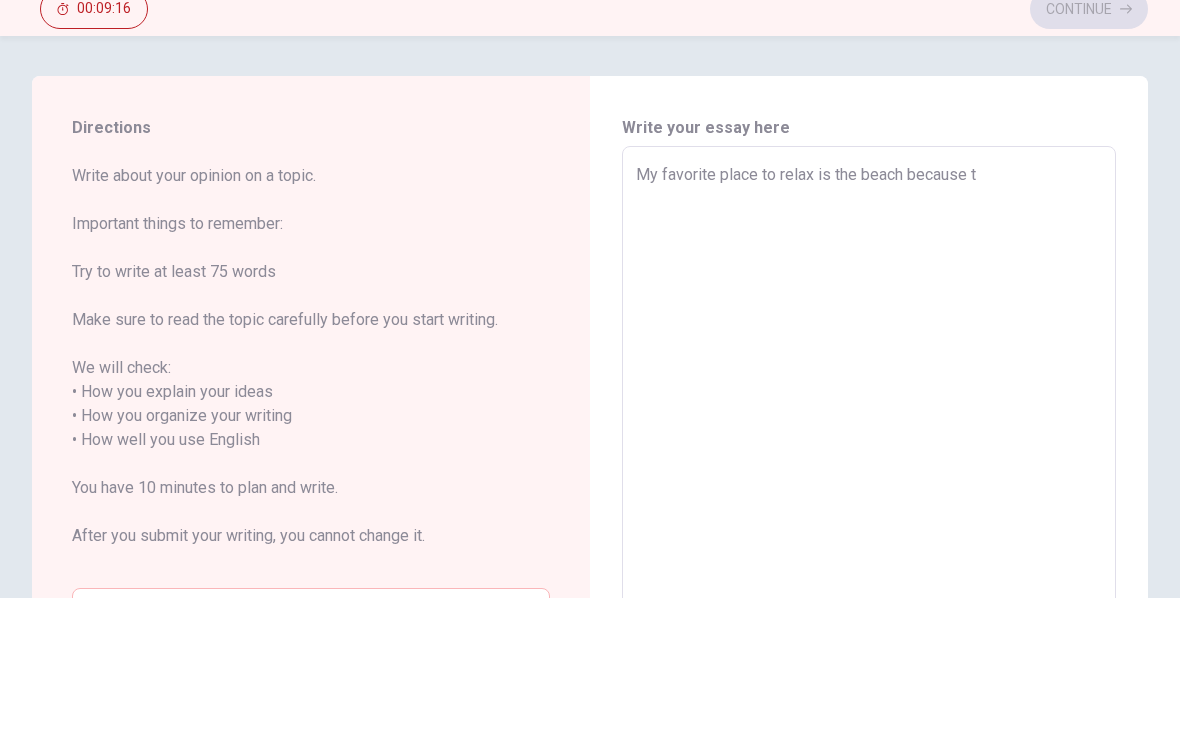 type on "x" 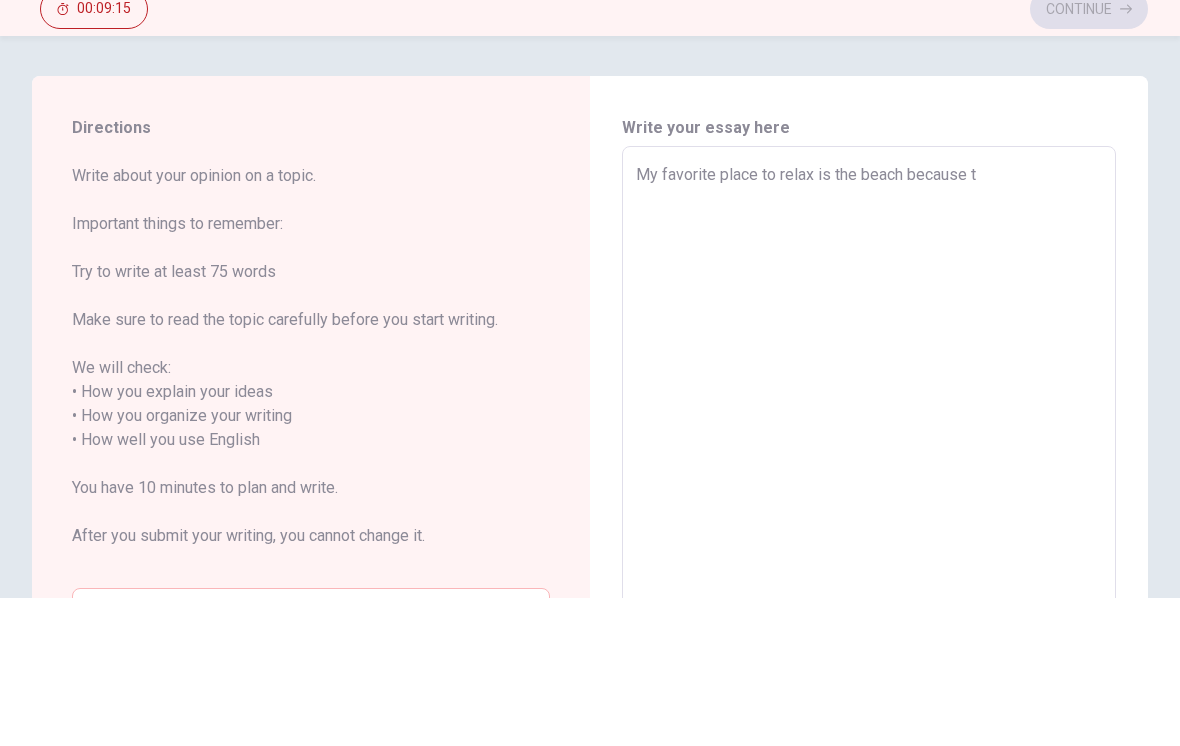 type on "My favorite place to relax is the beach because th" 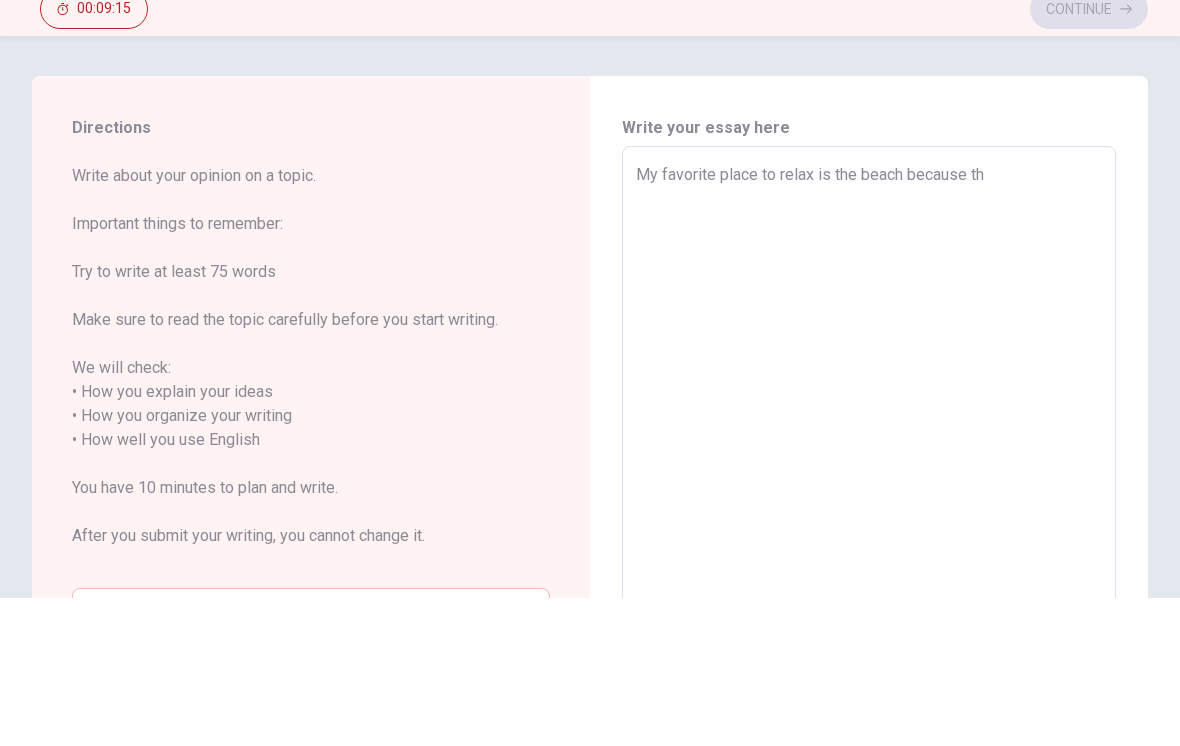 type on "x" 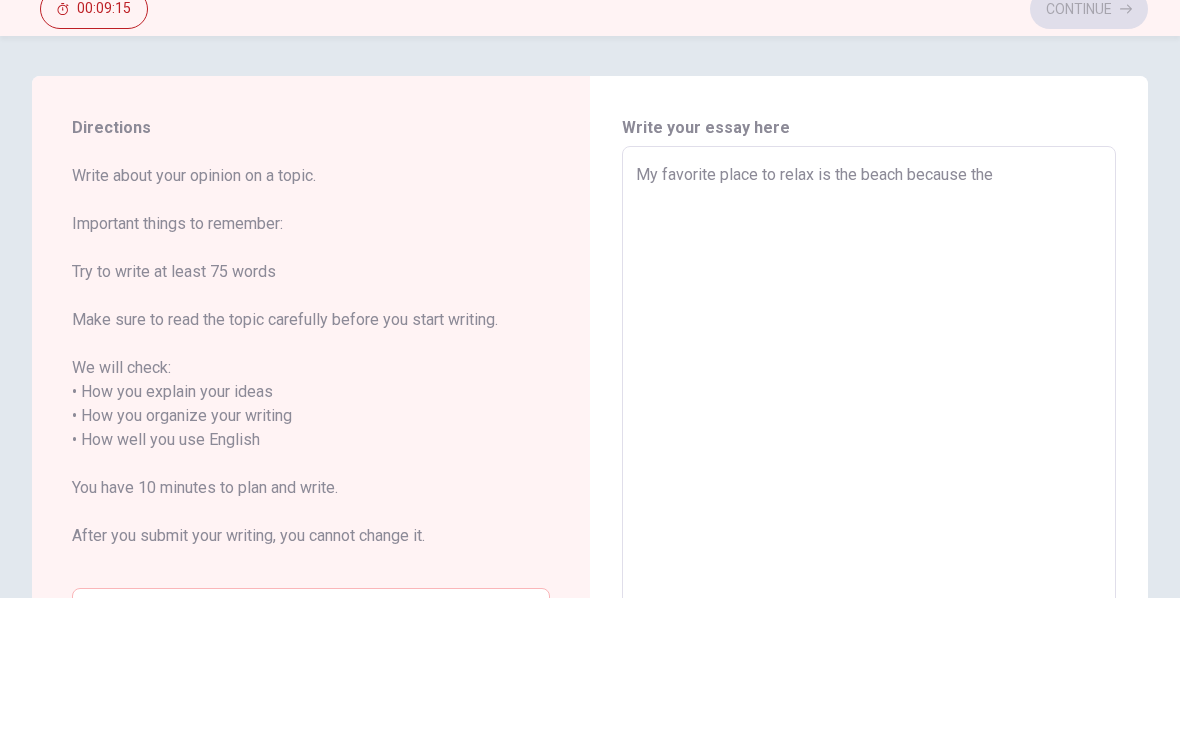 type on "x" 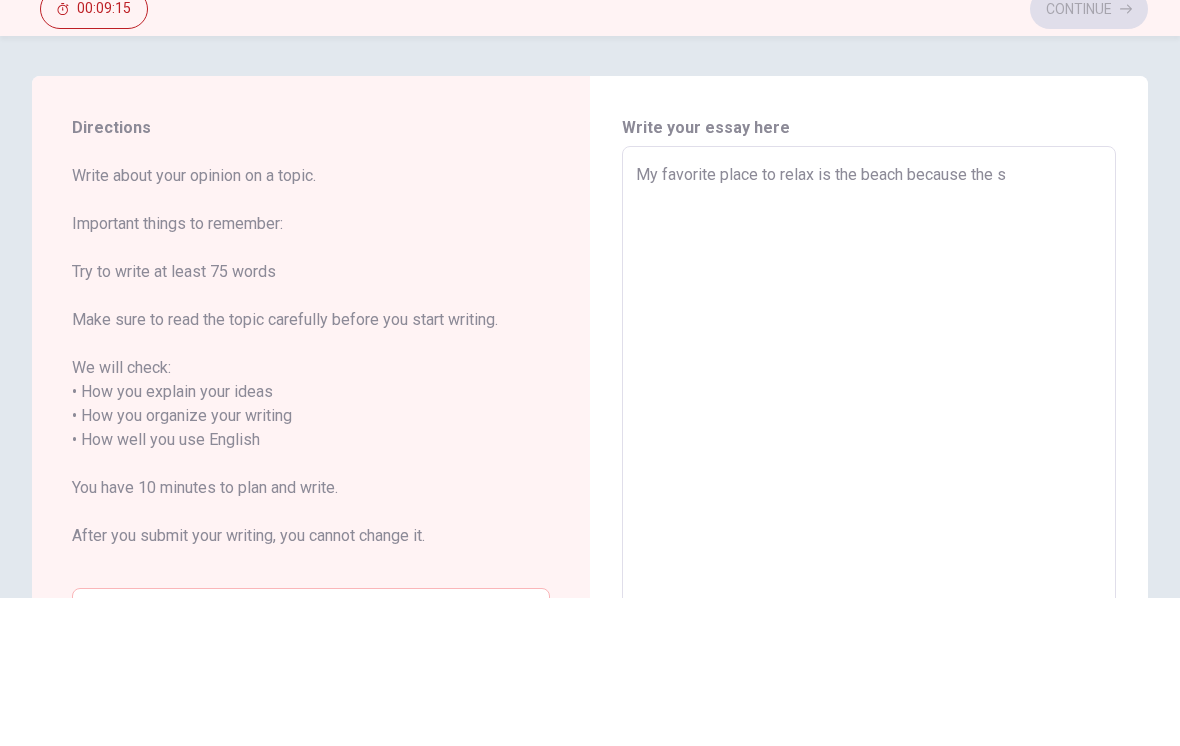 type on "x" 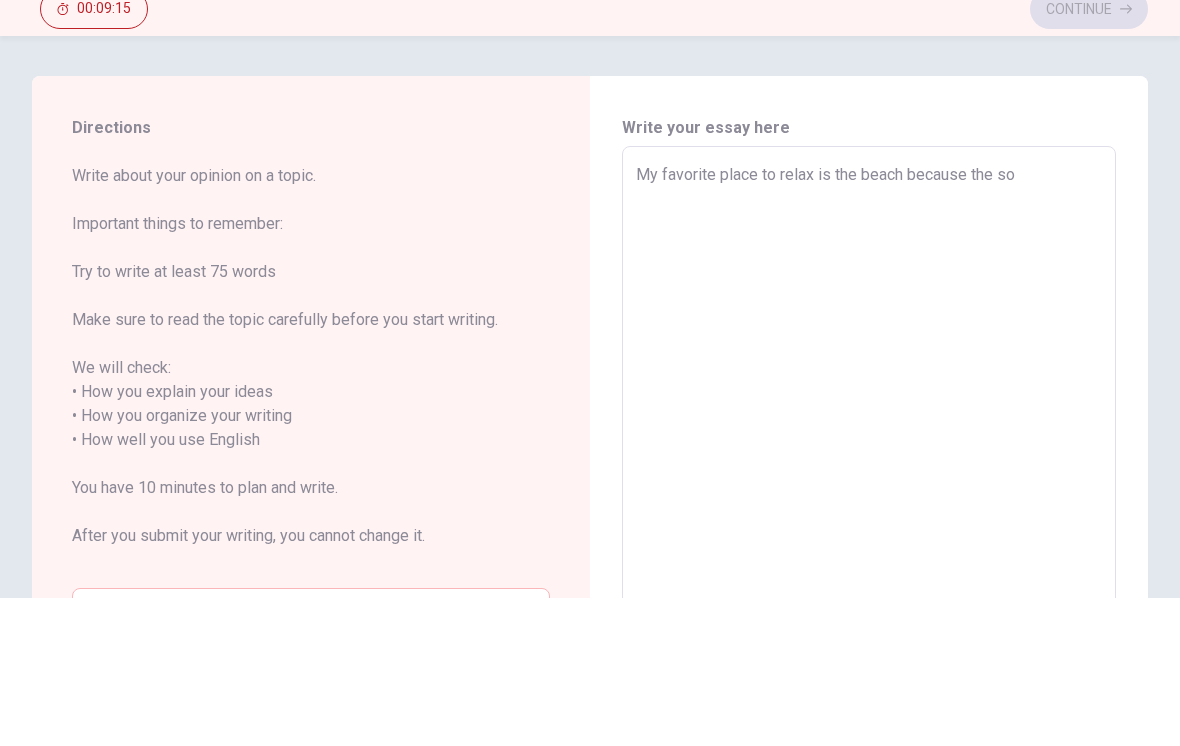 type on "x" 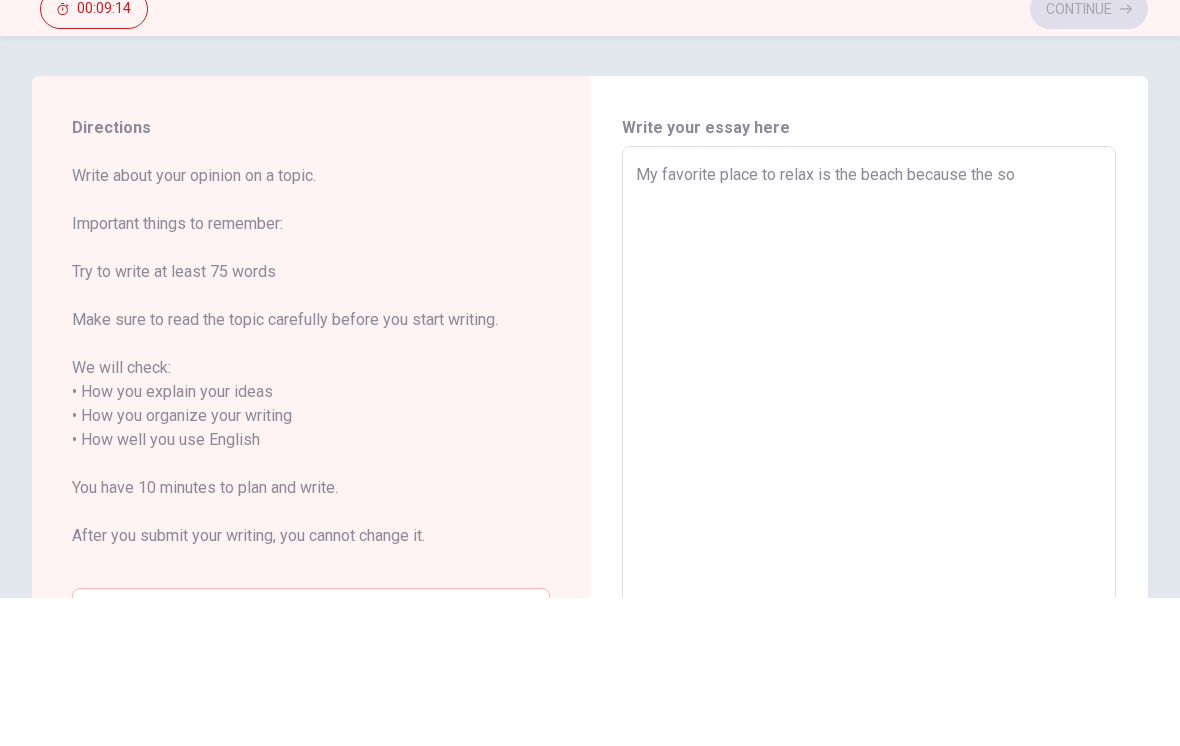 type on "My favorite place to relax is the beach because the sou" 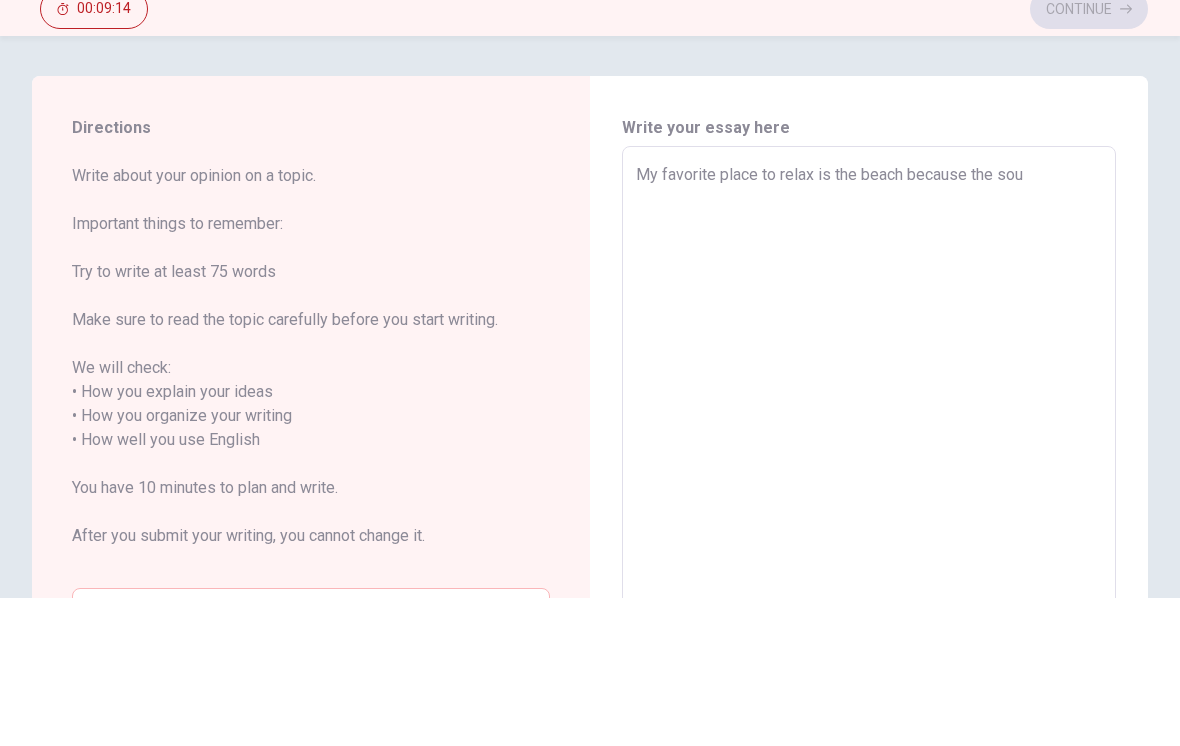 type on "x" 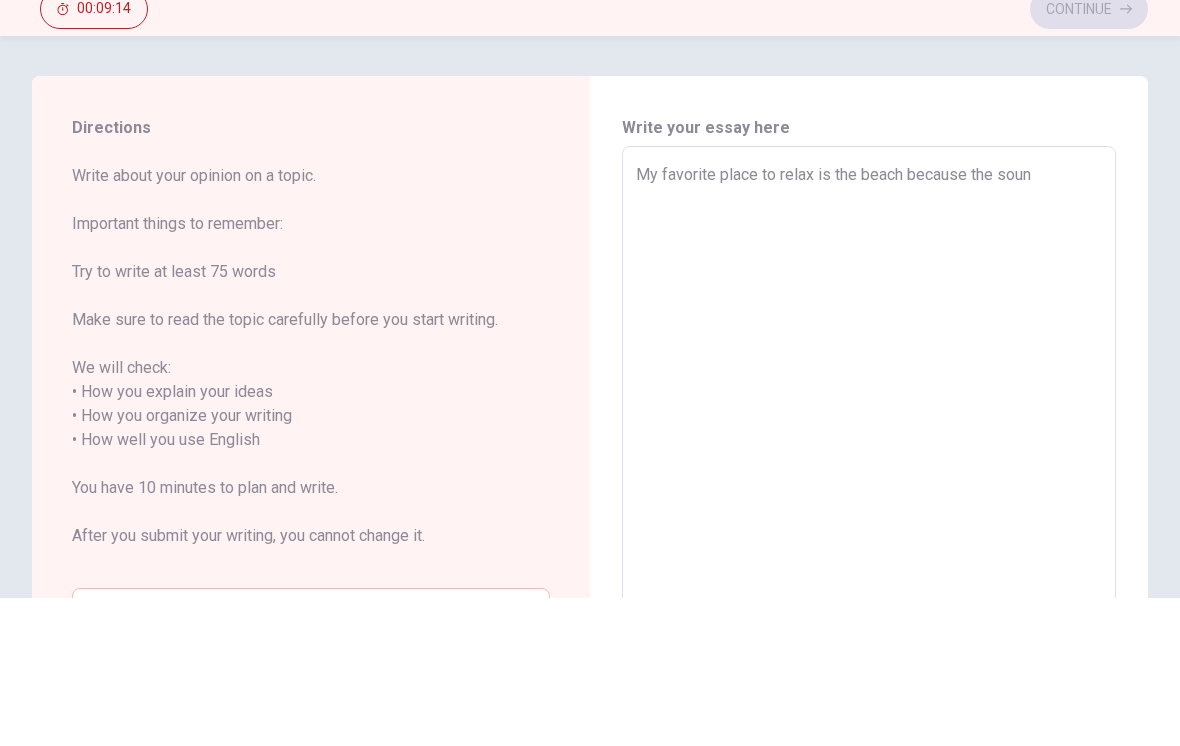 type on "x" 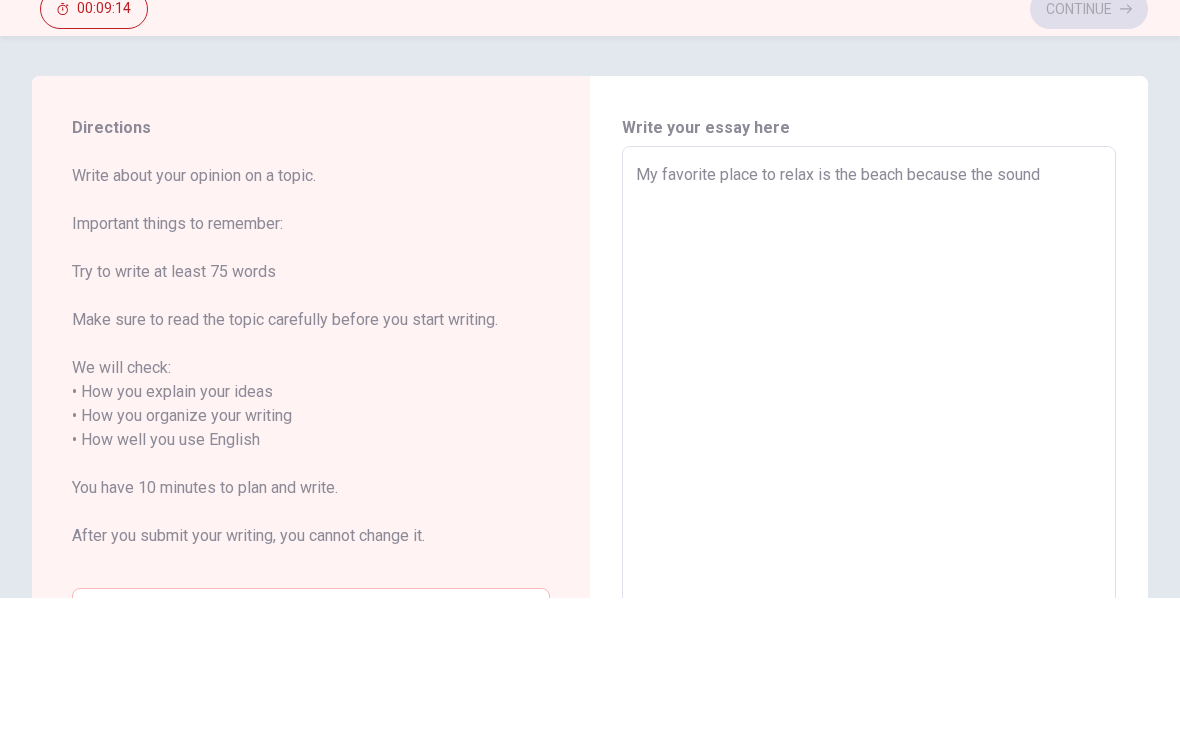 type on "x" 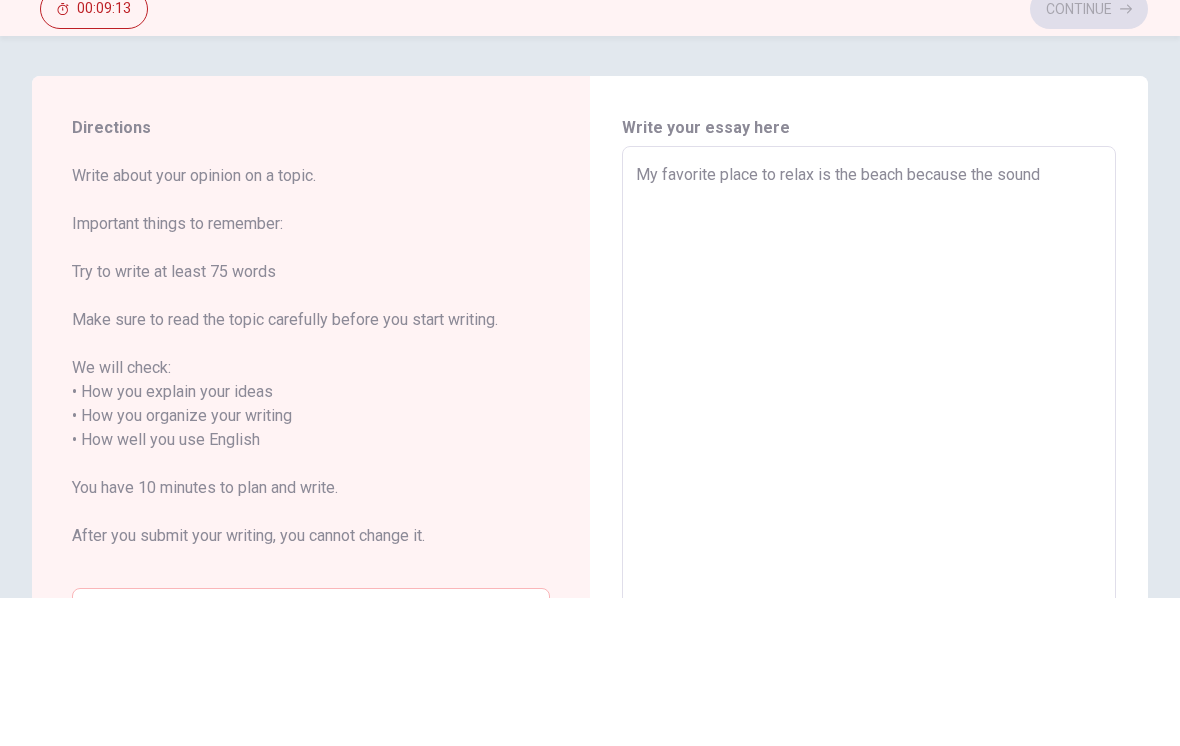 type on "My favorite place to relax is the beach because the sound" 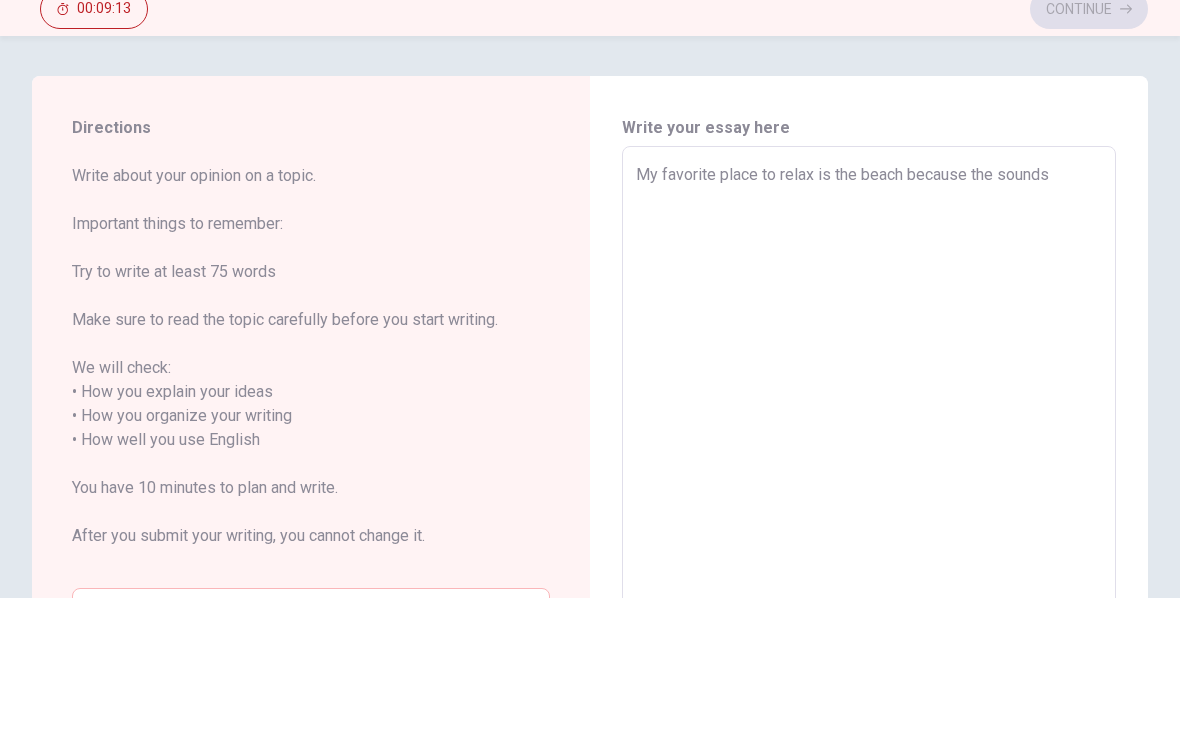 type on "x" 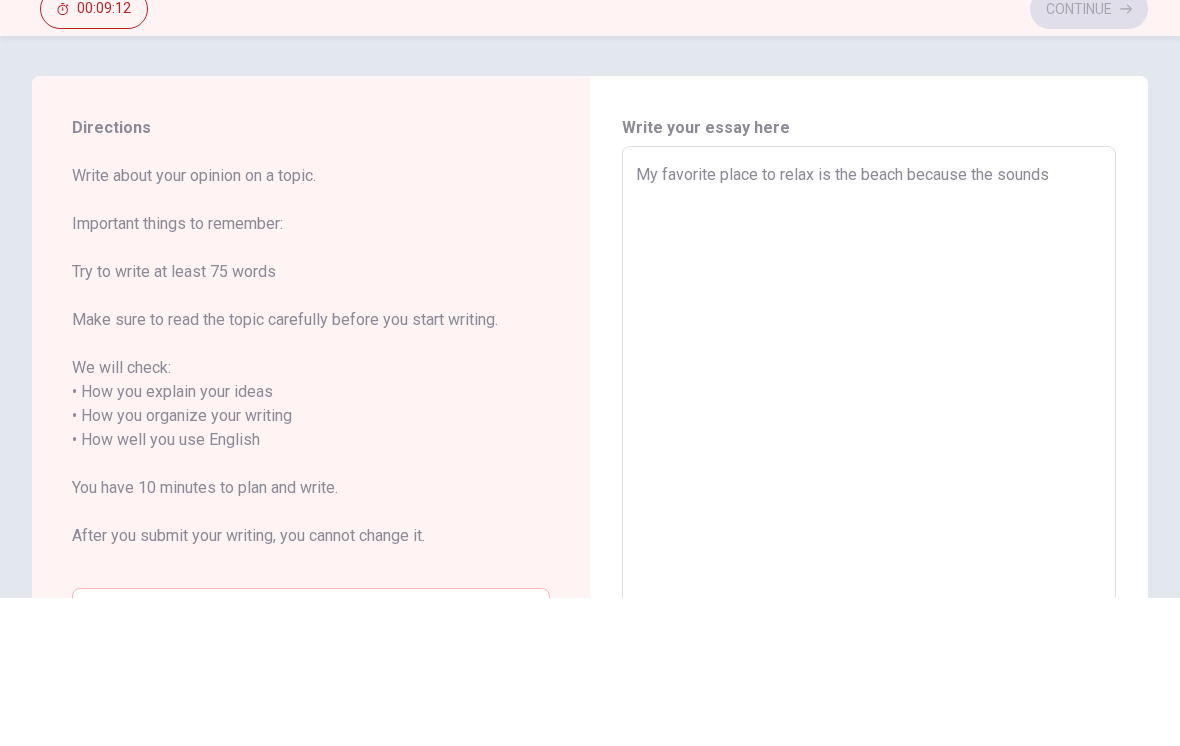 type on "My favorite place to relax is the beach because the sounds" 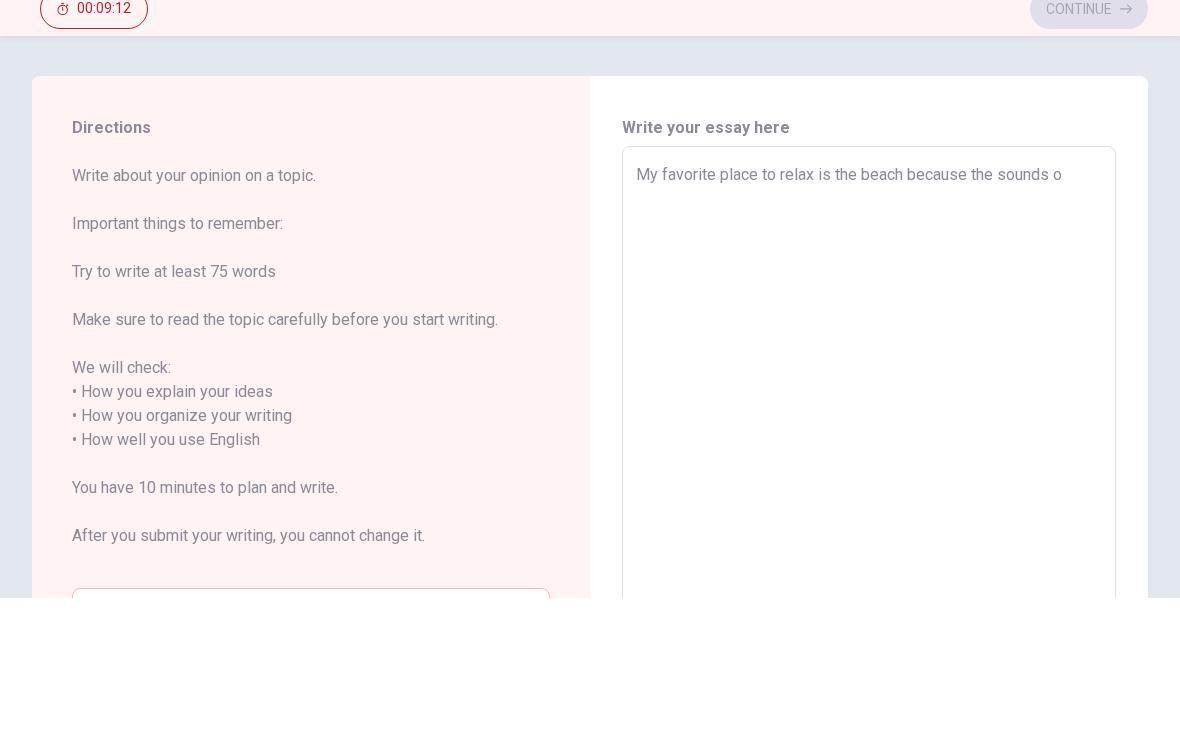 type on "x" 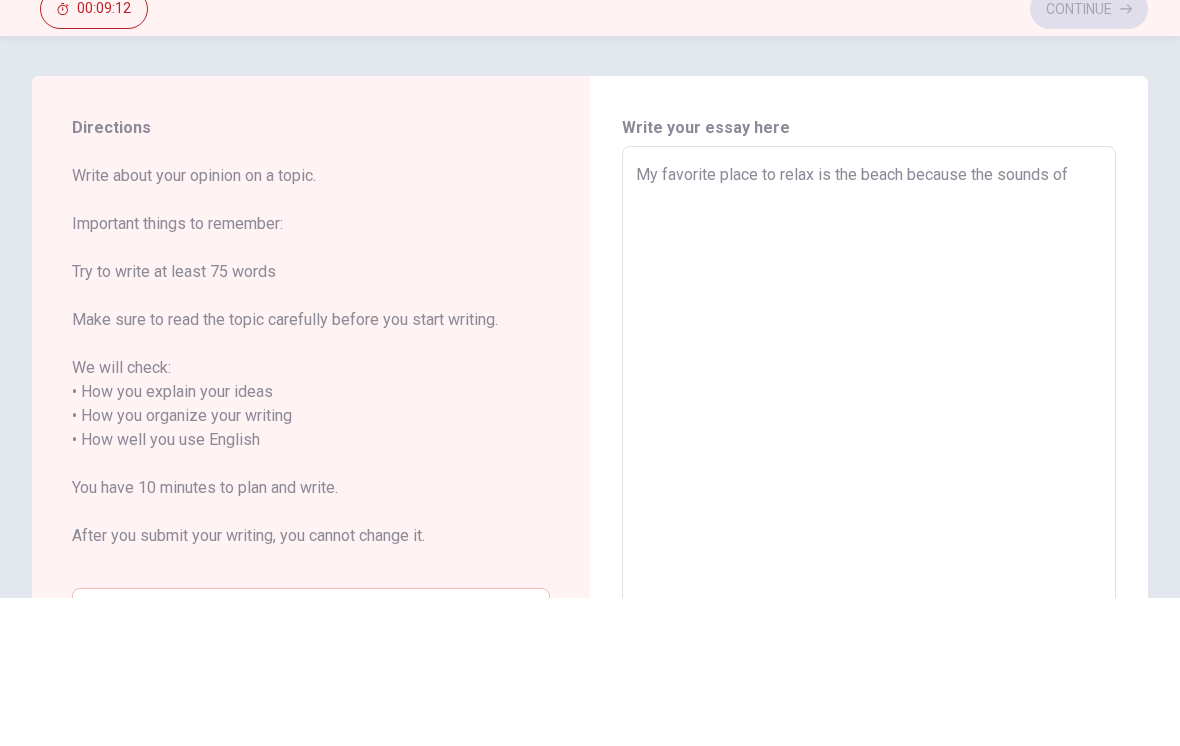 type on "x" 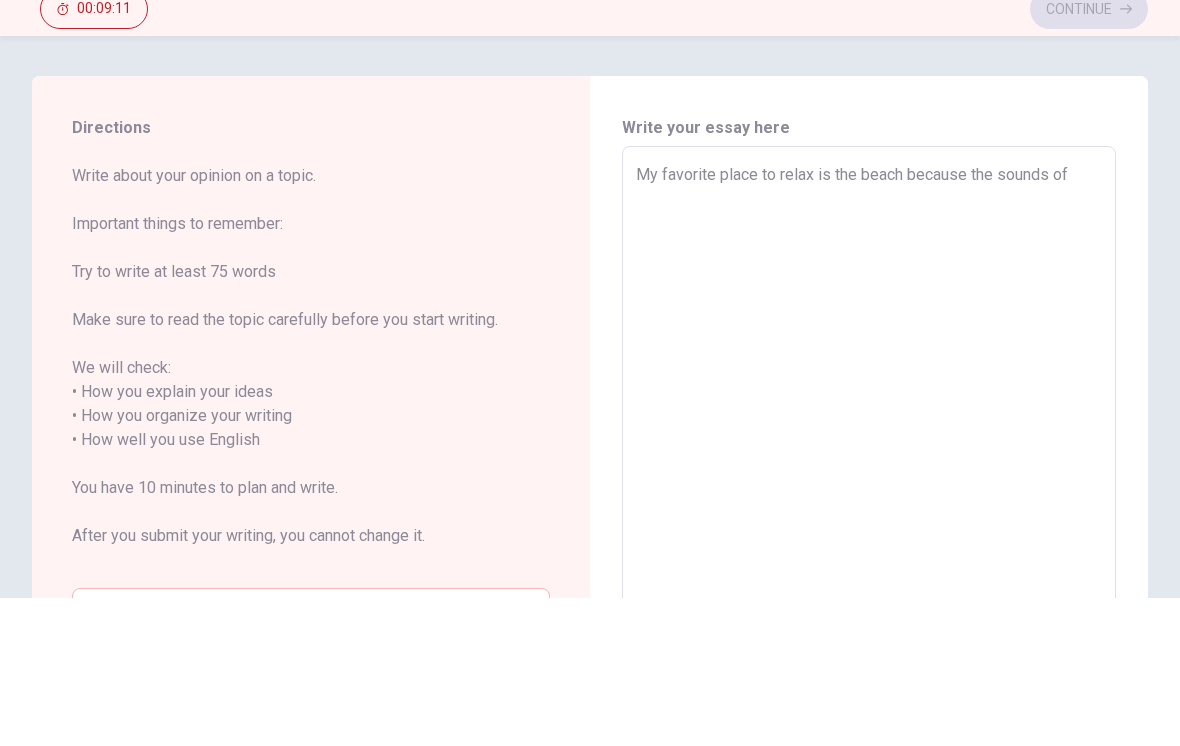 type on "My favorite place to relax is the beach because the sounds of" 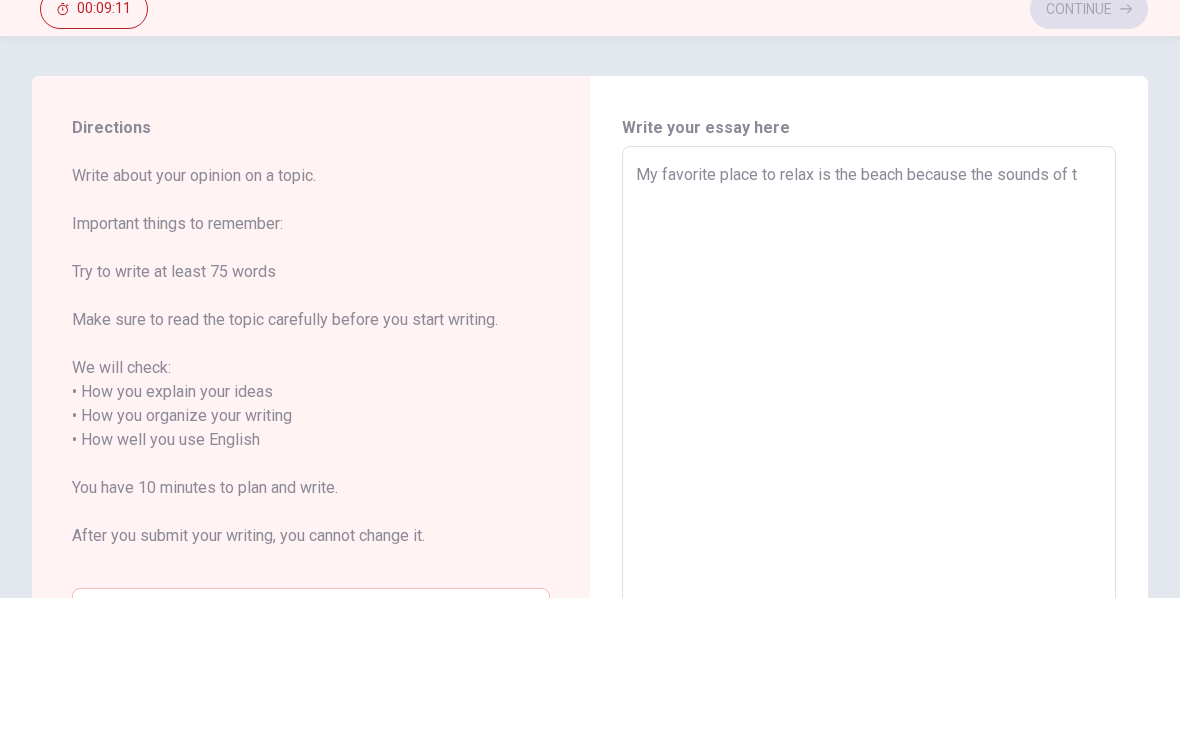 type on "x" 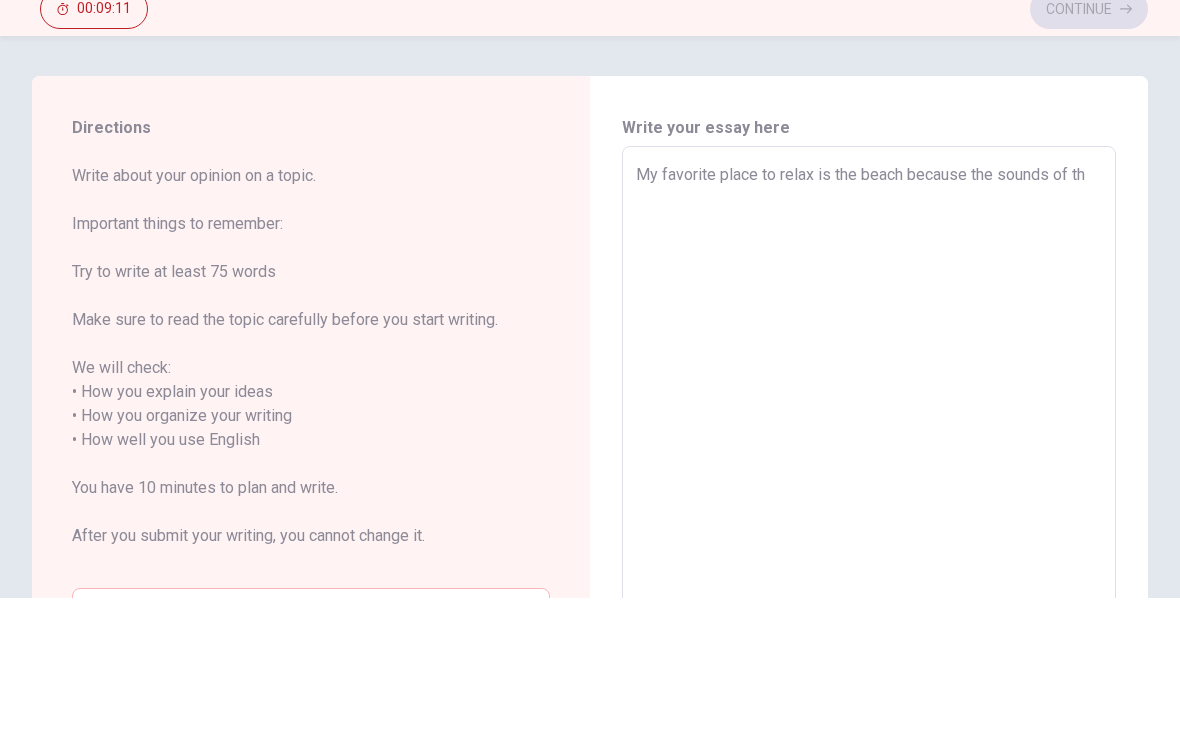 type on "x" 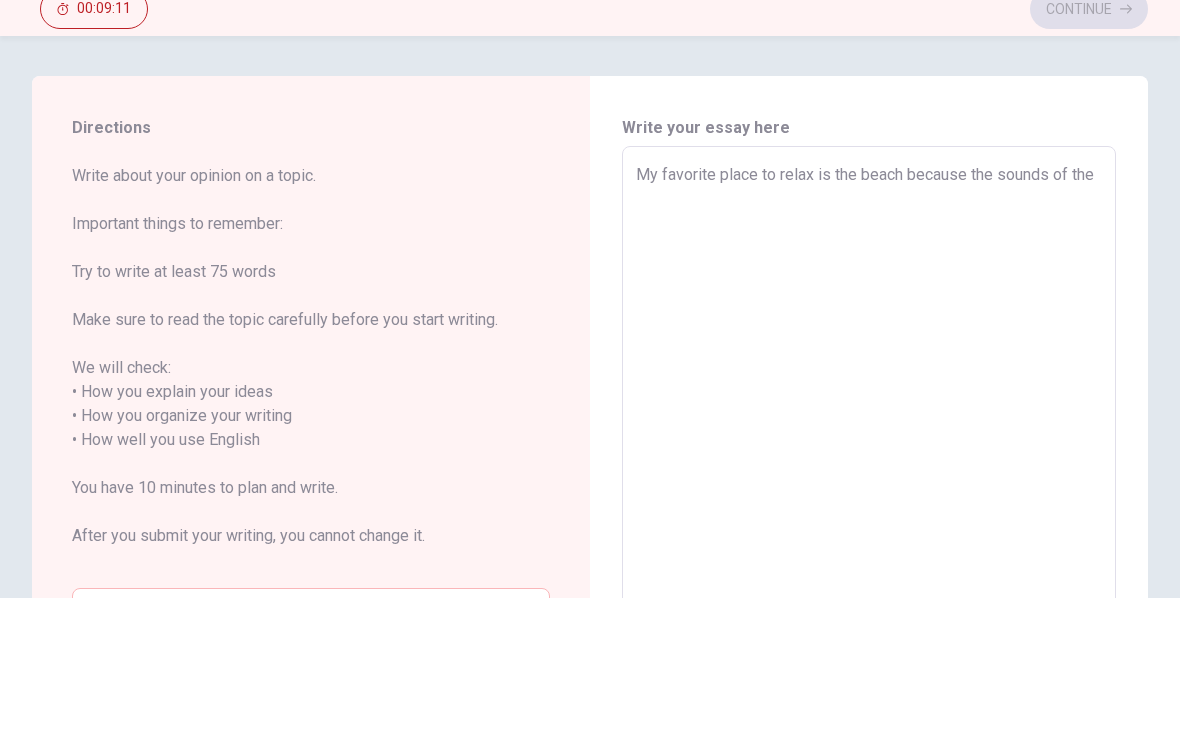 type on "x" 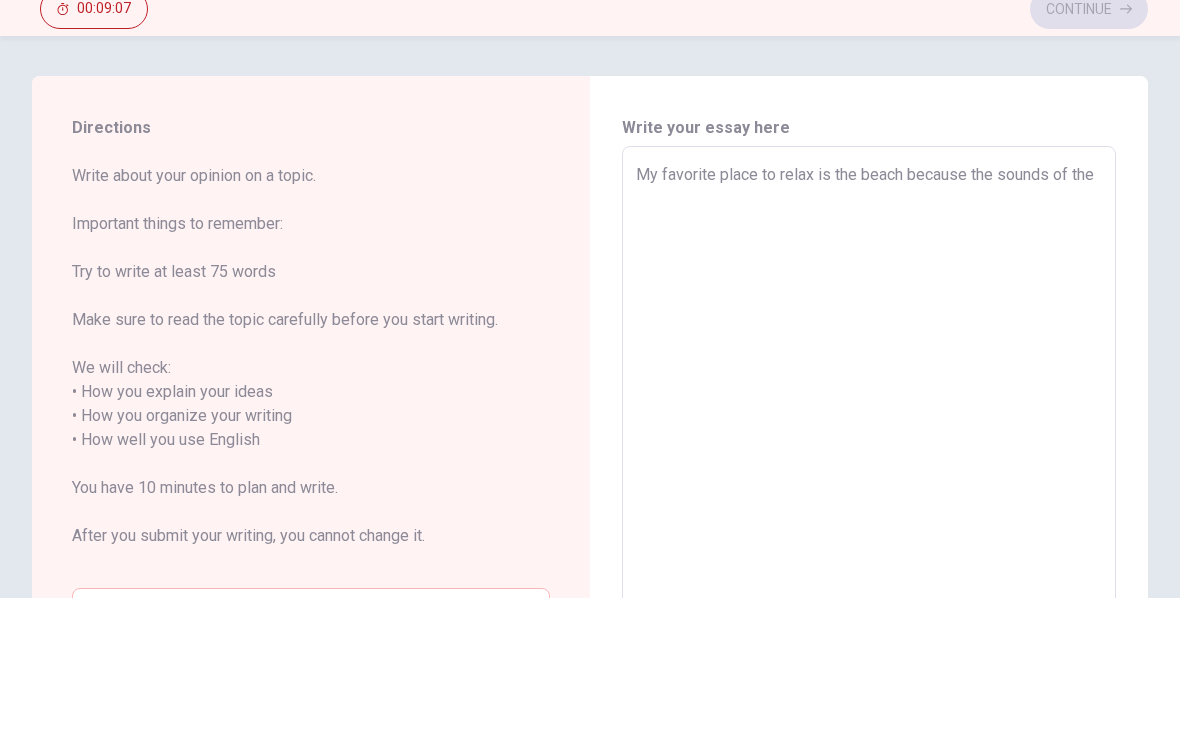 type on "x" 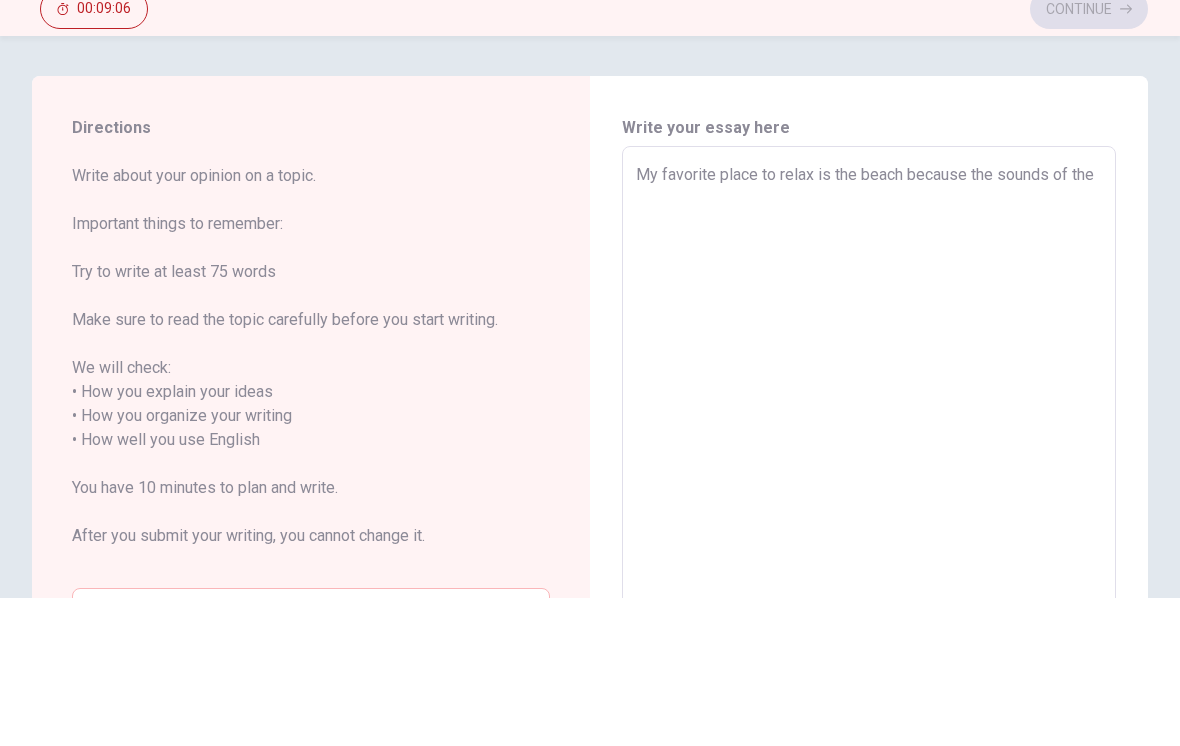 type on "My favorite place to relax is the beach because the sounds of the o" 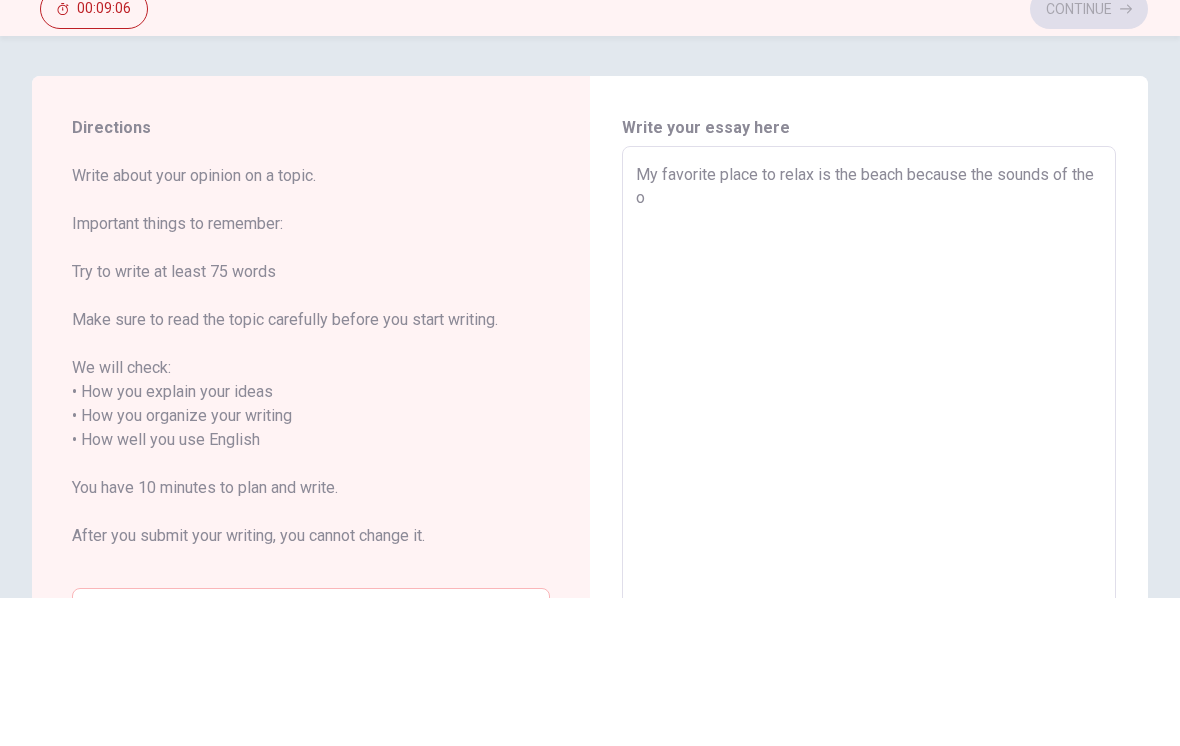type on "x" 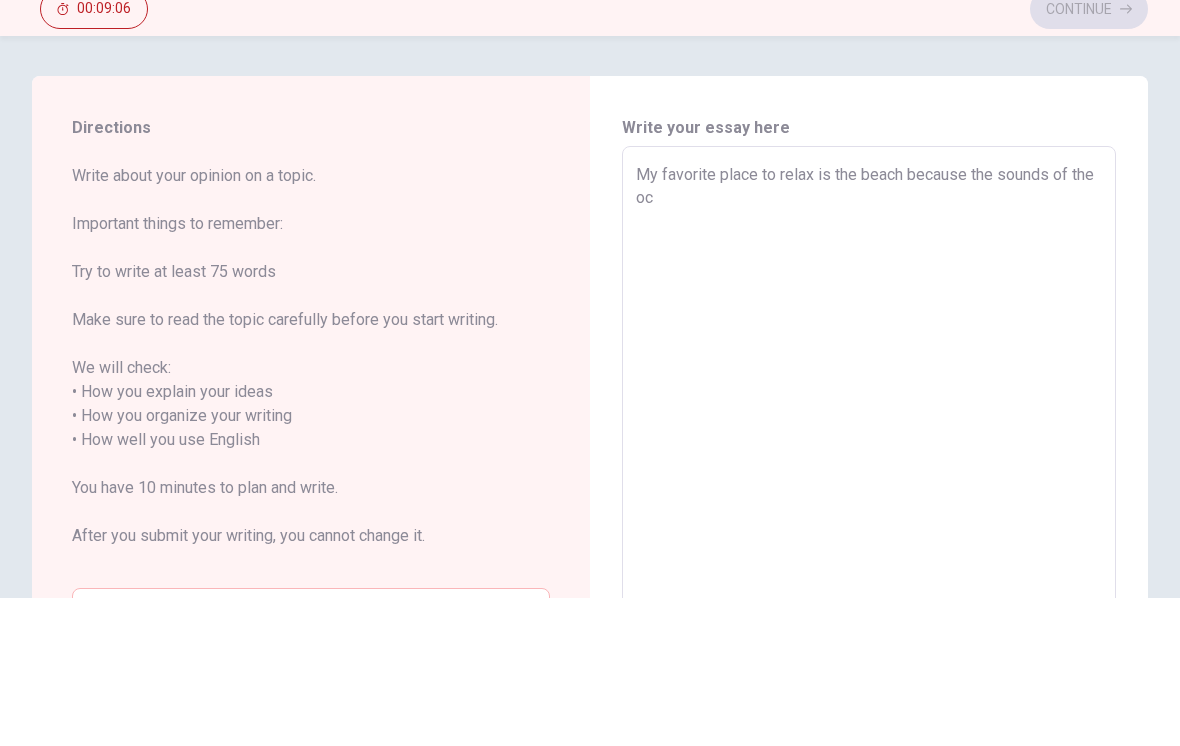 type on "x" 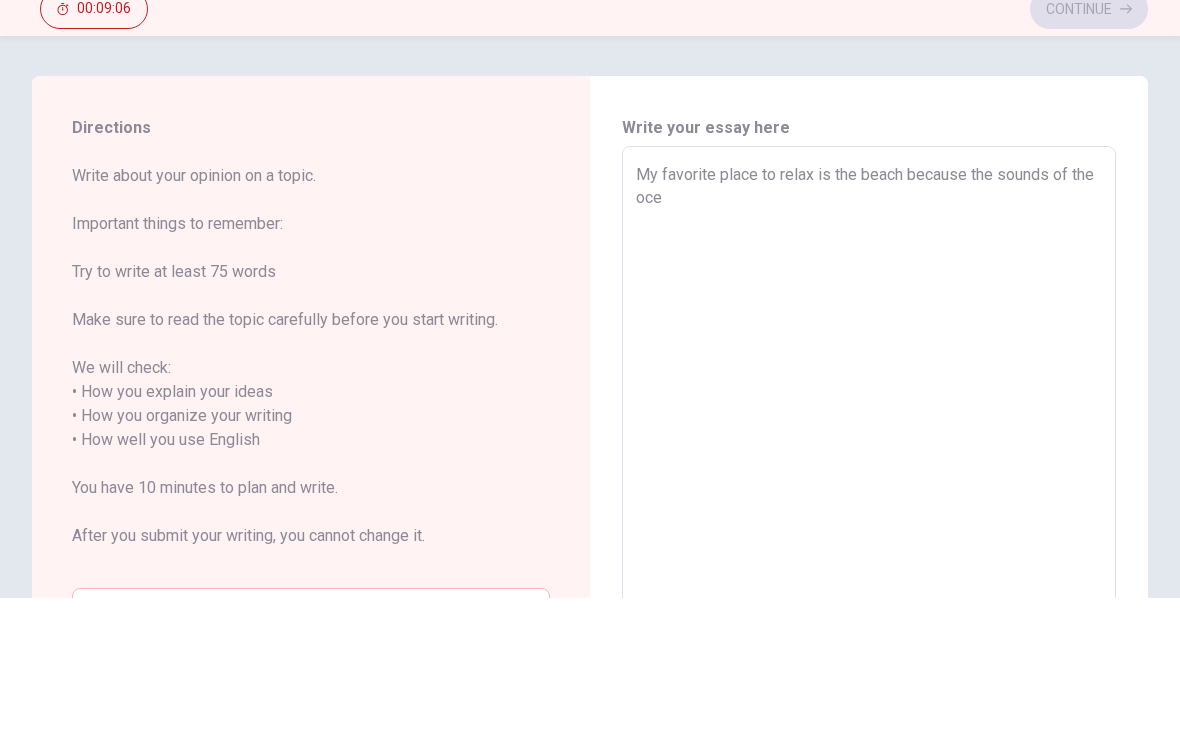 type on "x" 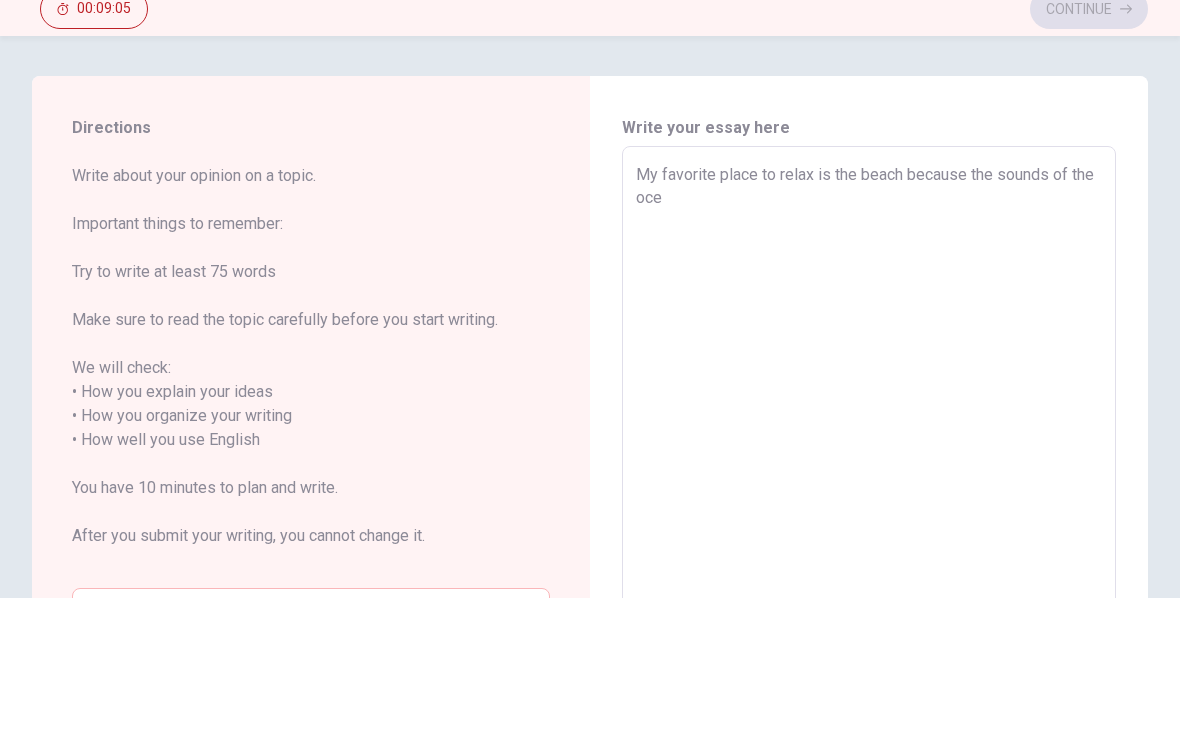type on "My favorite place to relax is the beach because the sounds of the ocea" 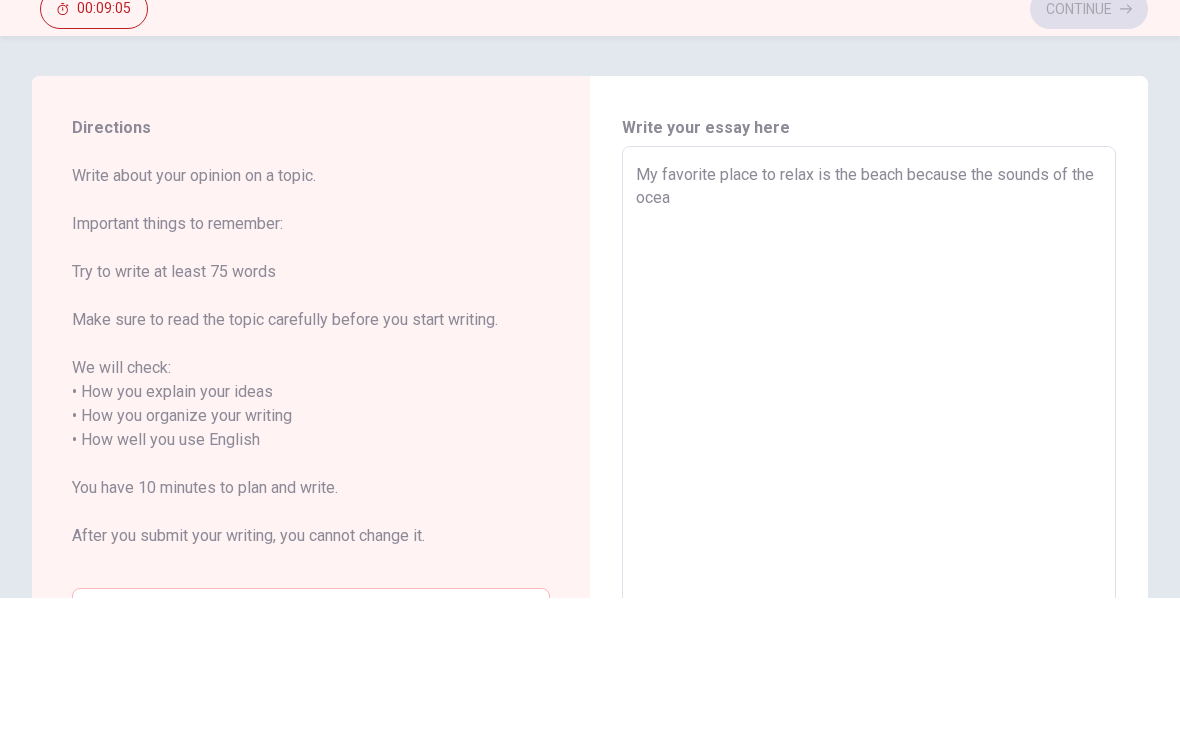 type on "x" 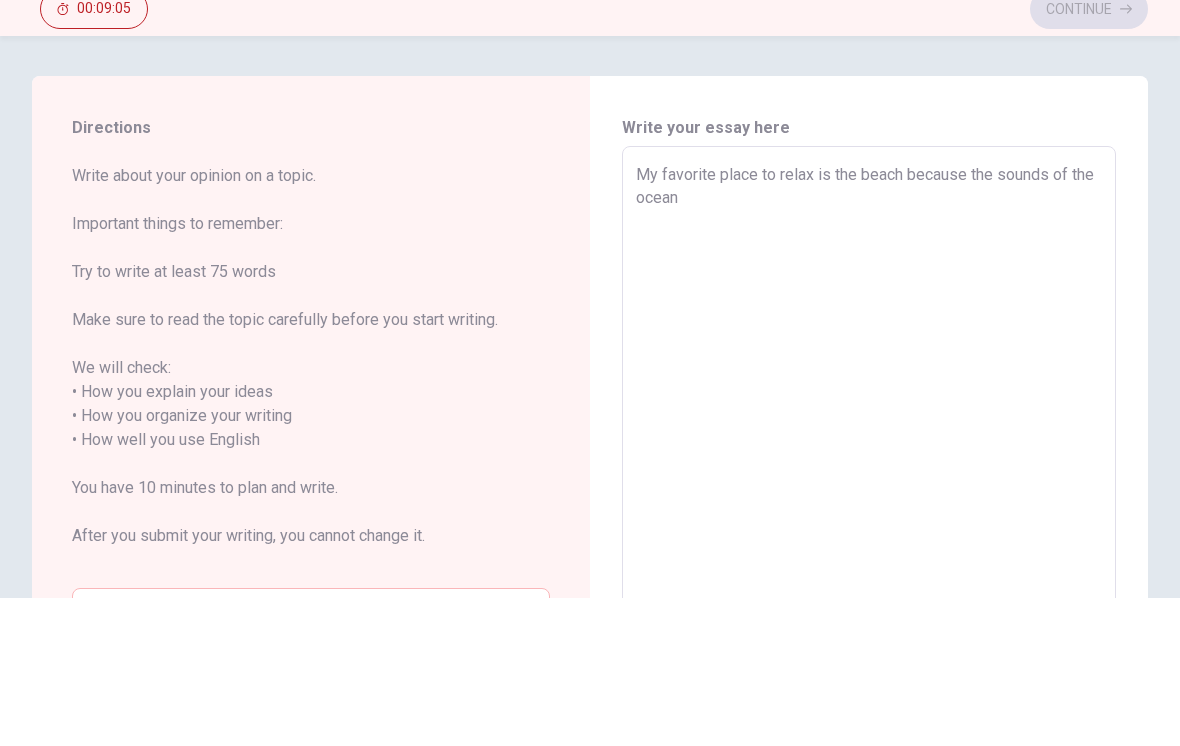 type on "x" 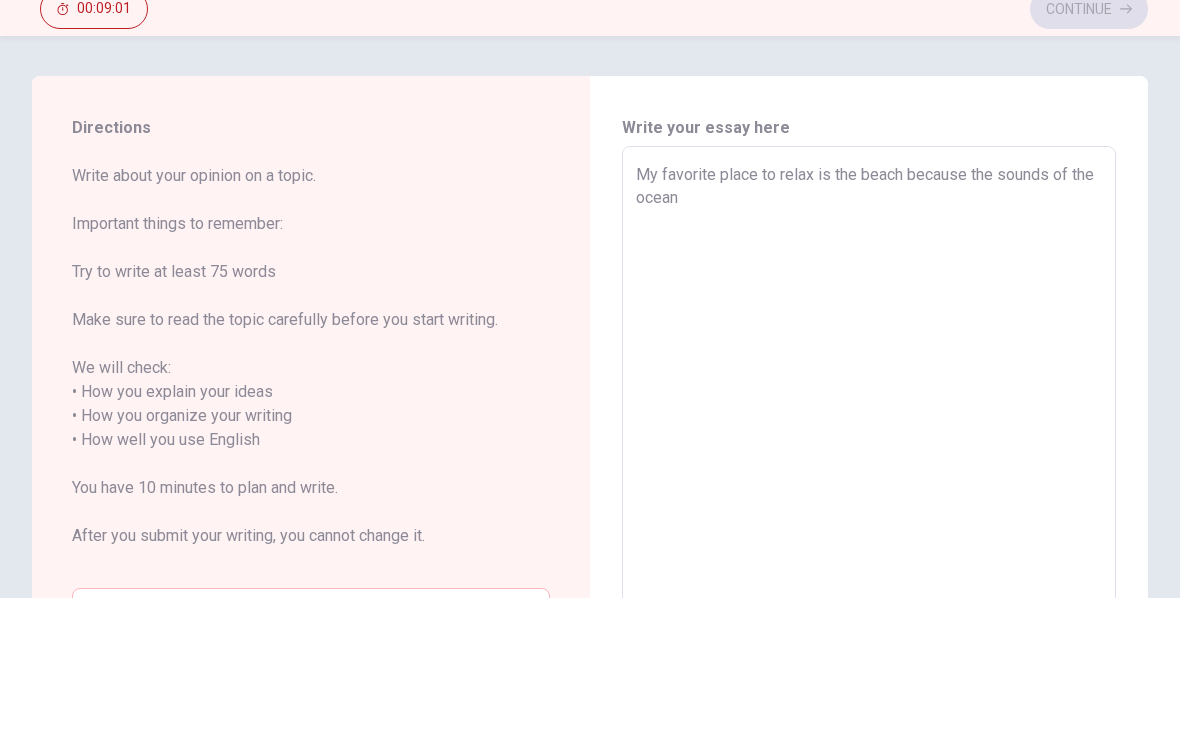 type on "x" 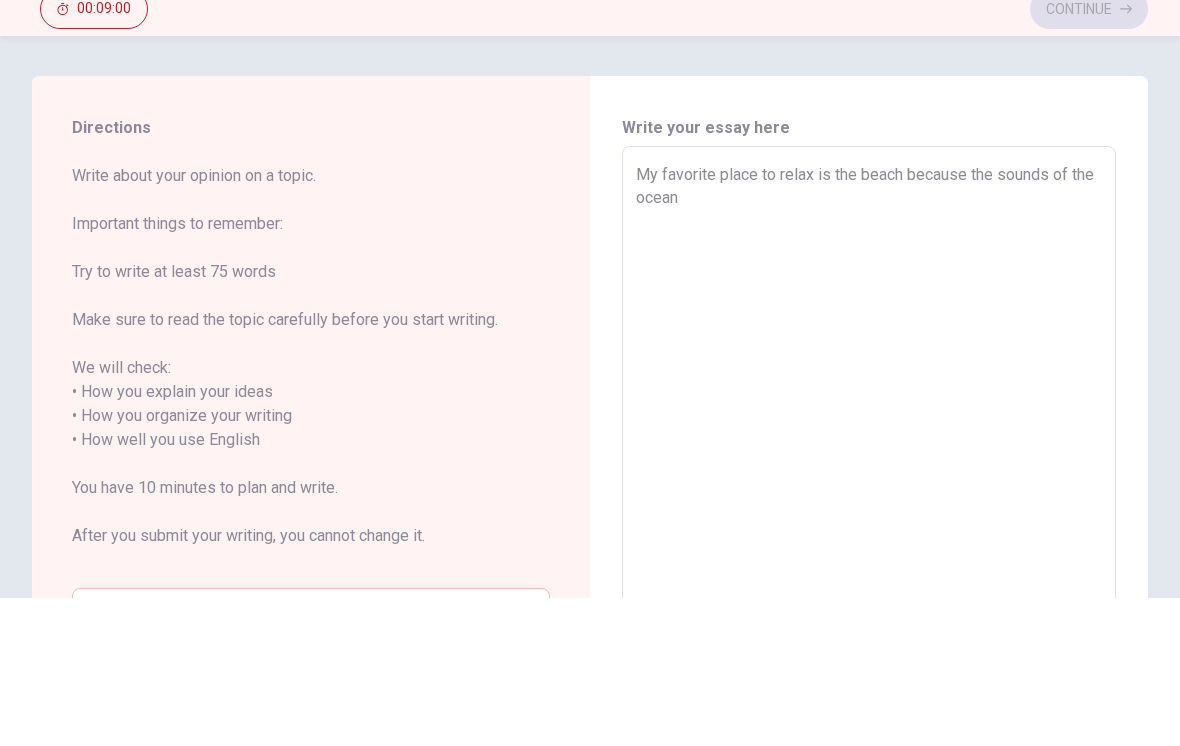 type on "My favorite place to relax is the beach because the sounds of the ocean i" 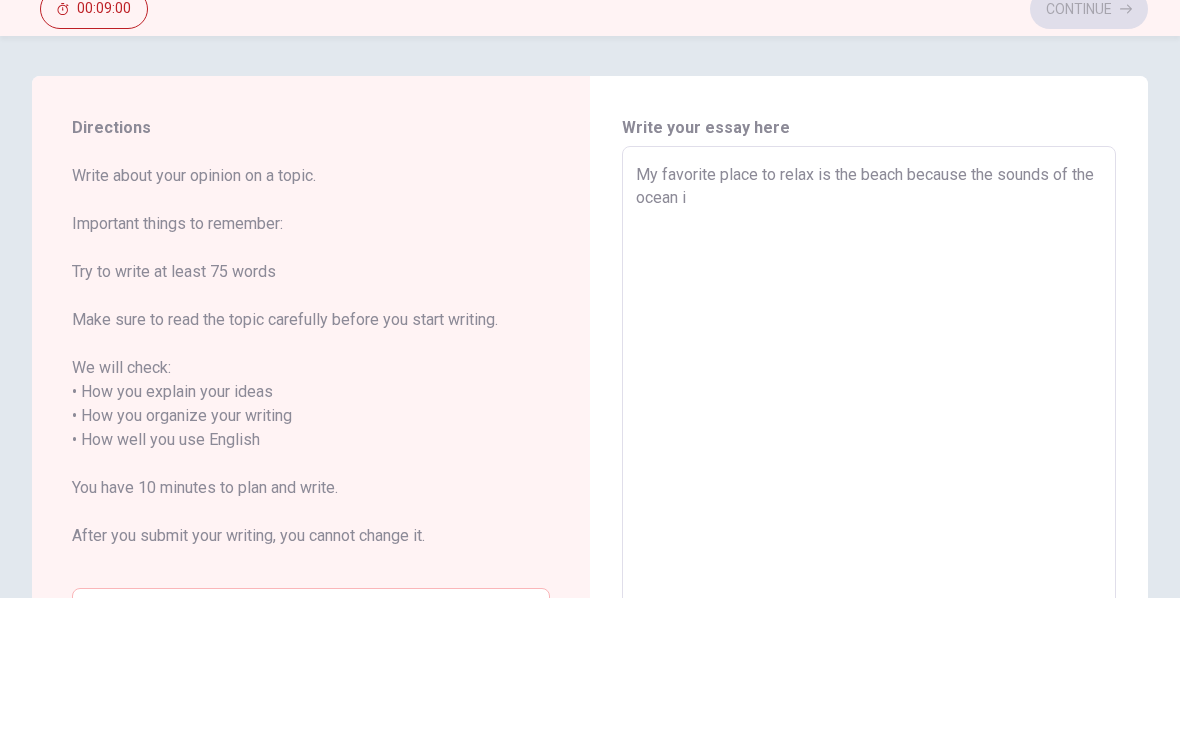 type on "x" 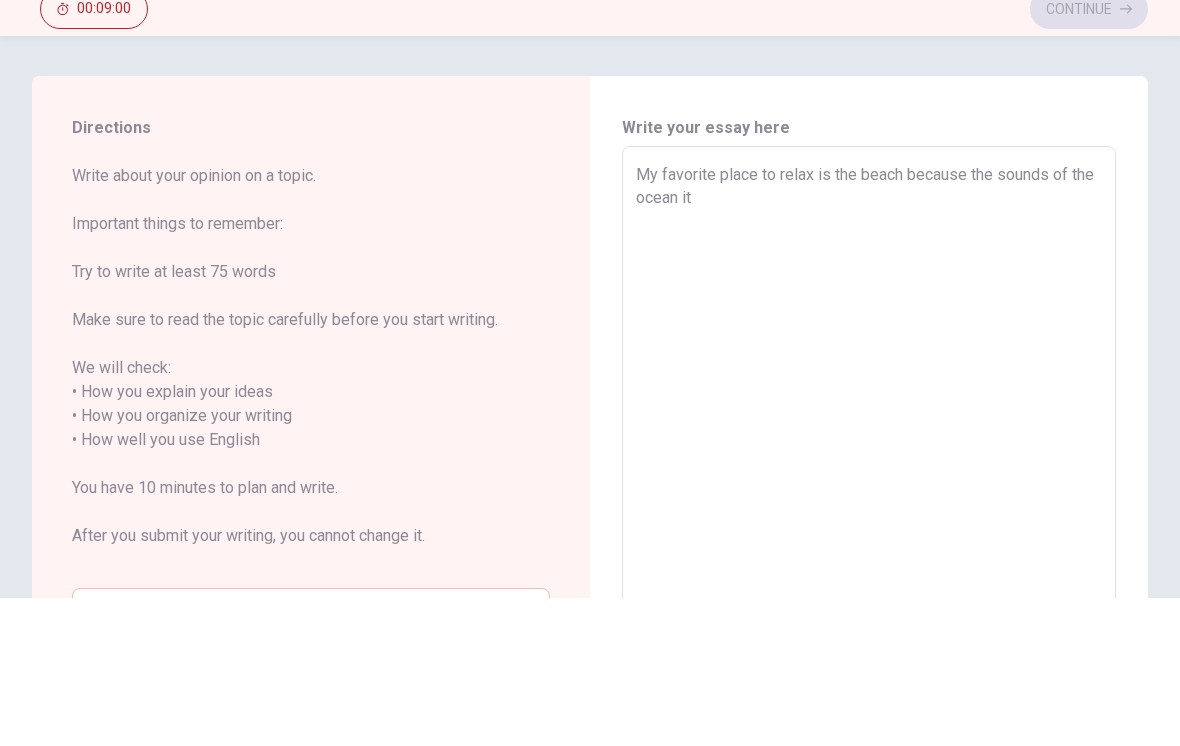 type on "x" 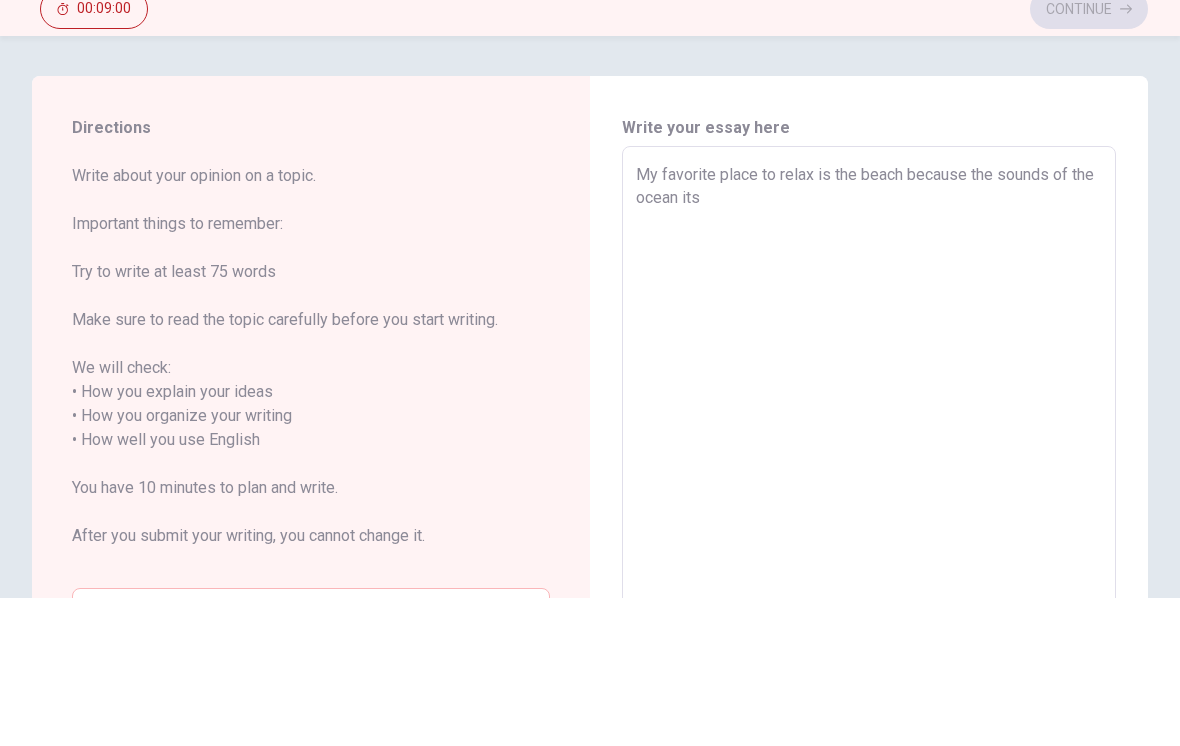 type on "x" 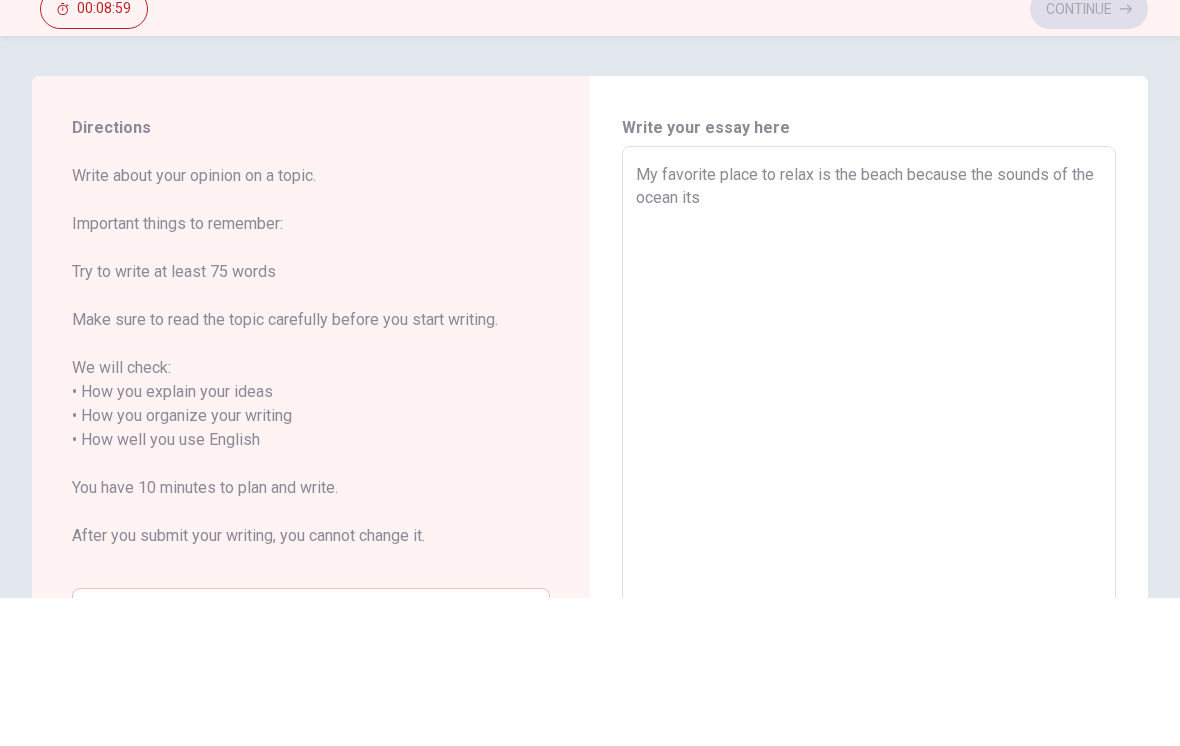 type on "My favorite place to relax is the beach because the sounds of the ocean its s" 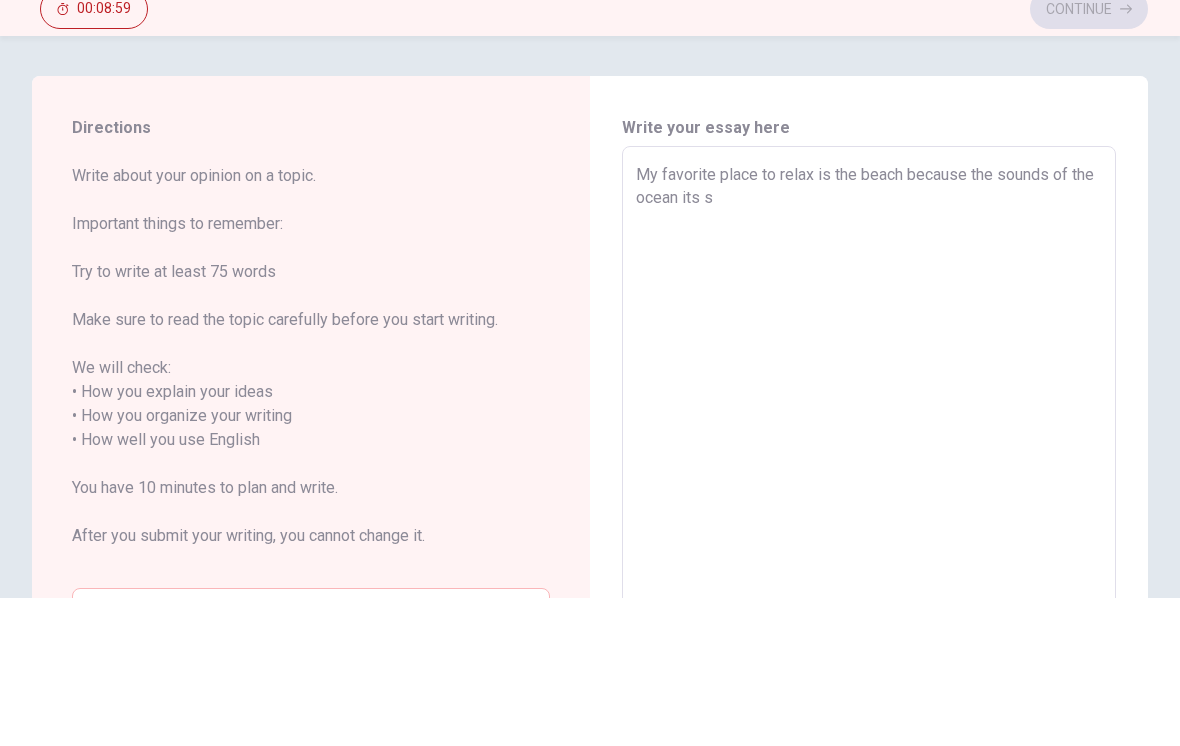 type on "x" 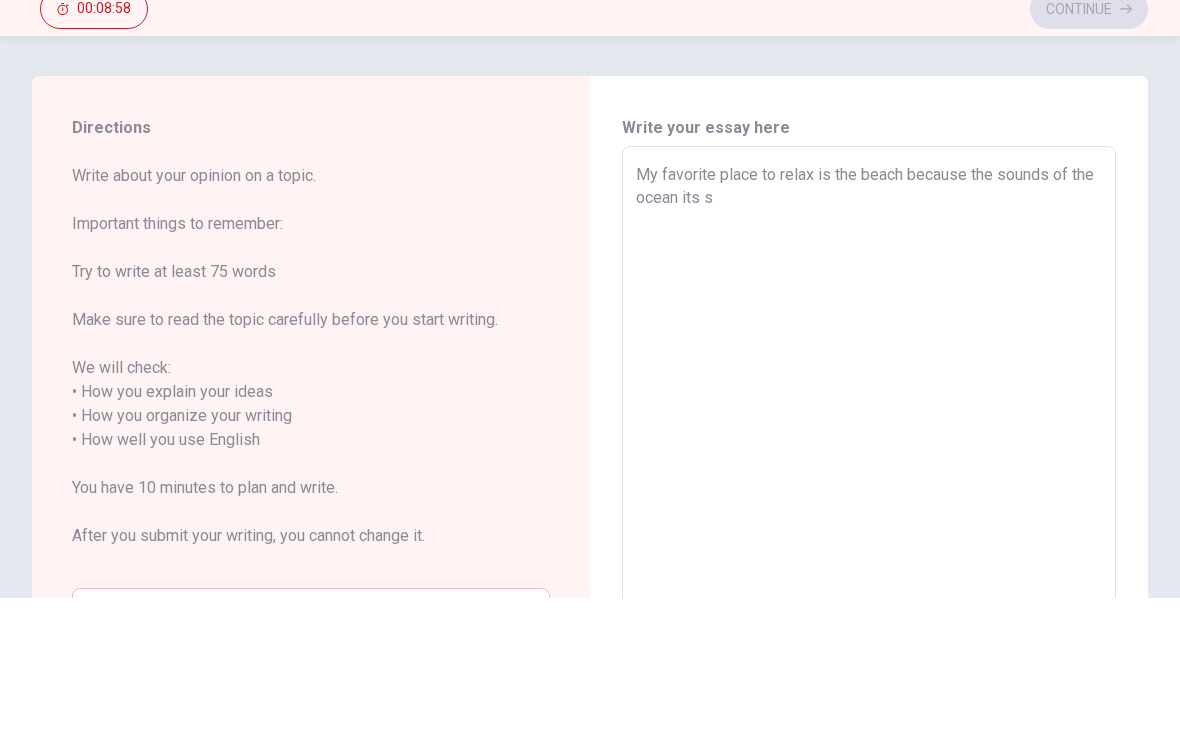 type on "My favorite place to relax is the beach because the sounds of the ocean its" 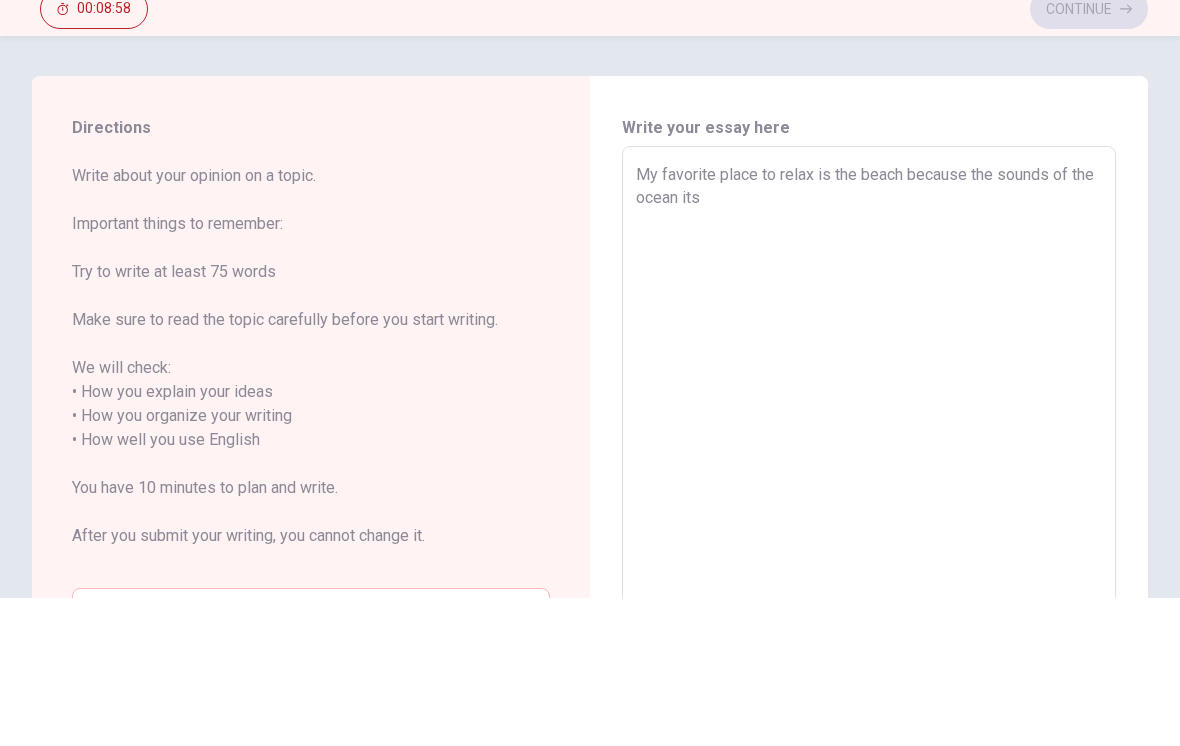 type on "x" 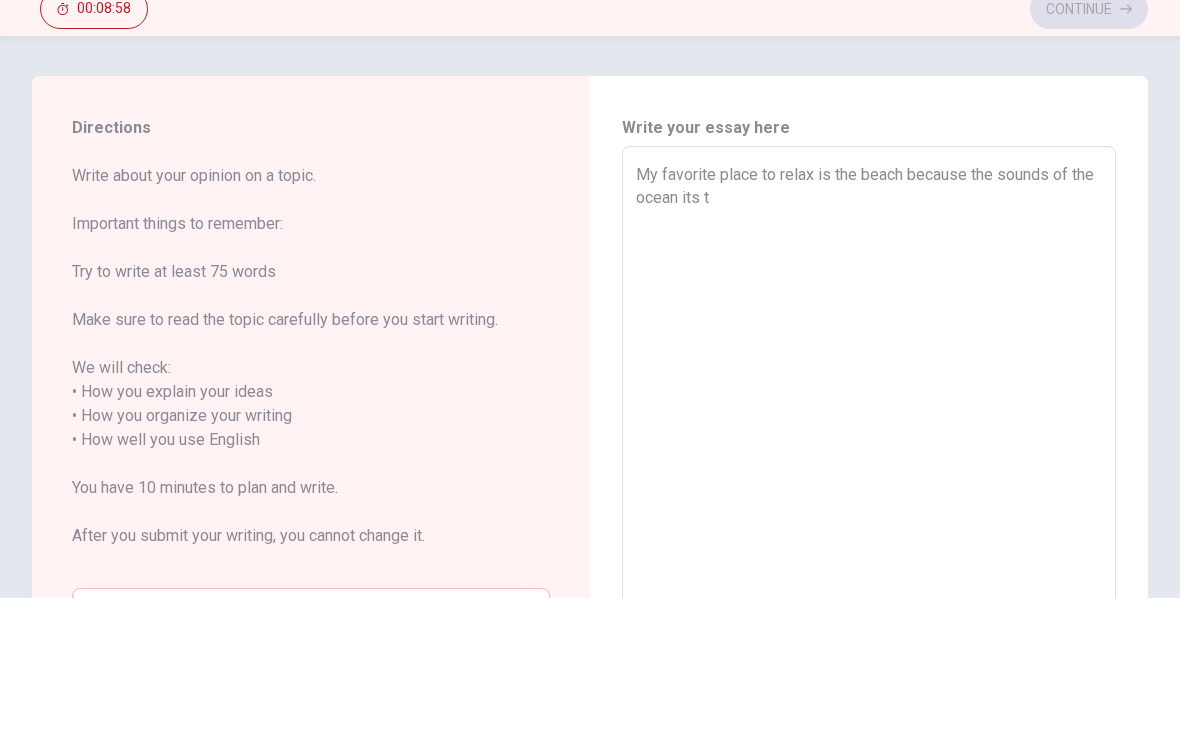 type on "x" 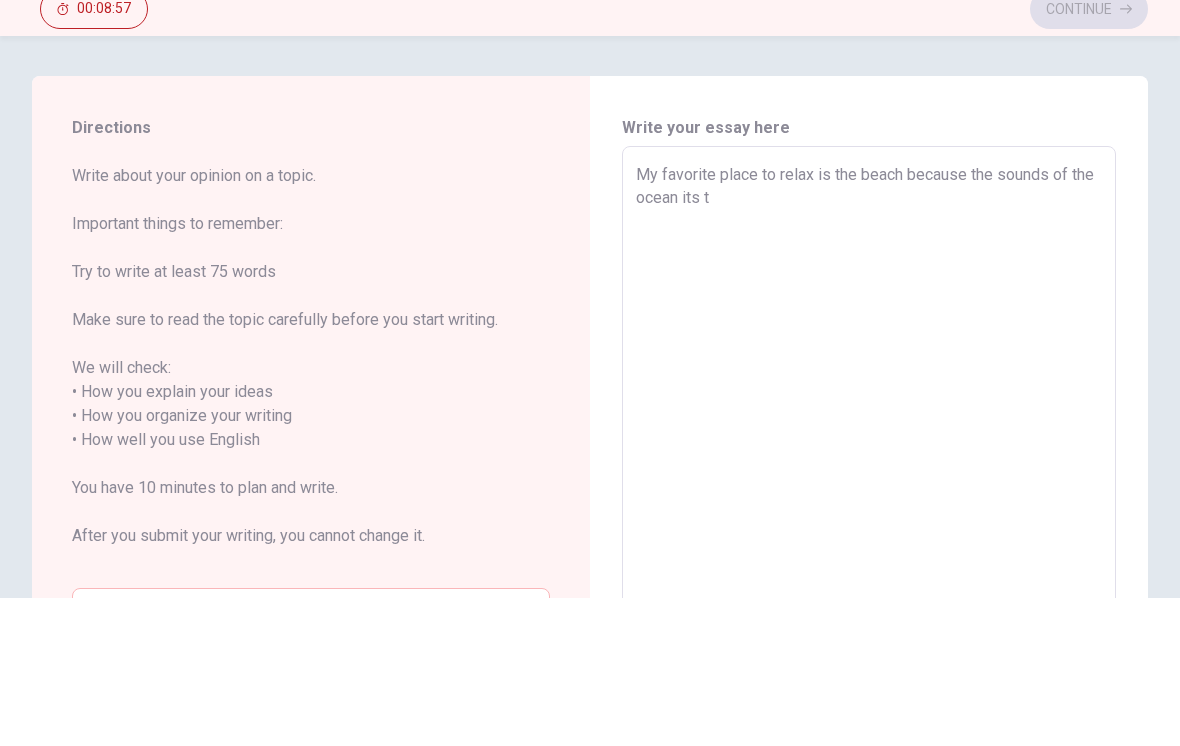 type on "My favorite place to relax is the beach because the sounds of the ocean its to" 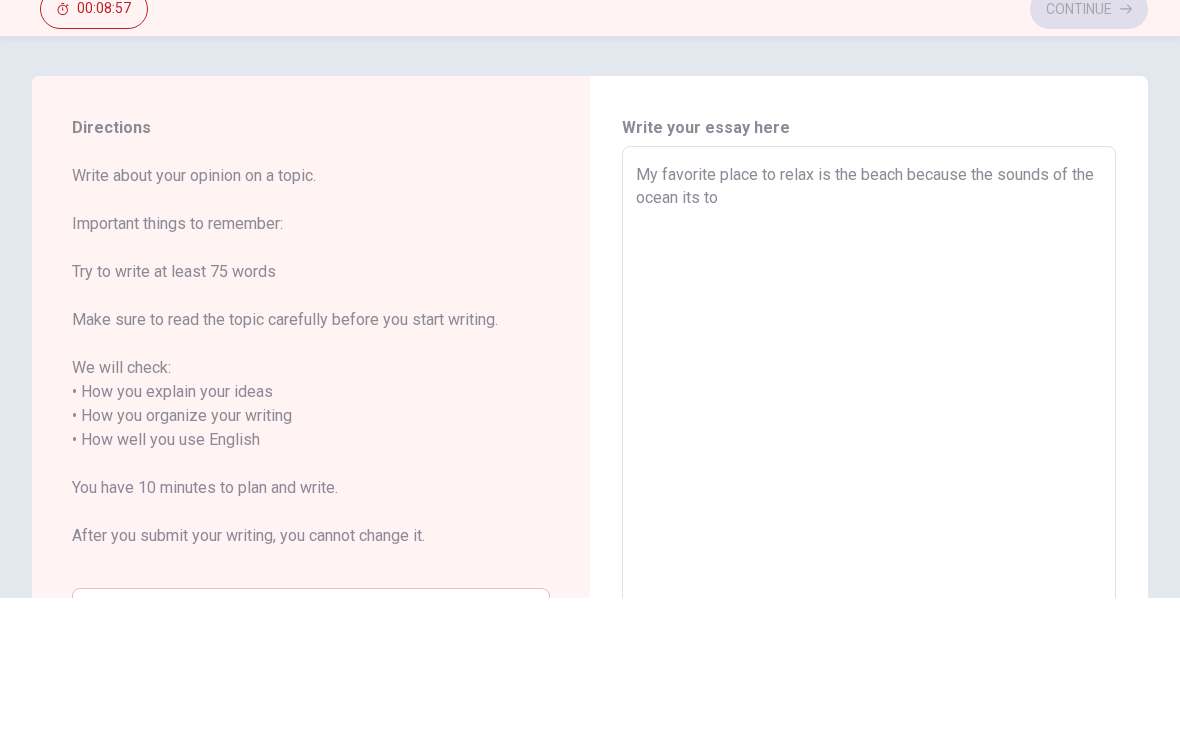 type on "x" 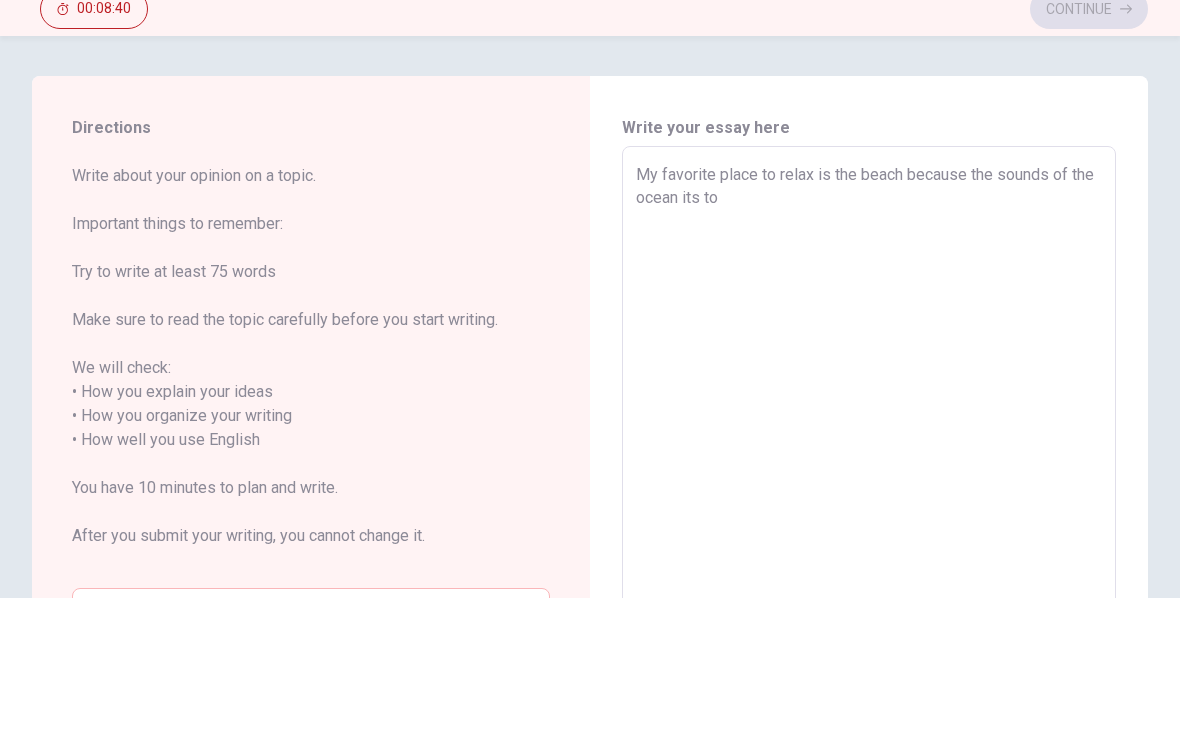 type on "x" 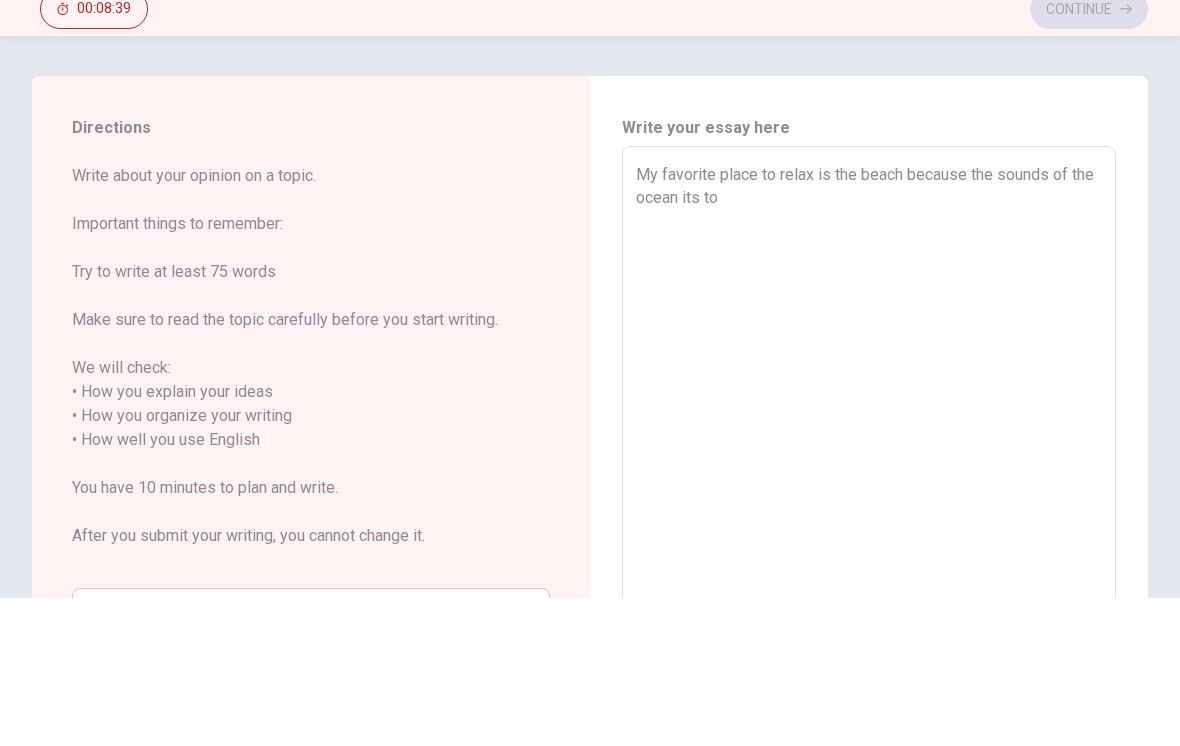 type on "My favorite place to relax is the beach because the sounds of the ocean its to r" 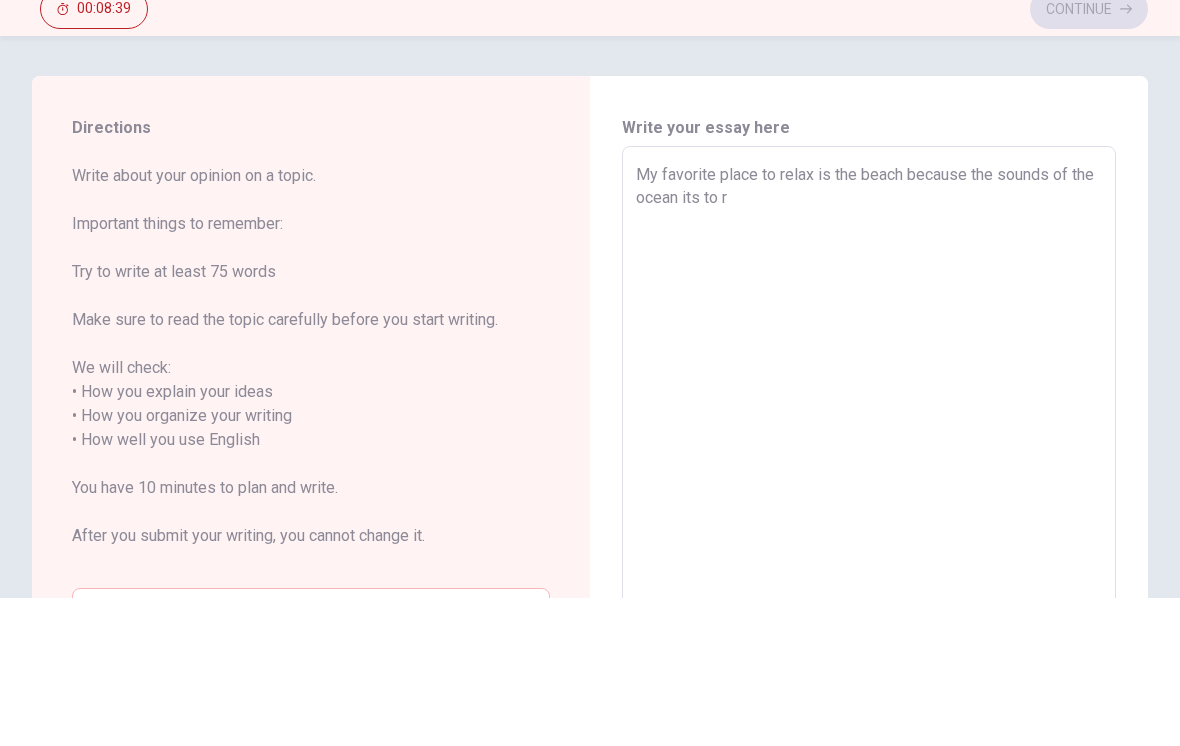 type on "x" 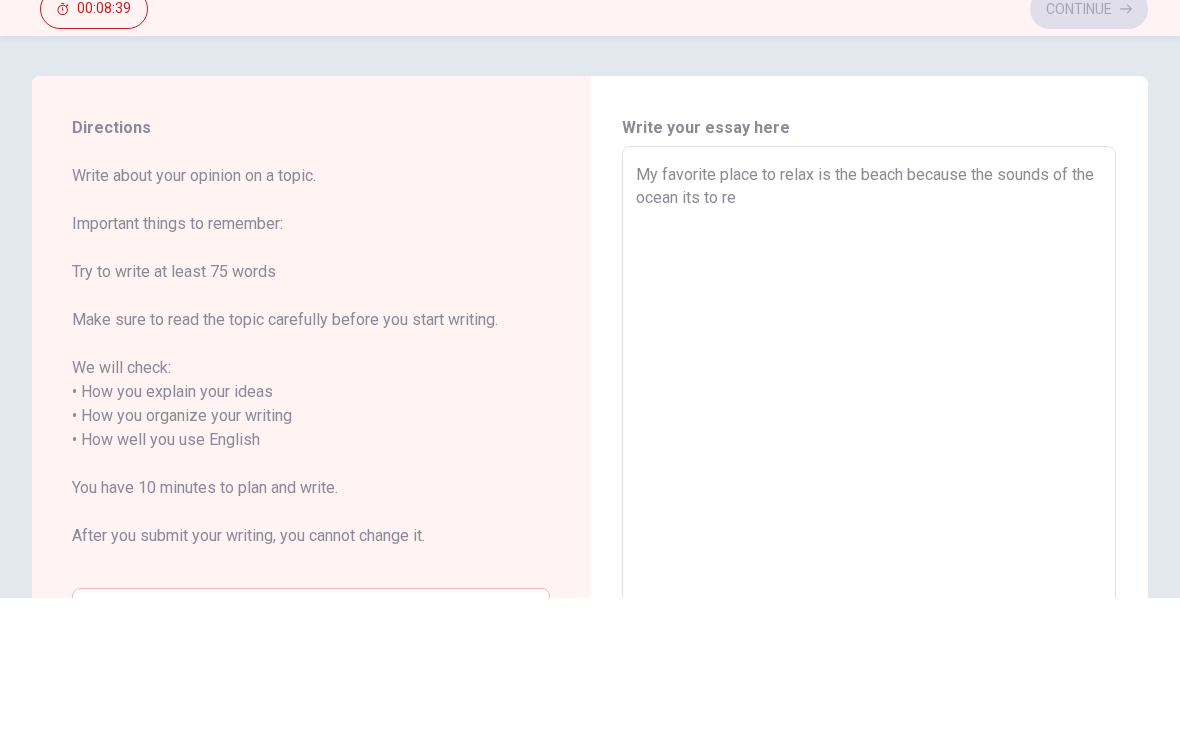 type on "x" 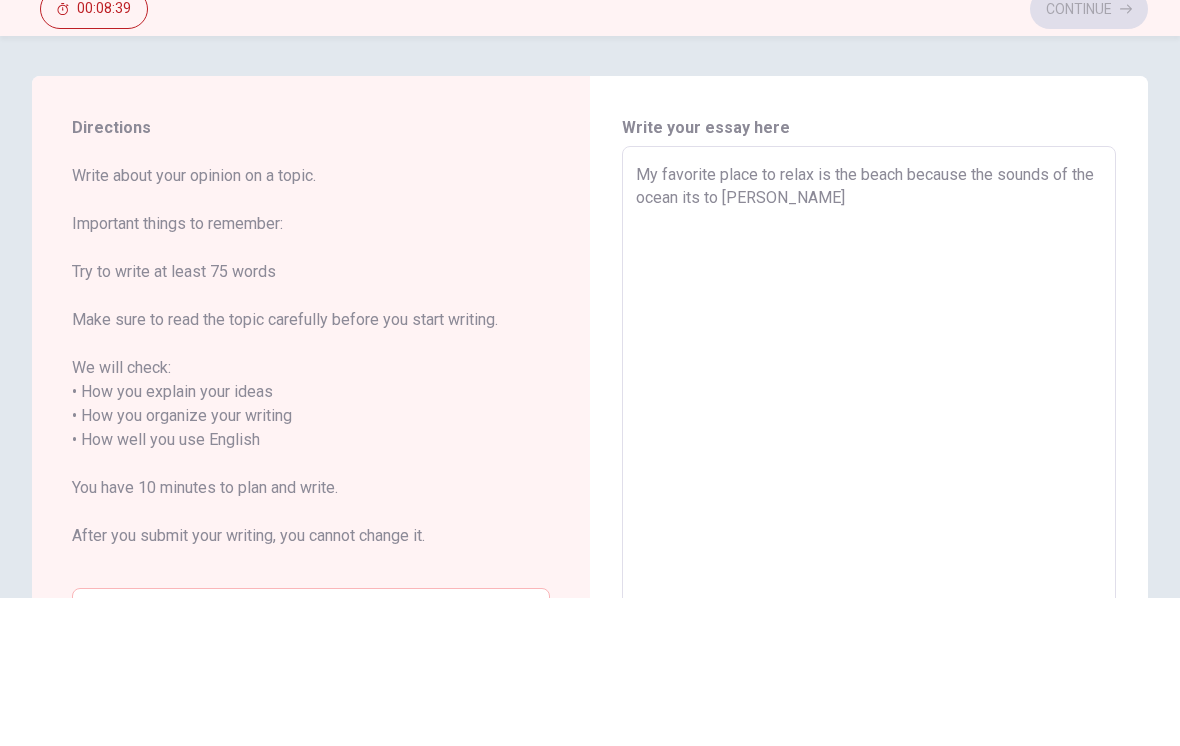 type on "x" 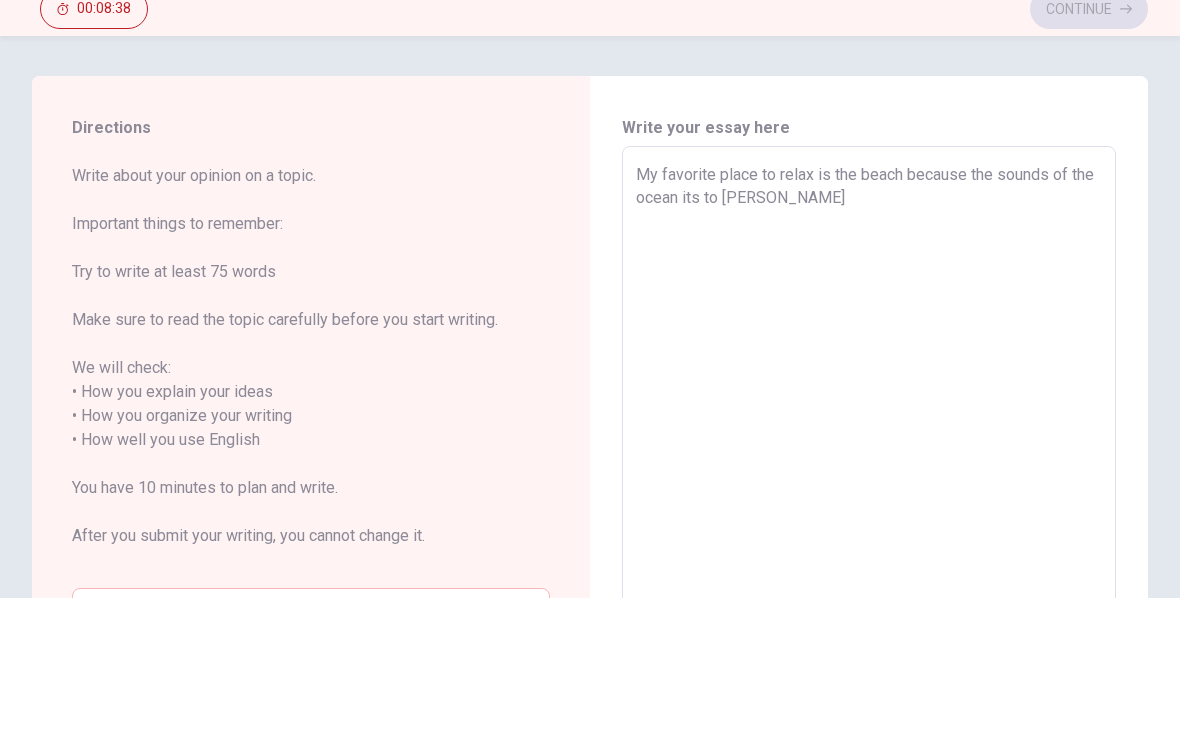 type on "My favorite place to relax is the beach because the sounds of the ocean its to rexa" 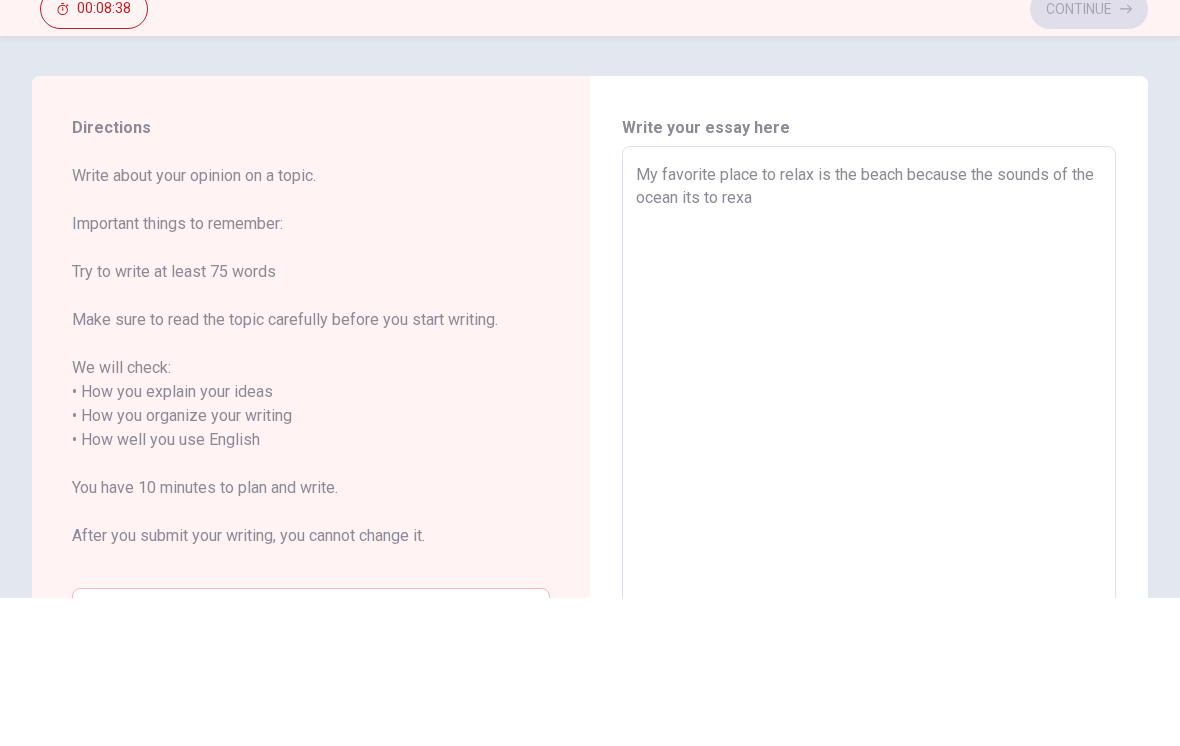type on "x" 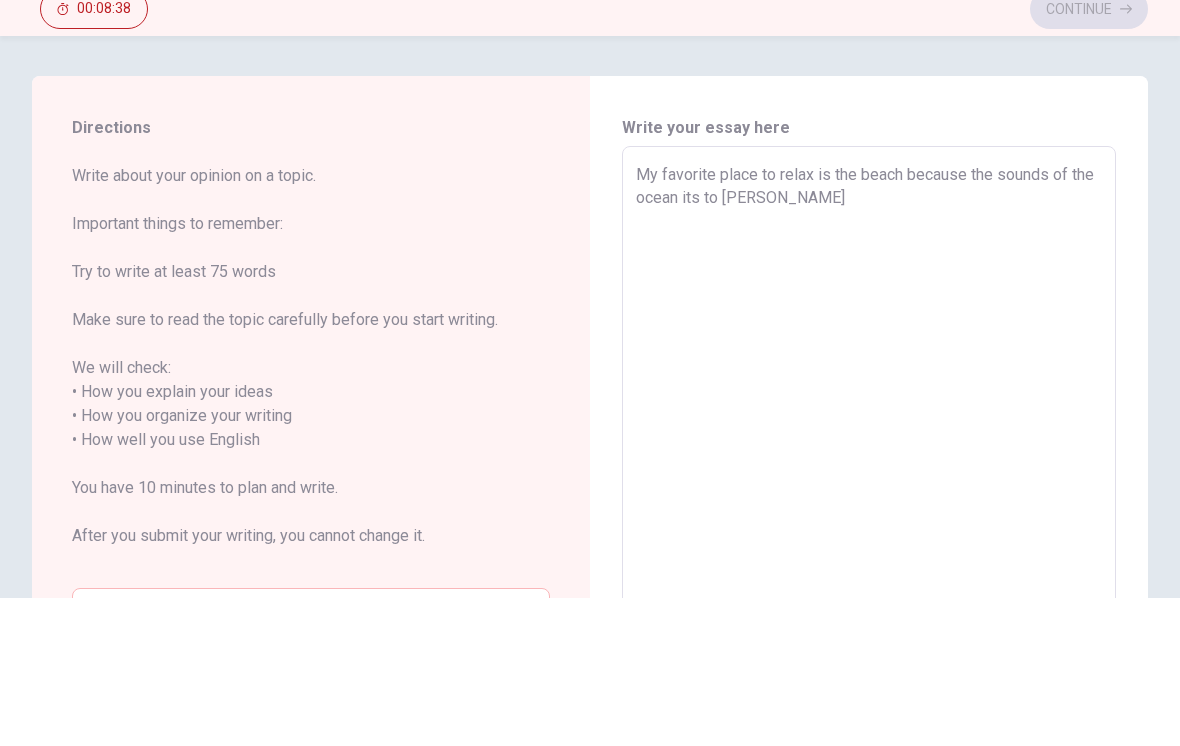 type on "x" 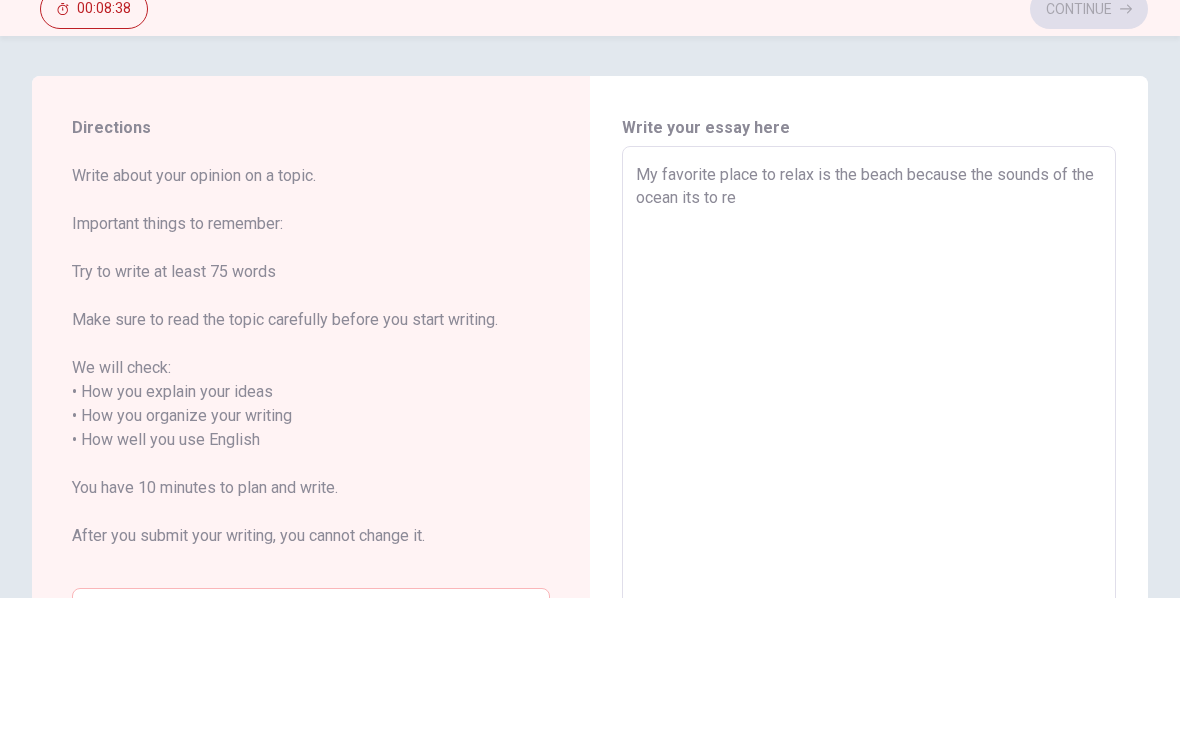 type on "x" 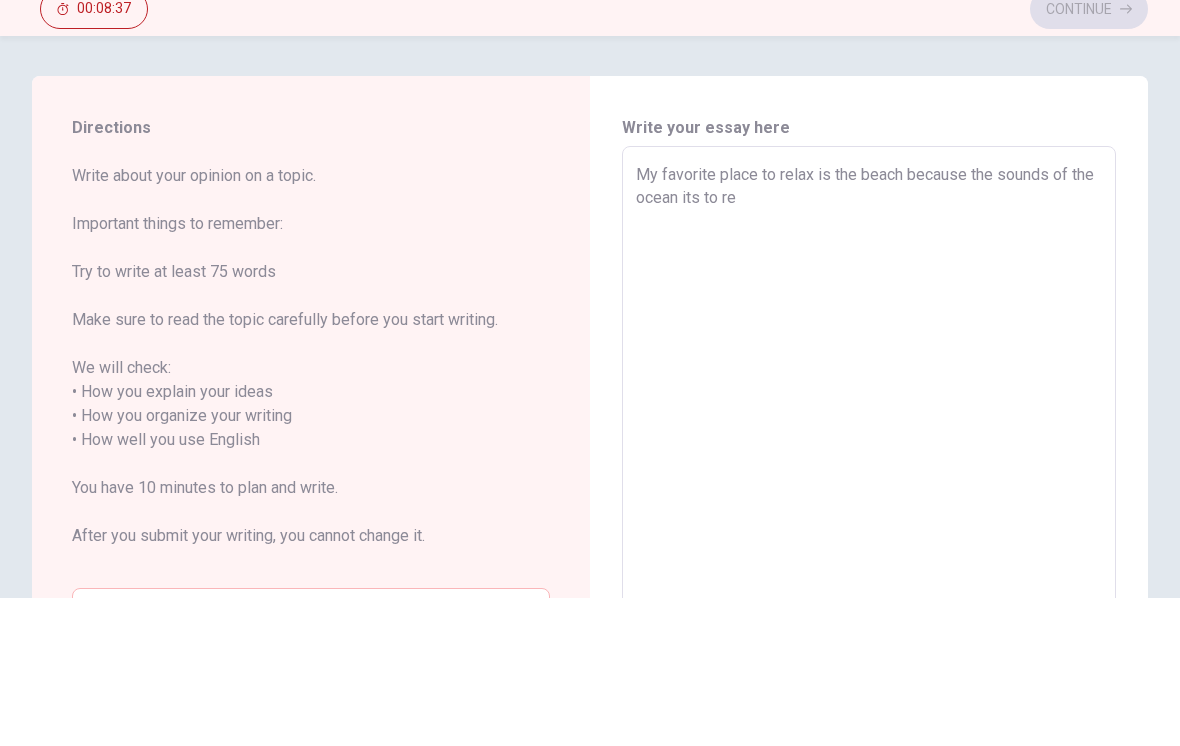 type on "My favorite place to relax is the beach because the sounds of the ocean its to rel" 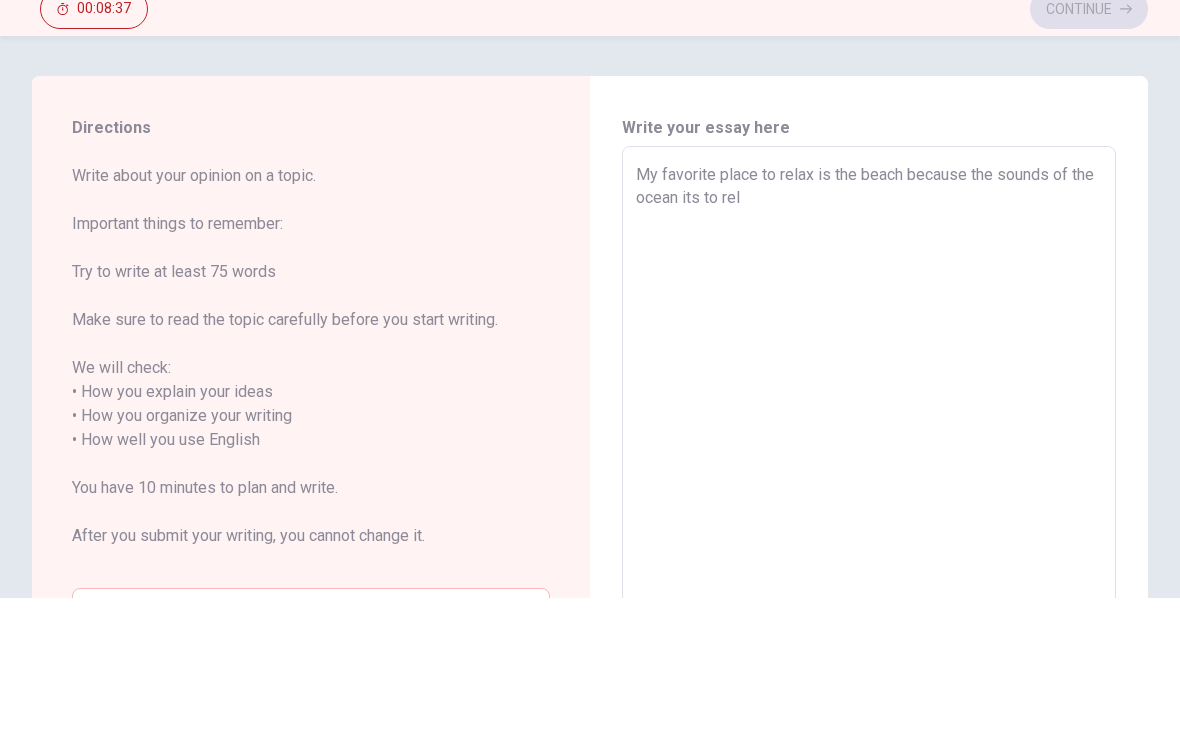 type on "x" 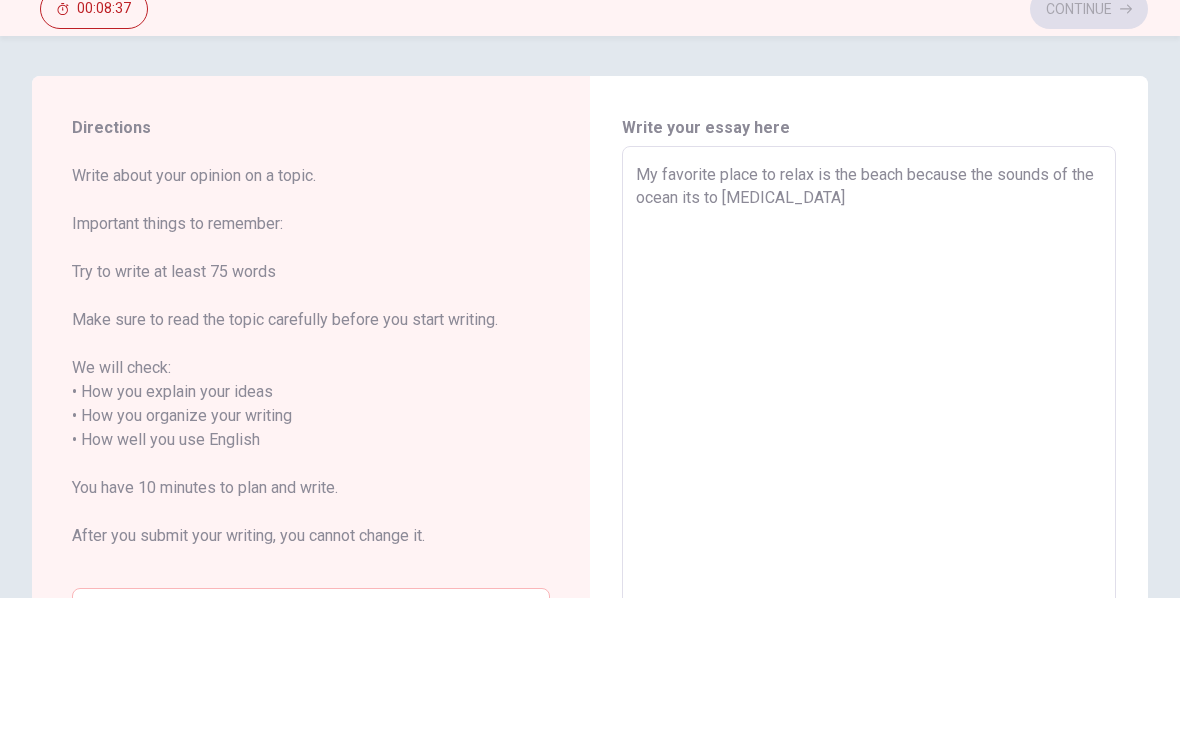 type on "x" 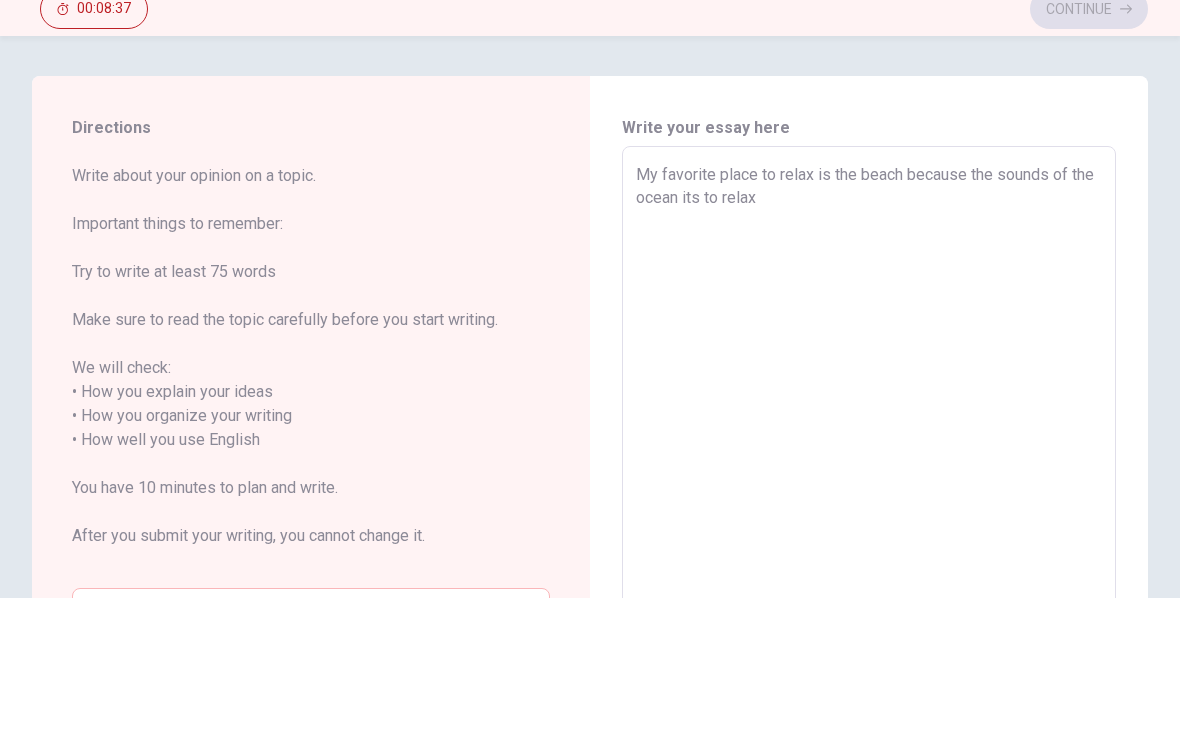 type on "x" 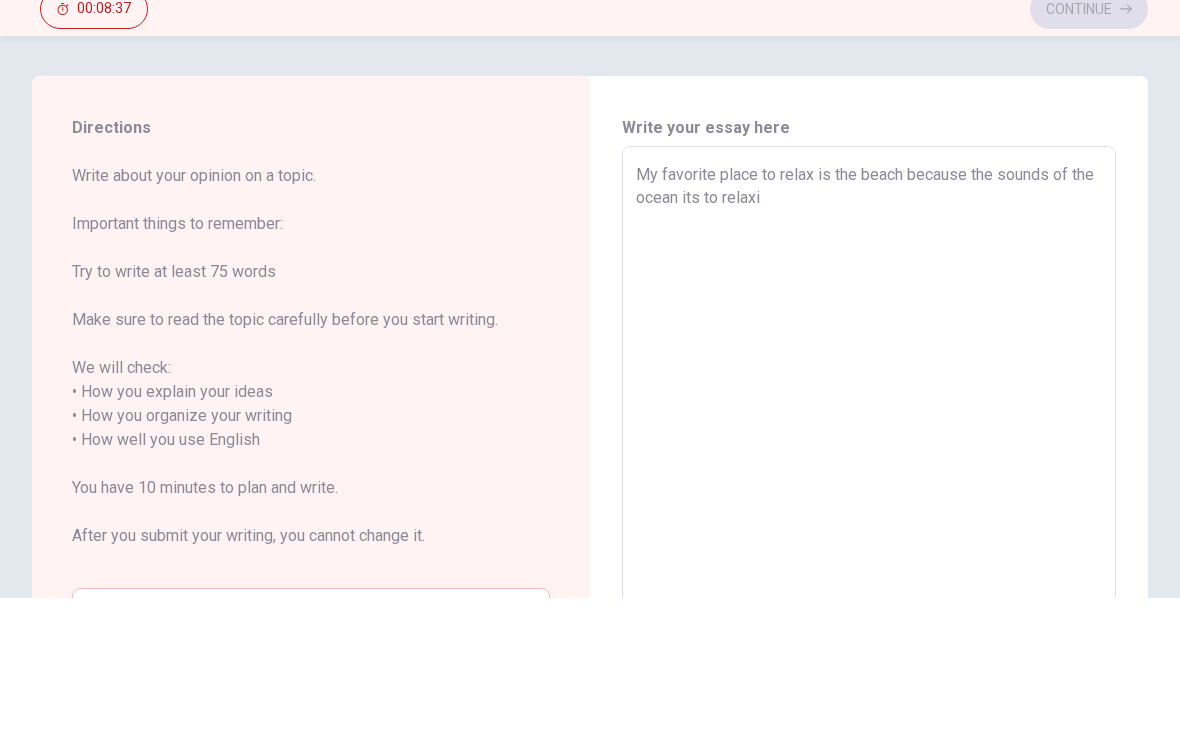 type on "x" 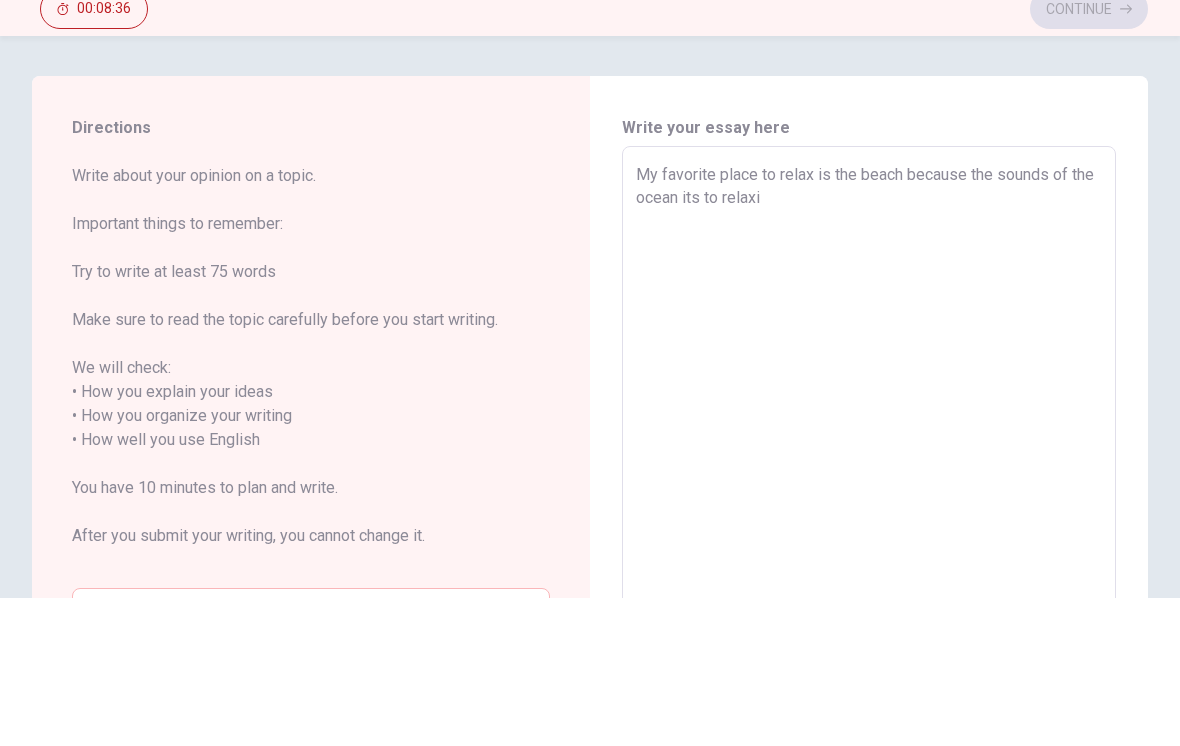type on "My favorite place to relax is the beach because the sounds of the ocean its to [MEDICAL_DATA]" 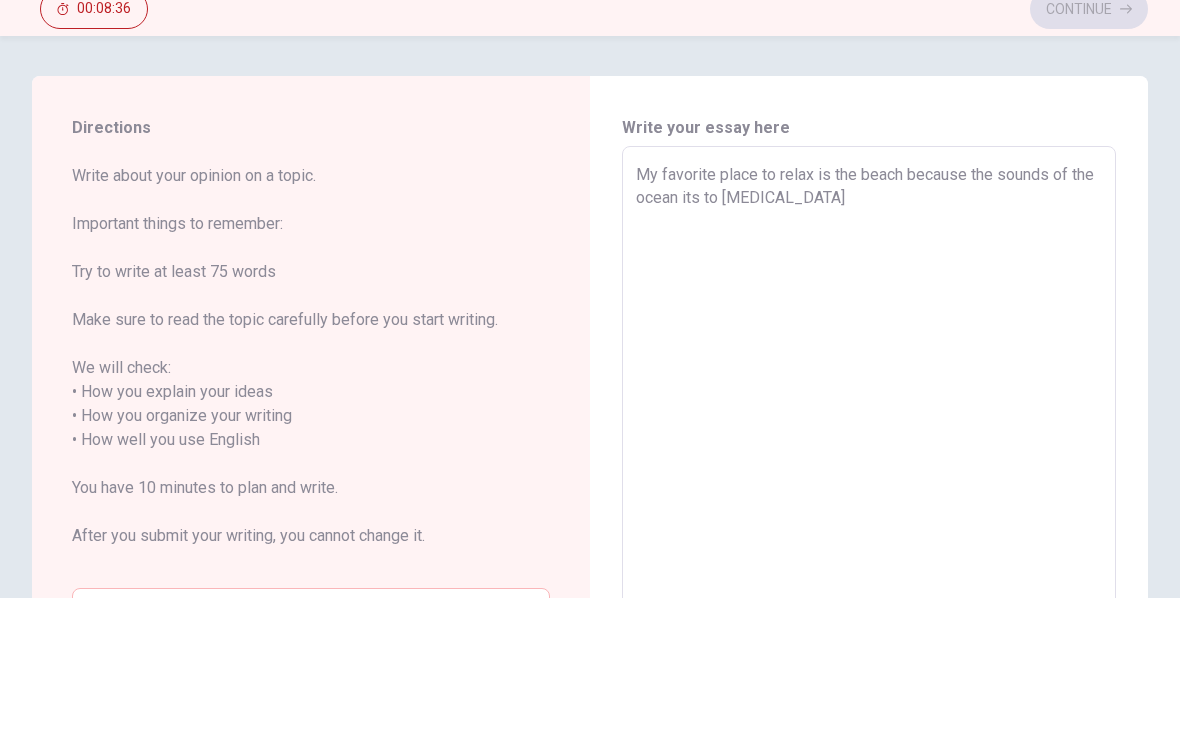 type on "x" 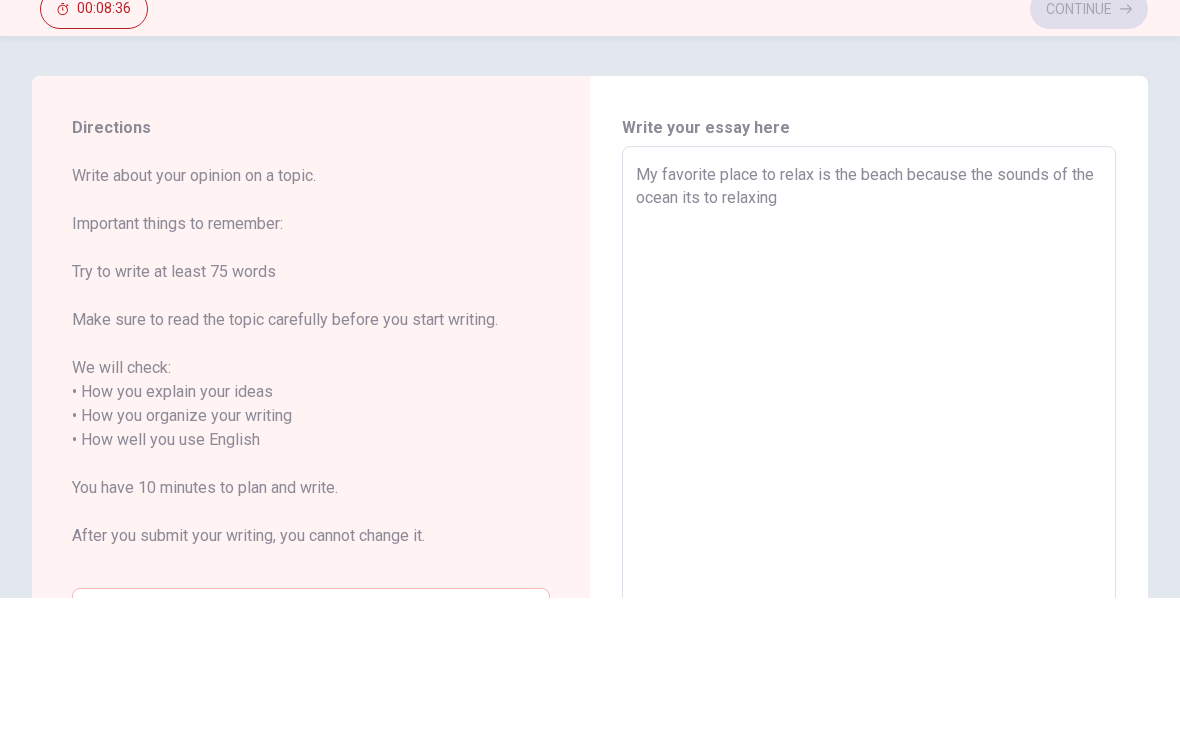 type on "x" 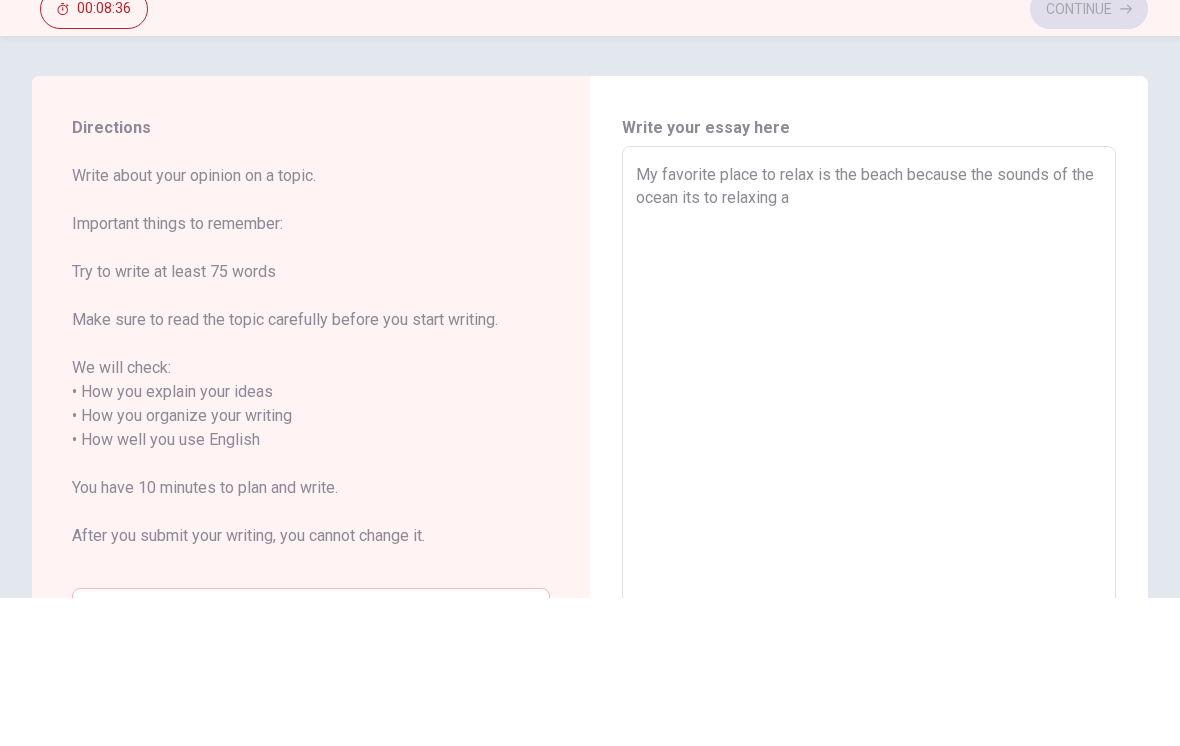 type on "x" 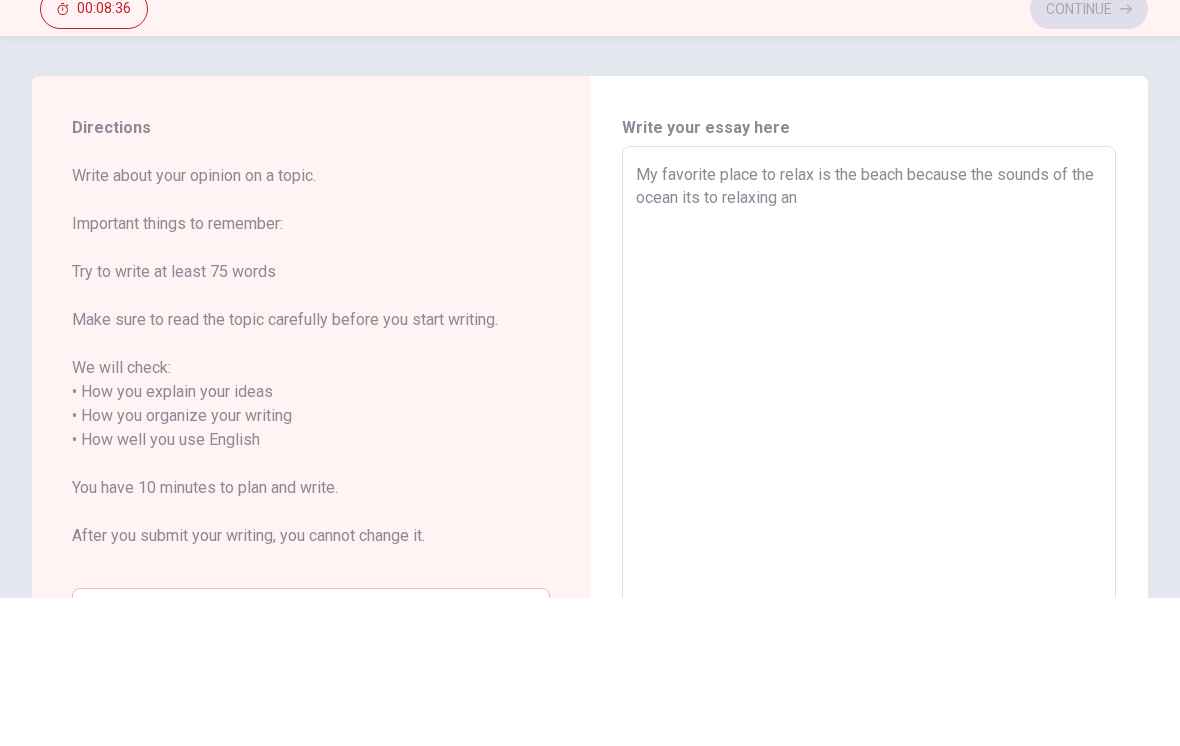 type on "x" 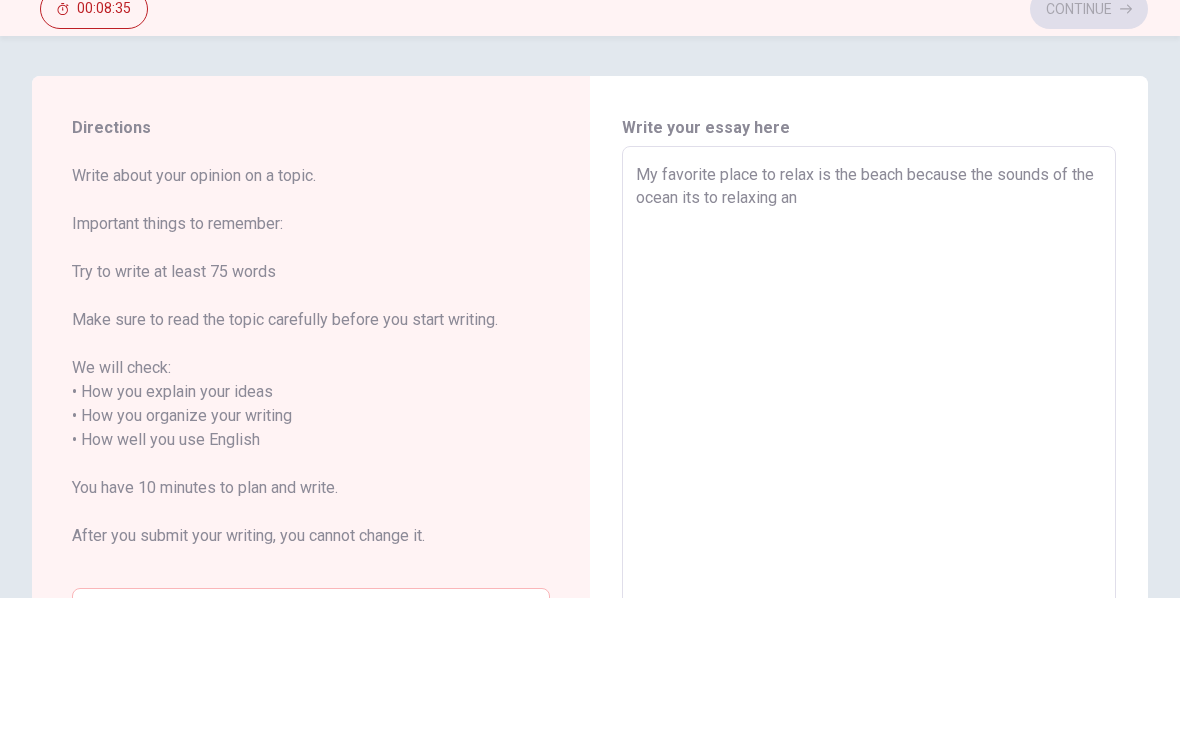 type on "My favorite place to relax is the beach because the sounds of the ocean its to relaxing and" 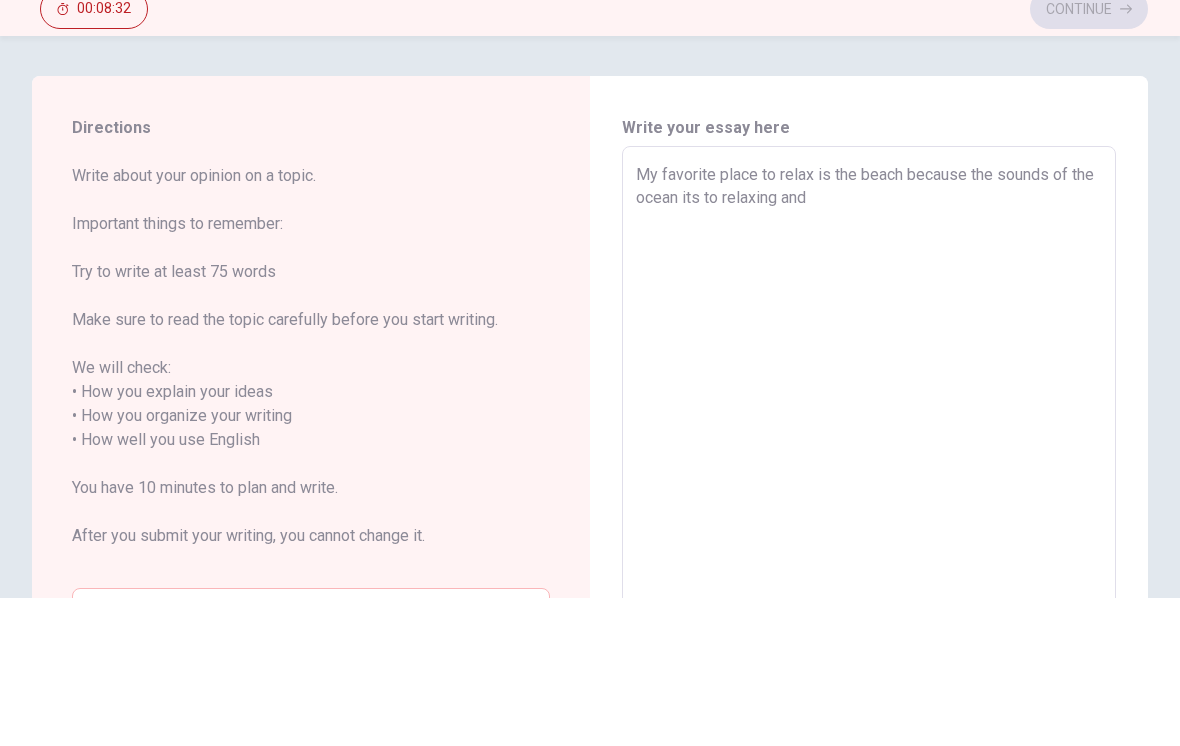 type on "x" 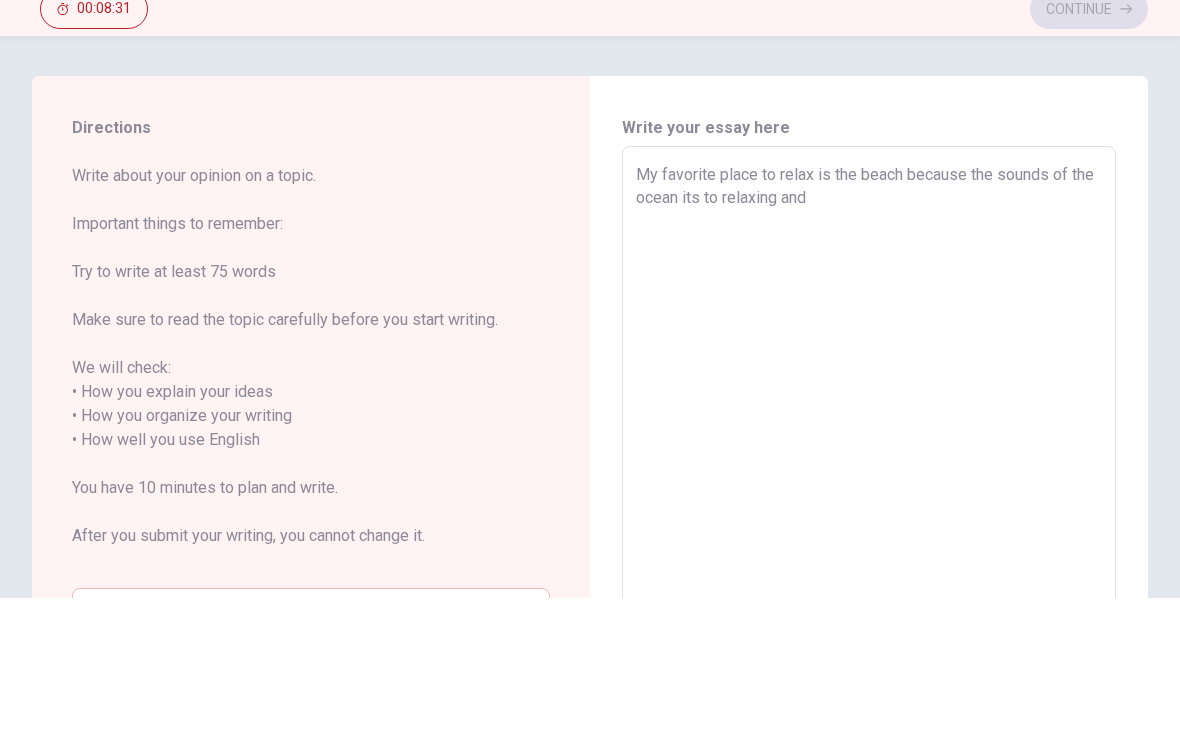 type on "My favorite place to relax is the beach because the sounds of the ocean its to relaxing and i" 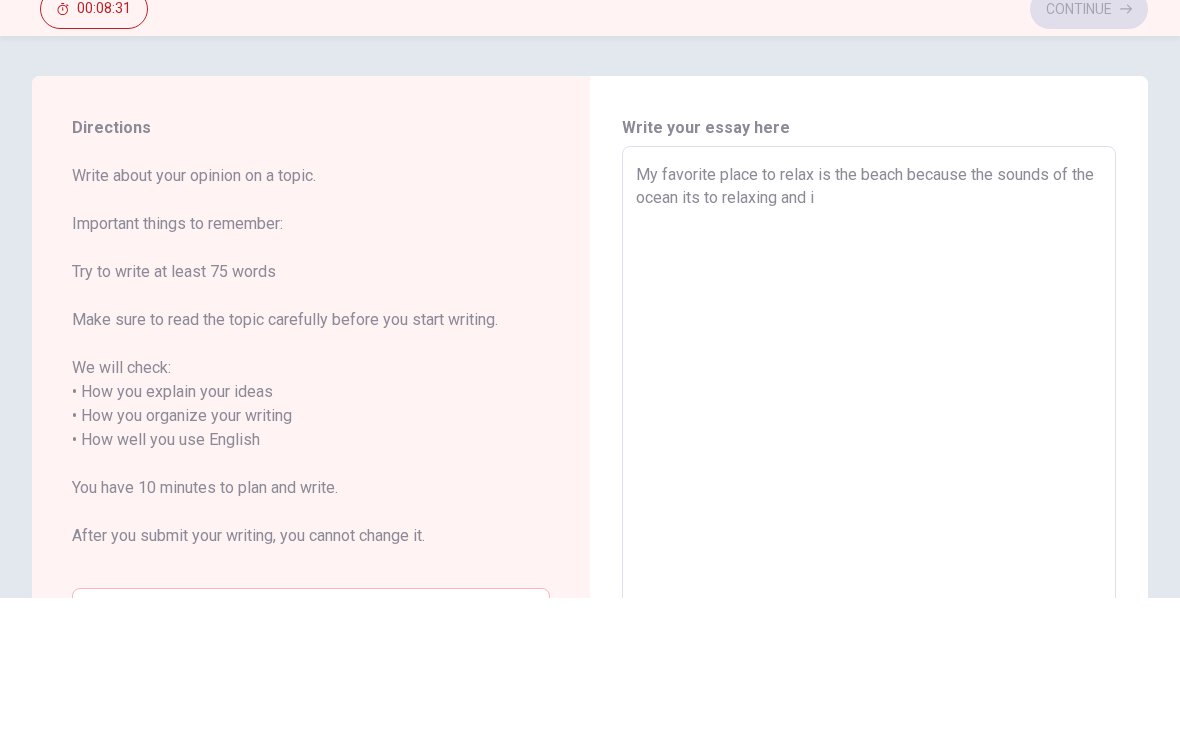 type on "x" 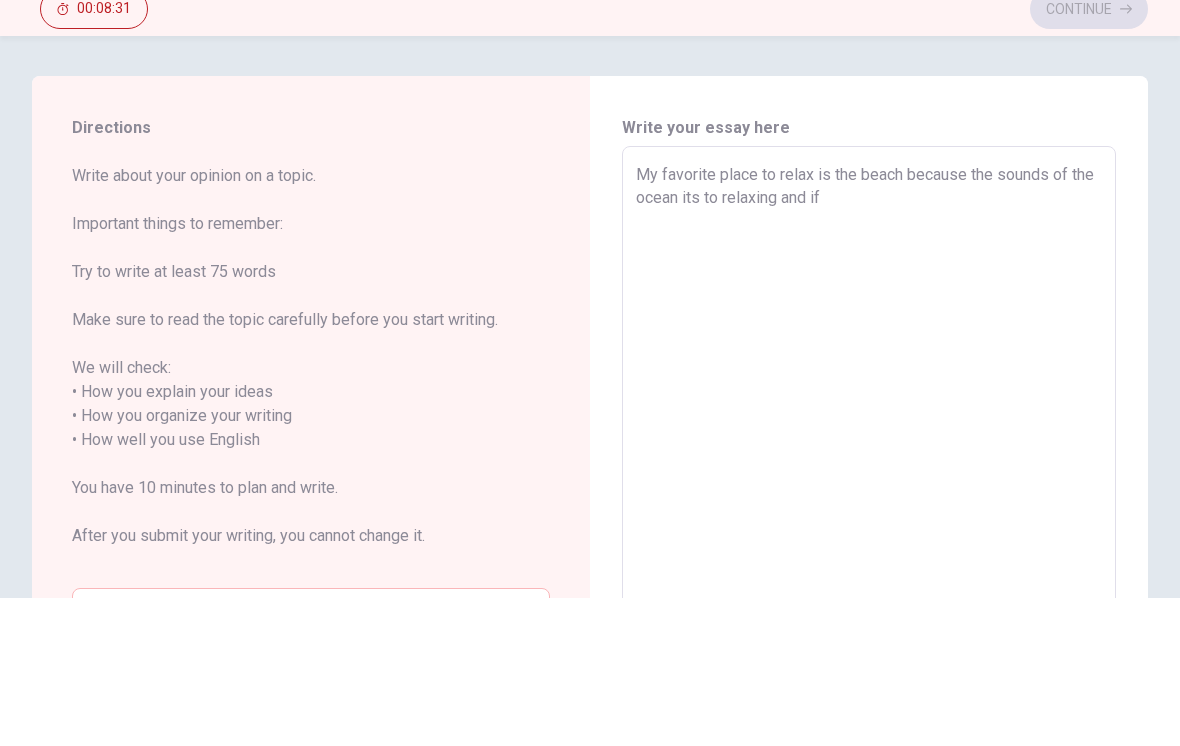 type on "x" 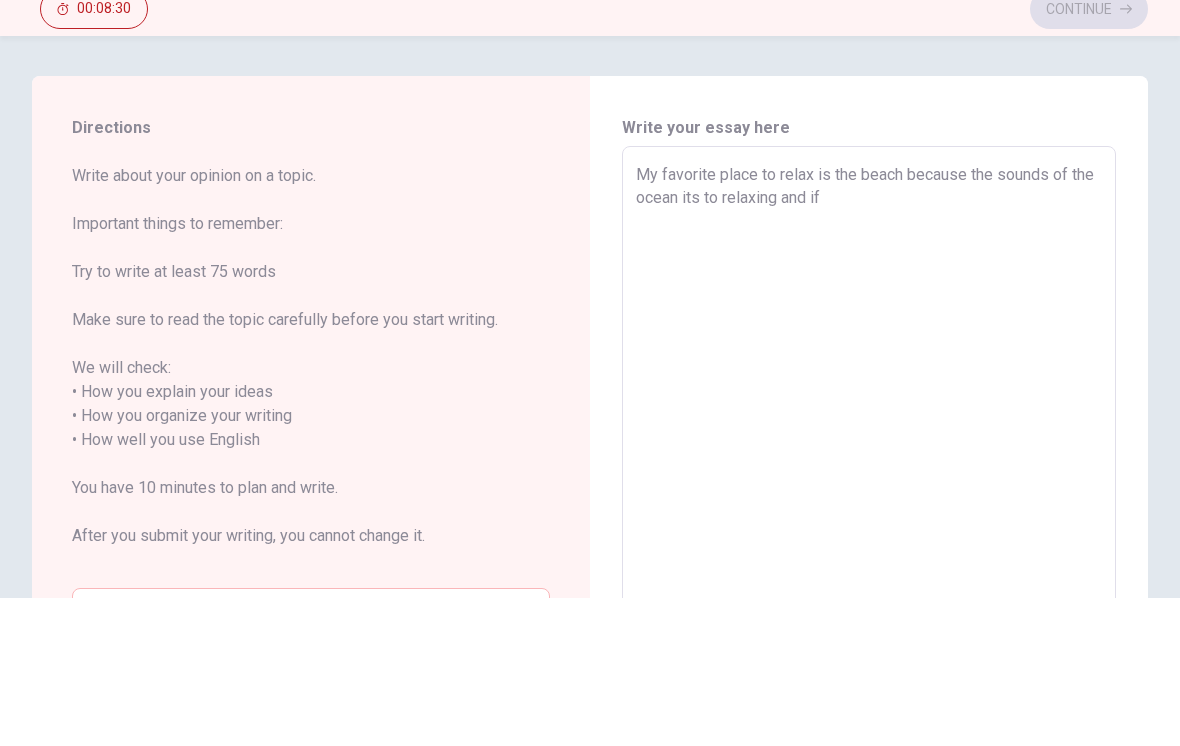 type on "My favorite place to relax is the beach because the sounds of the ocean its to relaxing and if" 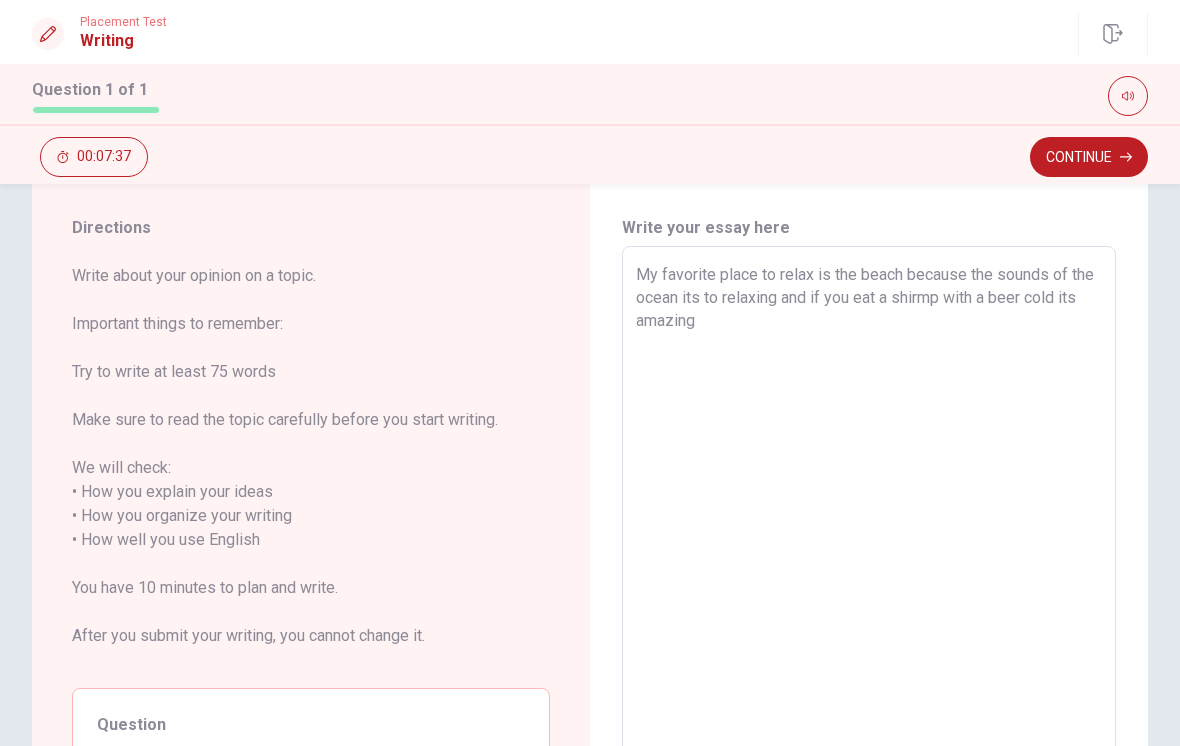 scroll, scrollTop: 53, scrollLeft: 0, axis: vertical 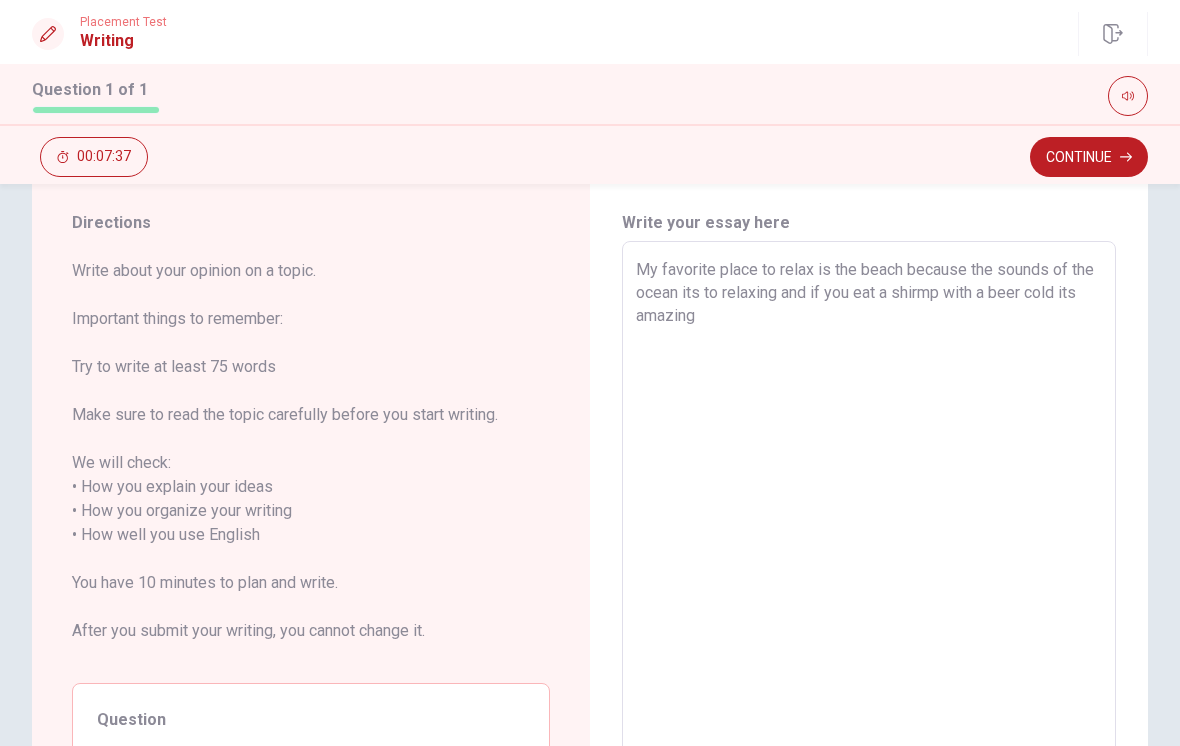 click on "My favorite place to relax is the beach because the sounds of the ocean its to relaxing and if you eat a shirmp with a beer cold its amazing" at bounding box center (869, 535) 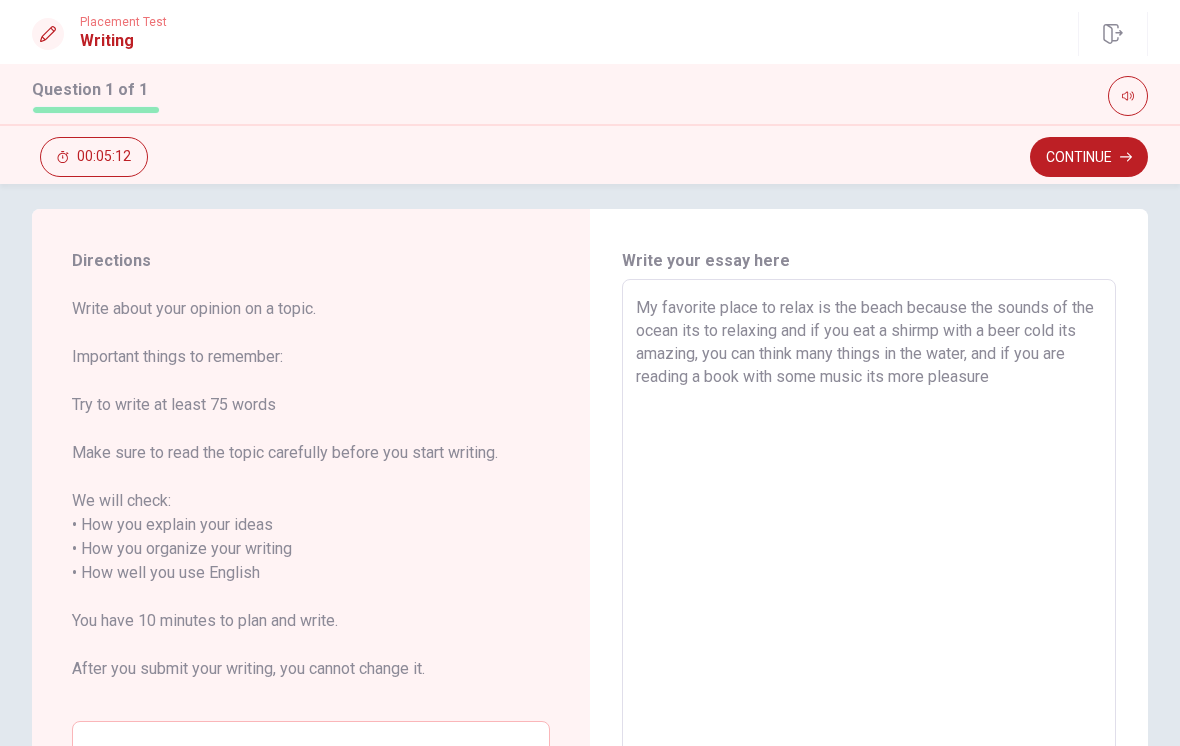 scroll, scrollTop: 15, scrollLeft: 0, axis: vertical 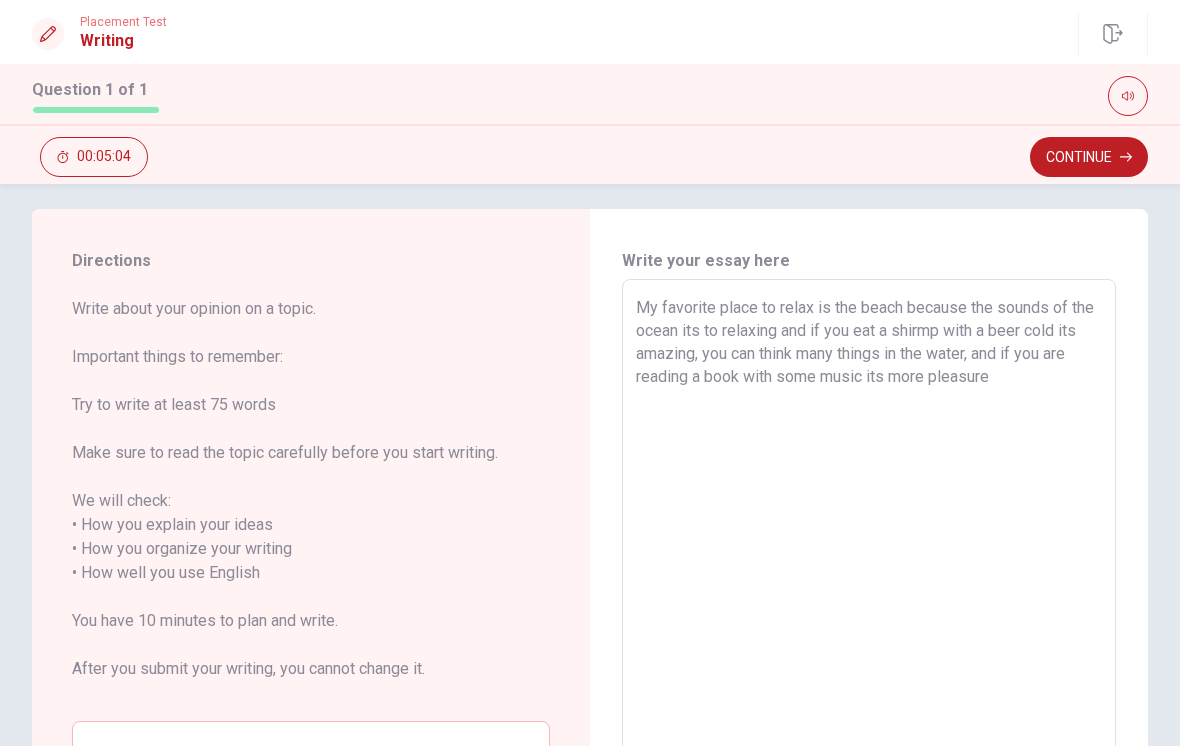 click on "My favorite place to relax is the beach because the sounds of the ocean its to relaxing and if you eat a shirmp with a beer cold its amazing, you can think many things in the water, and if you are reading a book with some music its more pleasure" at bounding box center [869, 573] 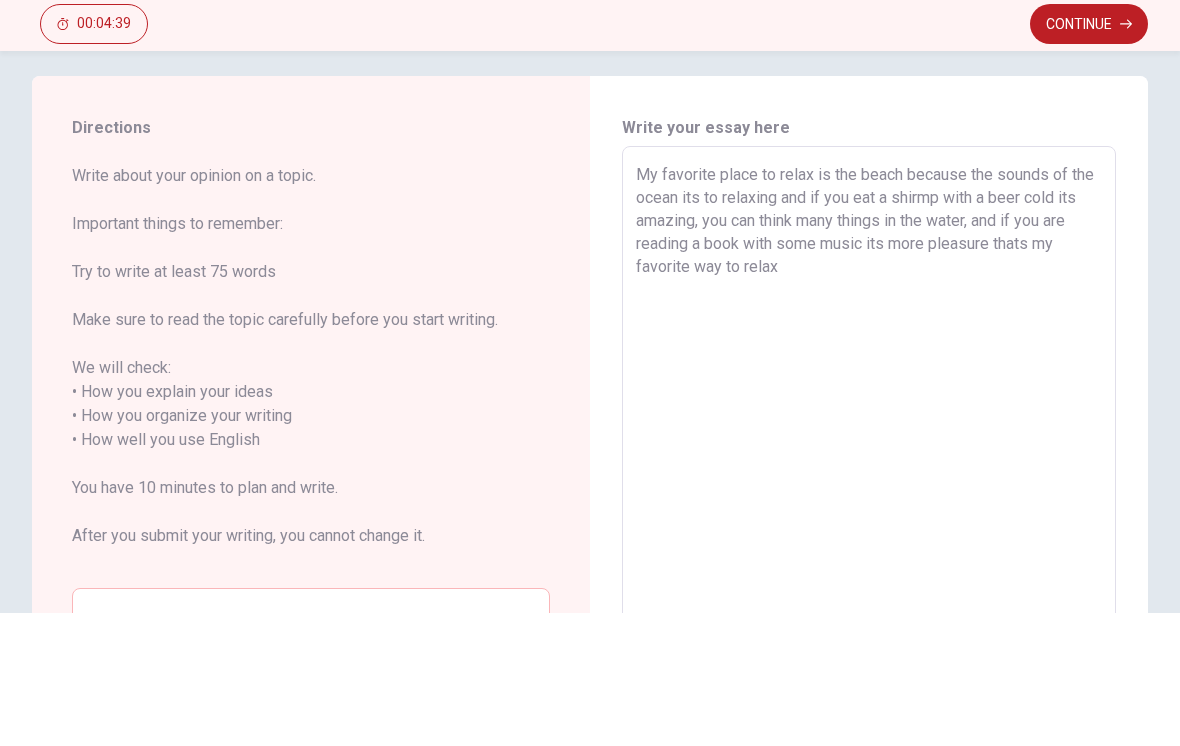 click on "Continue" at bounding box center [1089, 157] 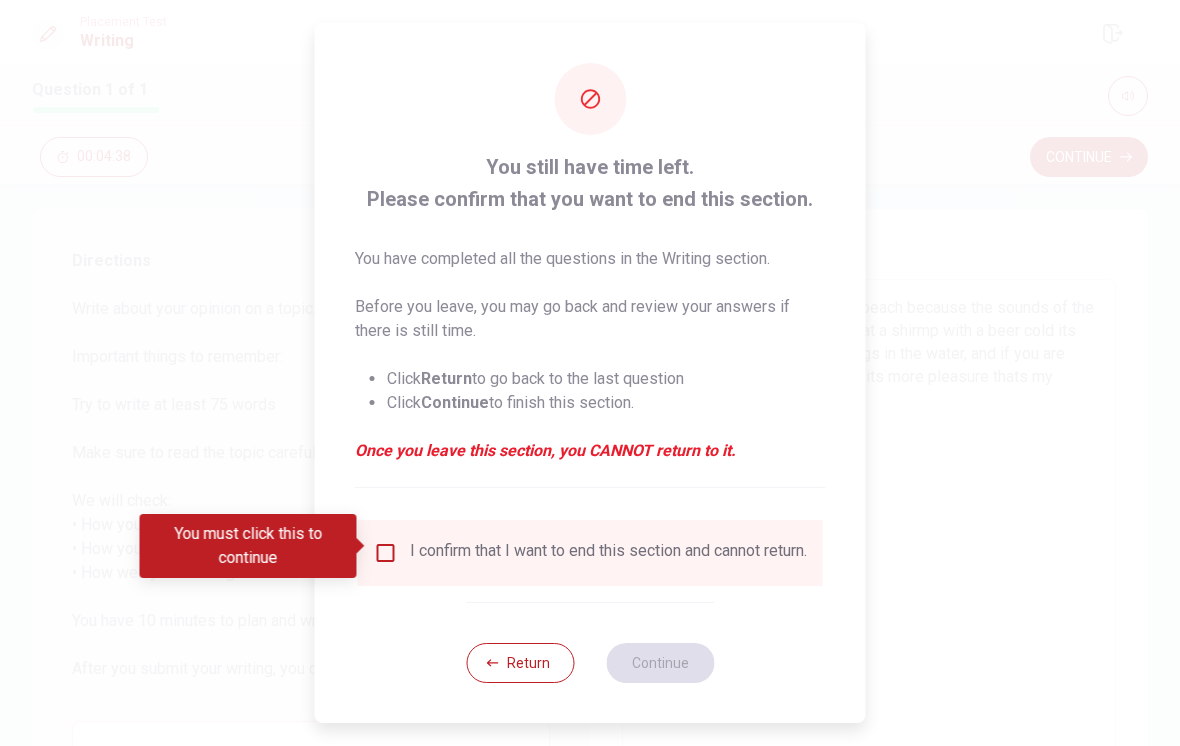 click at bounding box center [386, 553] 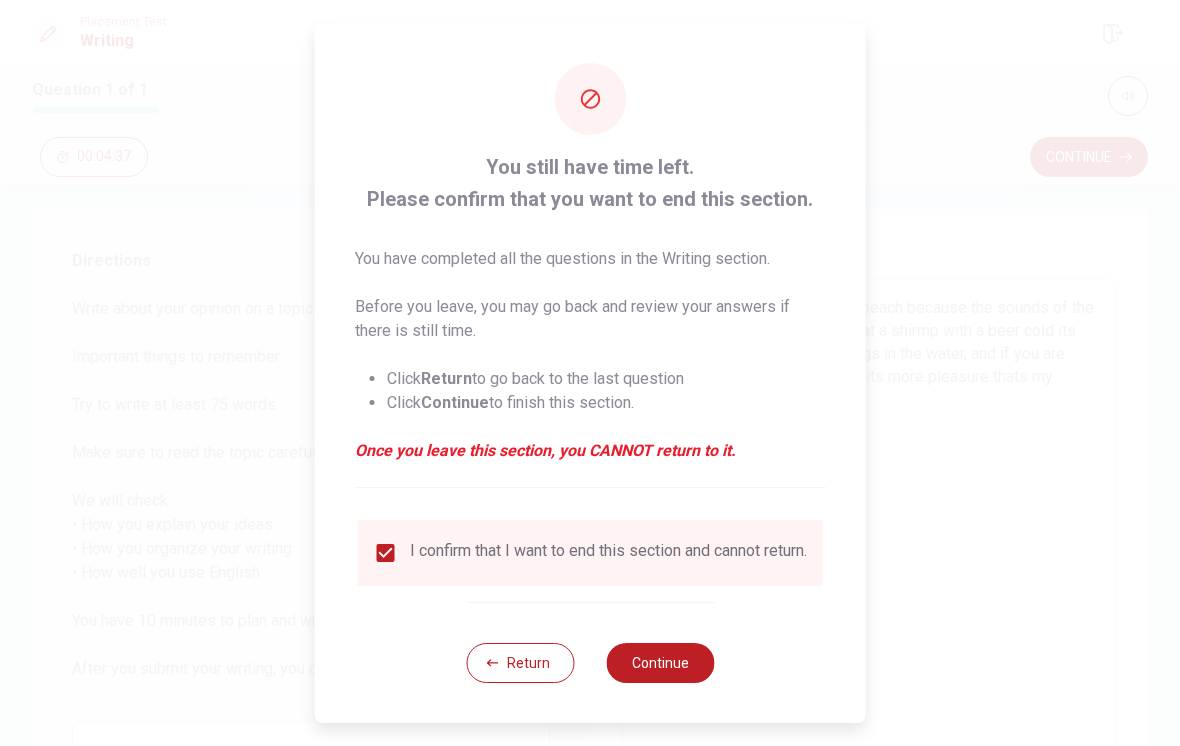 click on "Return" at bounding box center [520, 663] 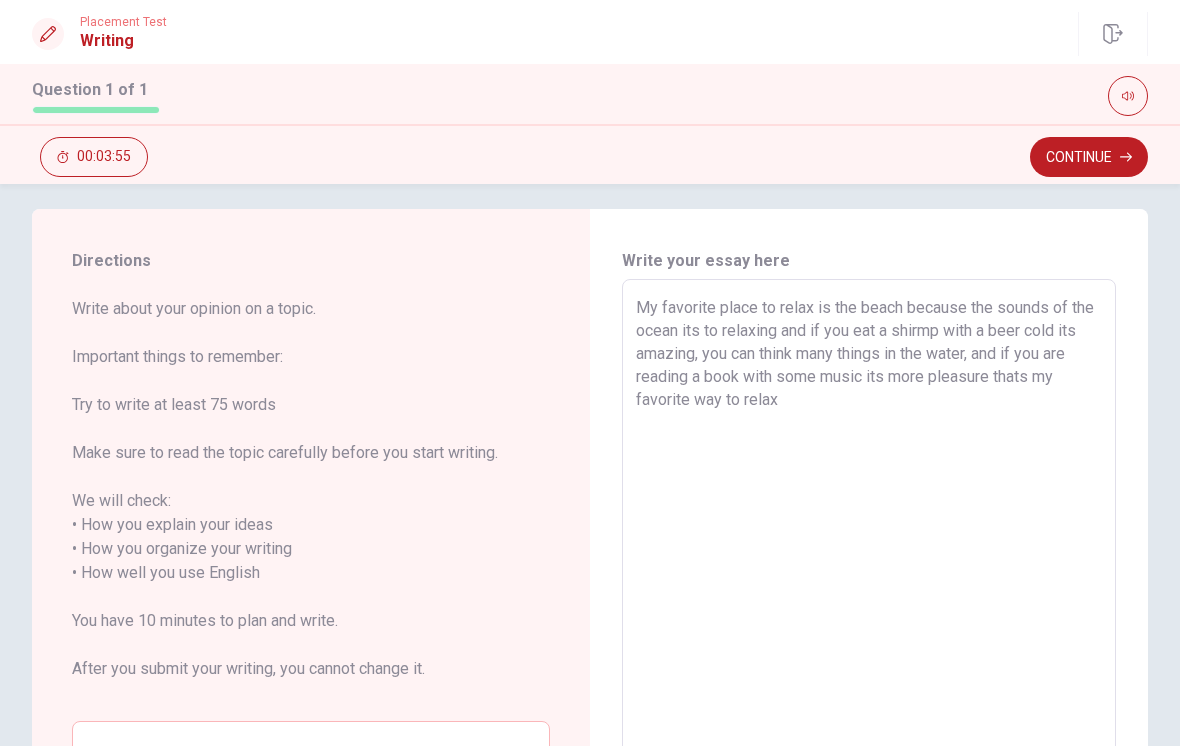 click on "My favorite place to relax is the beach because the sounds of the ocean its to relaxing and if you eat a shirmp with a beer cold its amazing, you can think many things in the water, and if you are reading a book with some music its more pleasure thats my favorite way to relax" at bounding box center [869, 573] 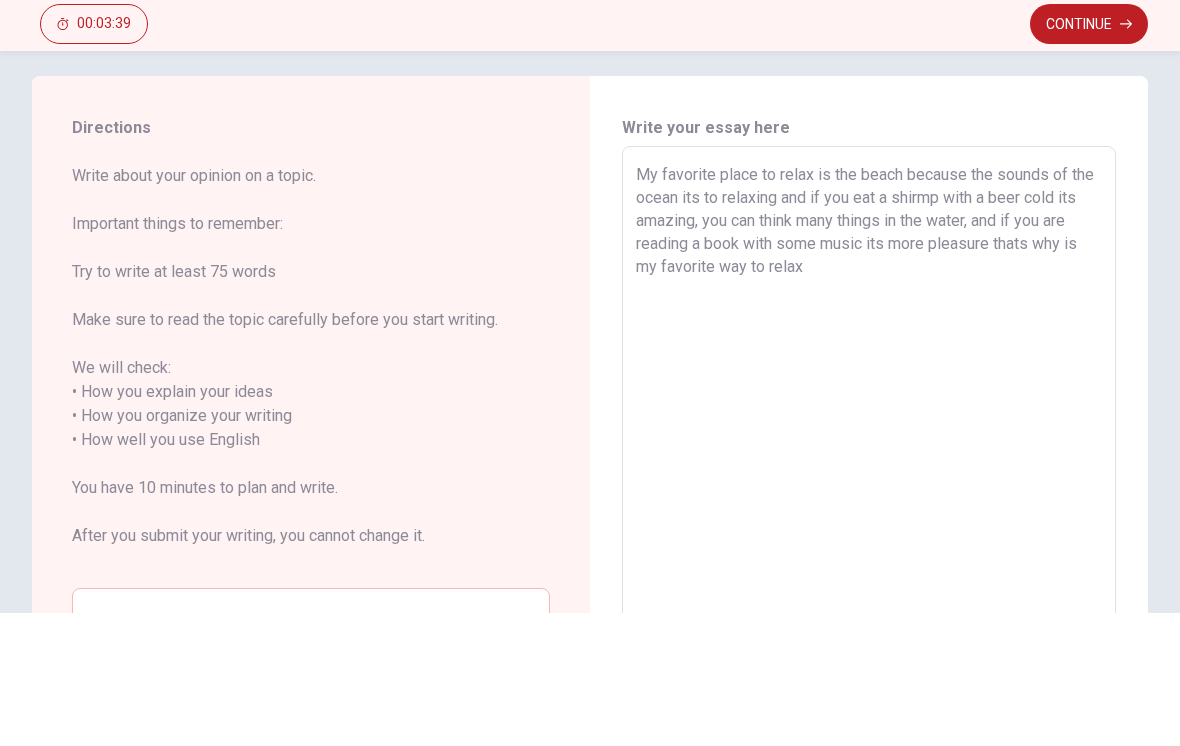 click on "Continue" at bounding box center (1089, 157) 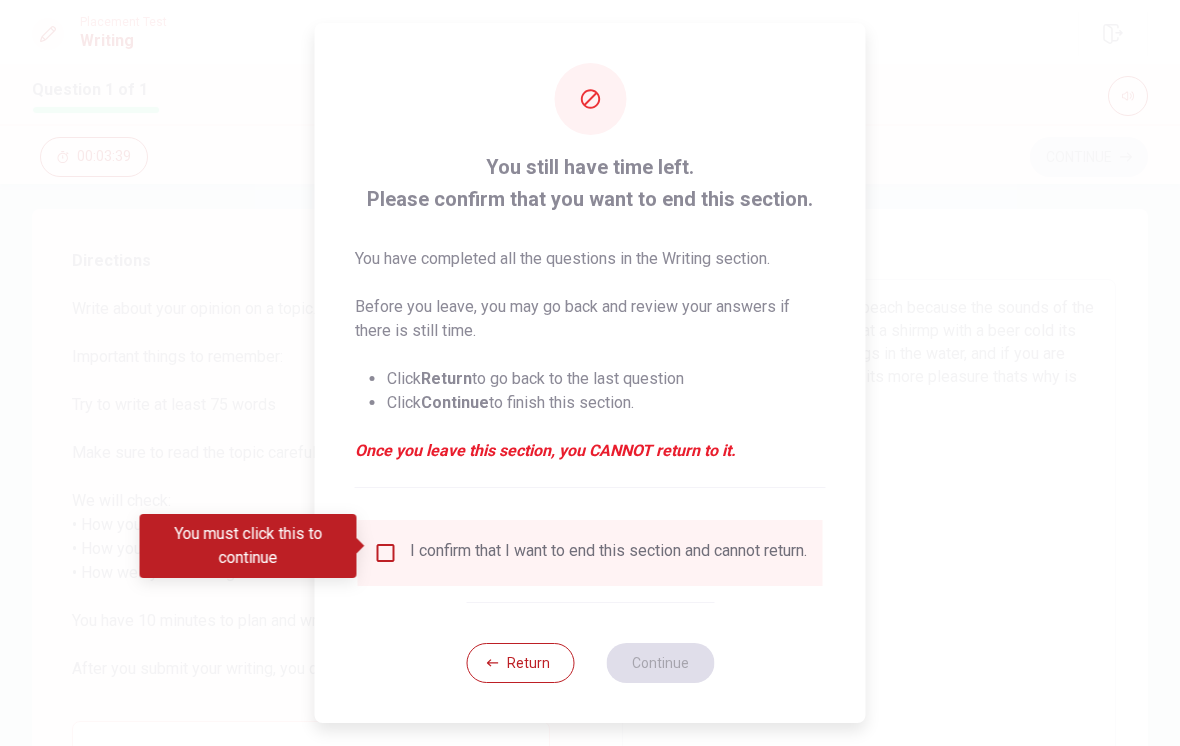 click at bounding box center (386, 553) 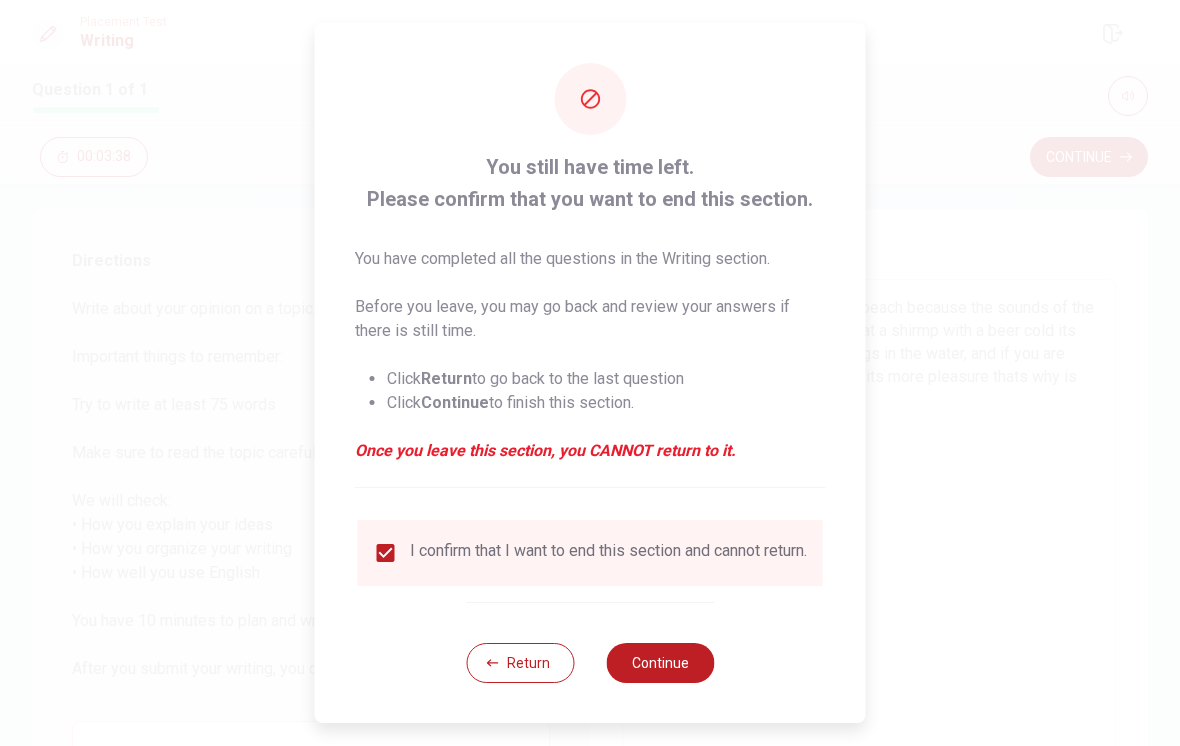 click on "Continue" at bounding box center [660, 663] 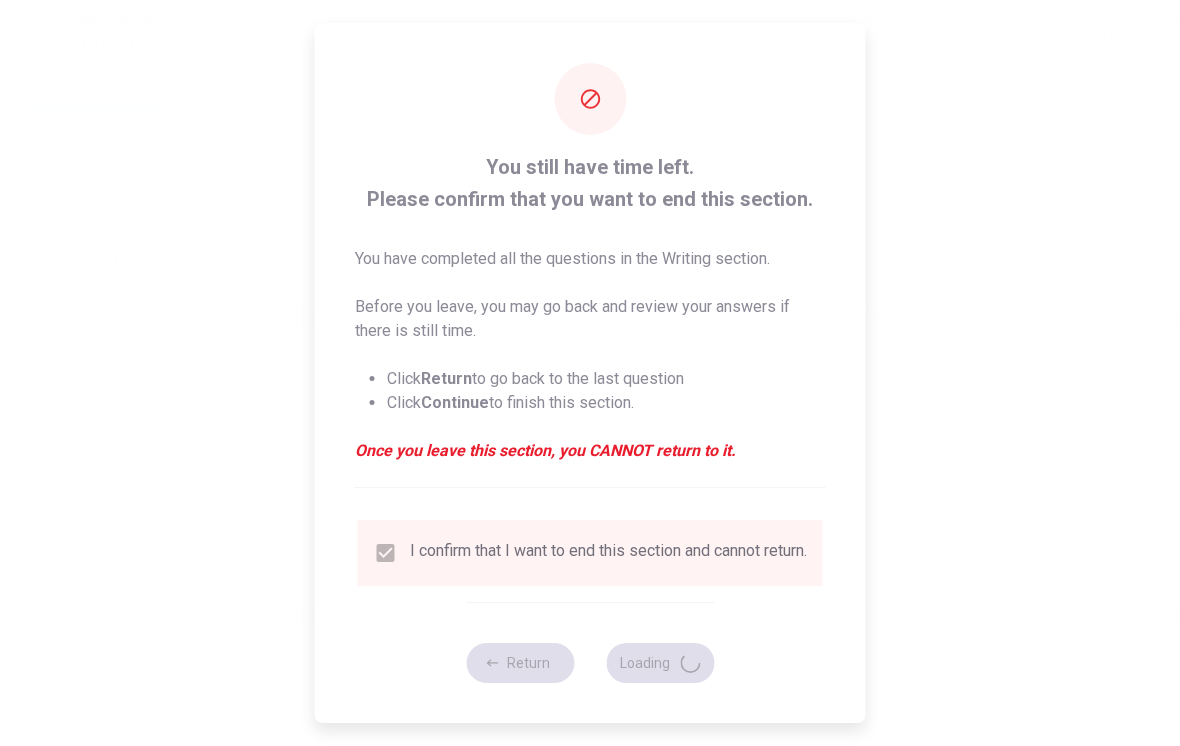 scroll, scrollTop: 0, scrollLeft: 0, axis: both 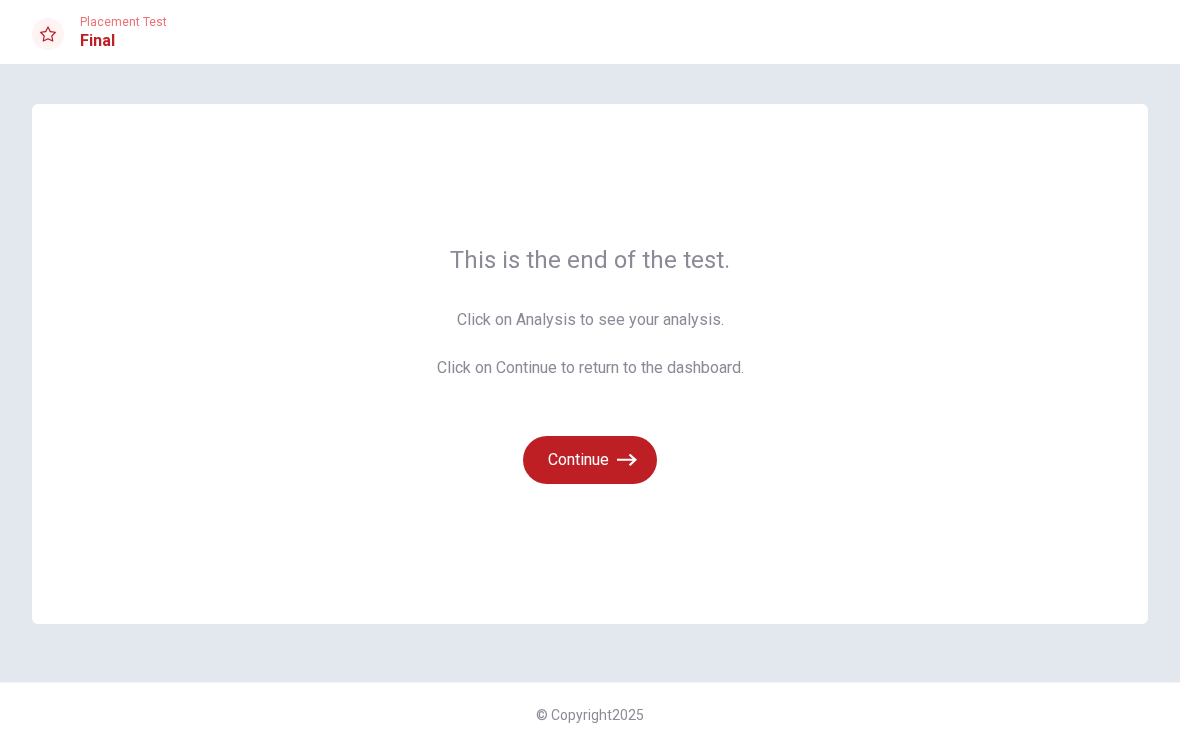 click on "Click on Analysis to see your analysis. Click on Continue to return to the dashboard." at bounding box center (590, 344) 